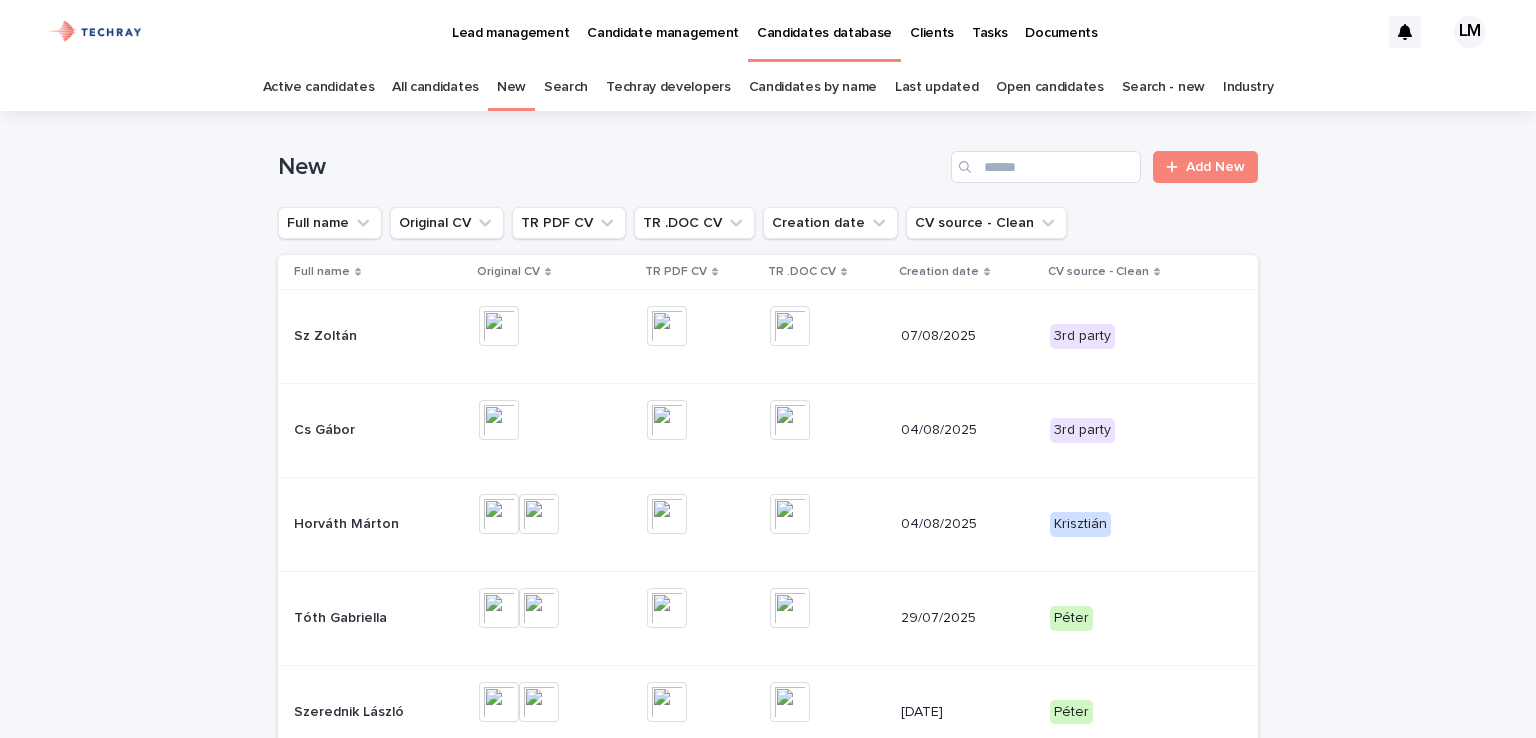 scroll, scrollTop: 0, scrollLeft: 0, axis: both 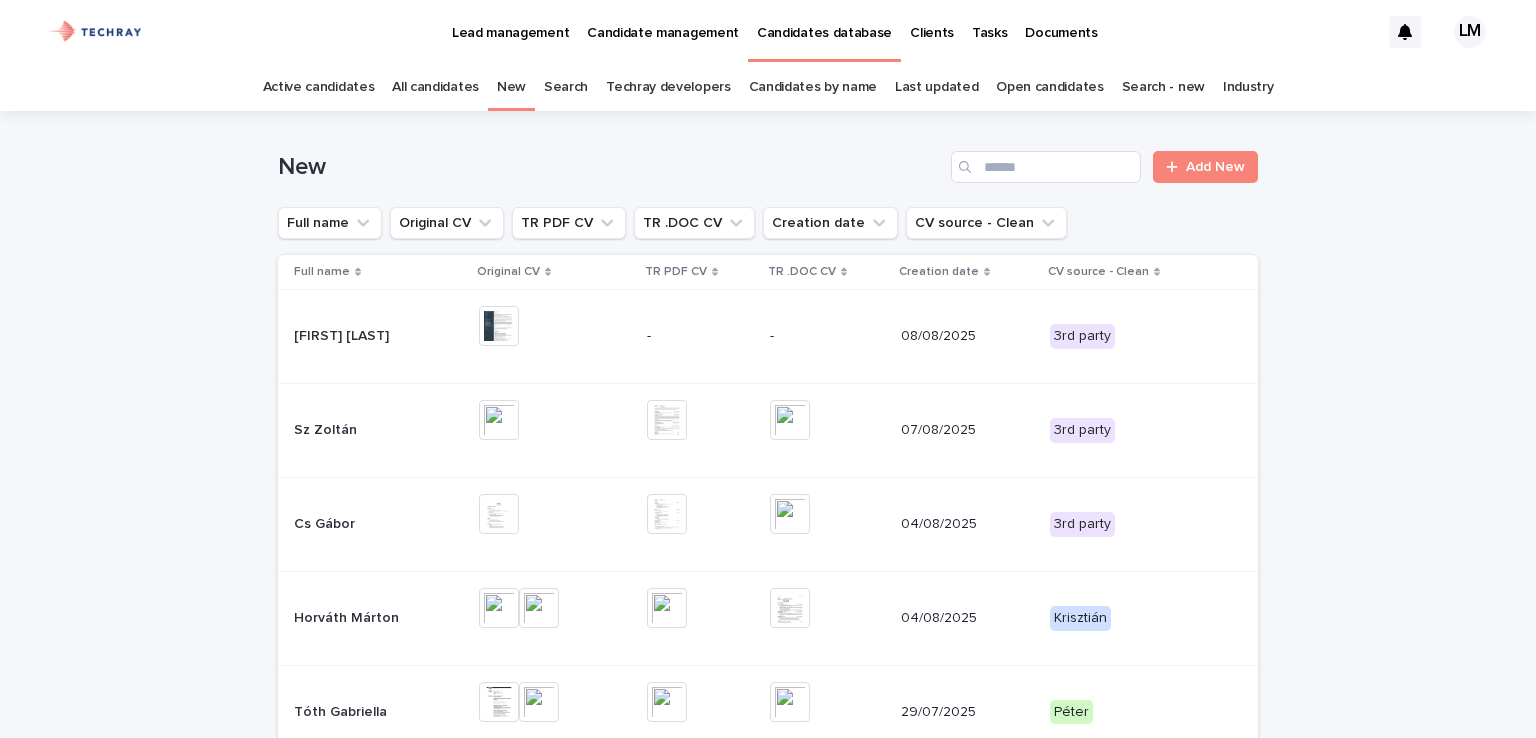 click on "Lead management" at bounding box center [510, 21] 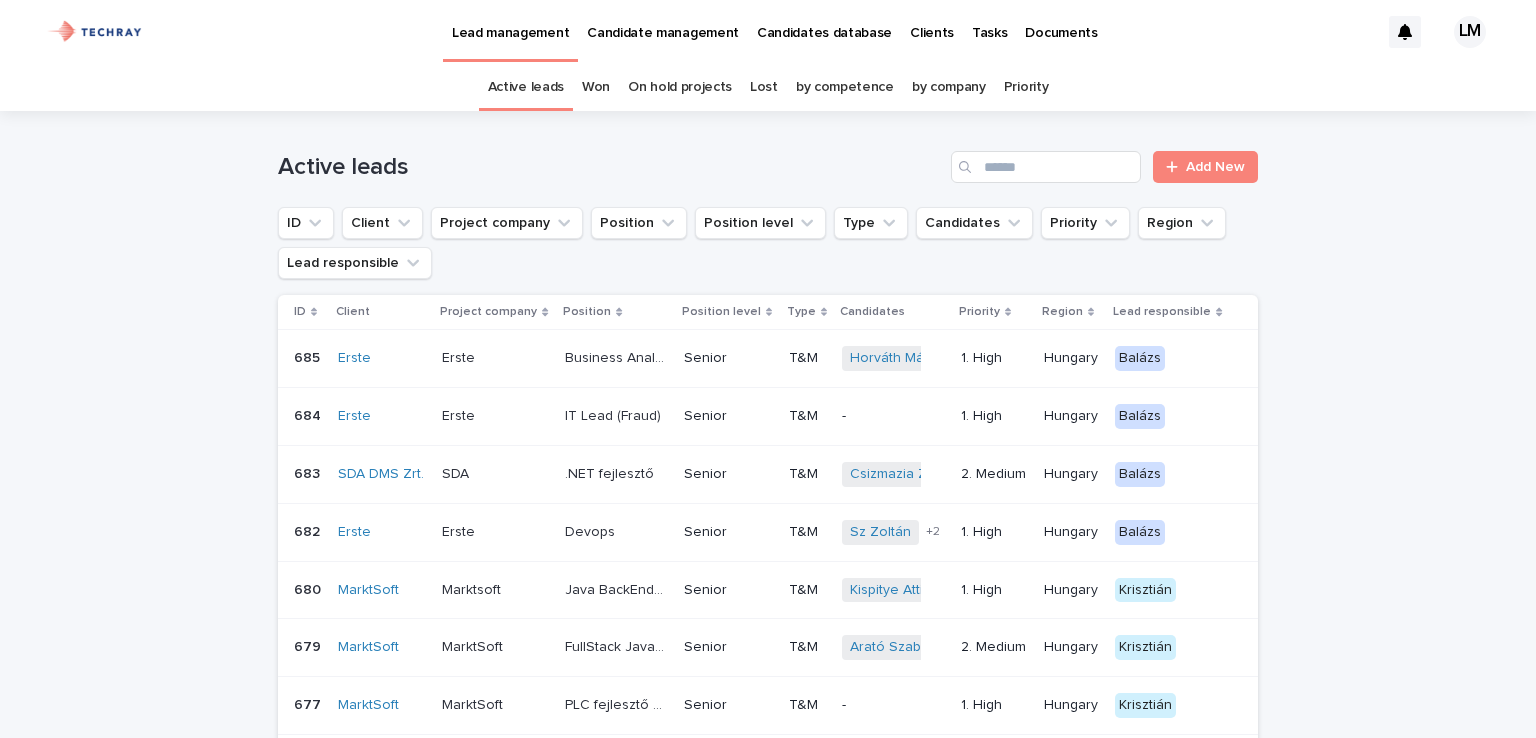click on "Active leads" at bounding box center (526, 87) 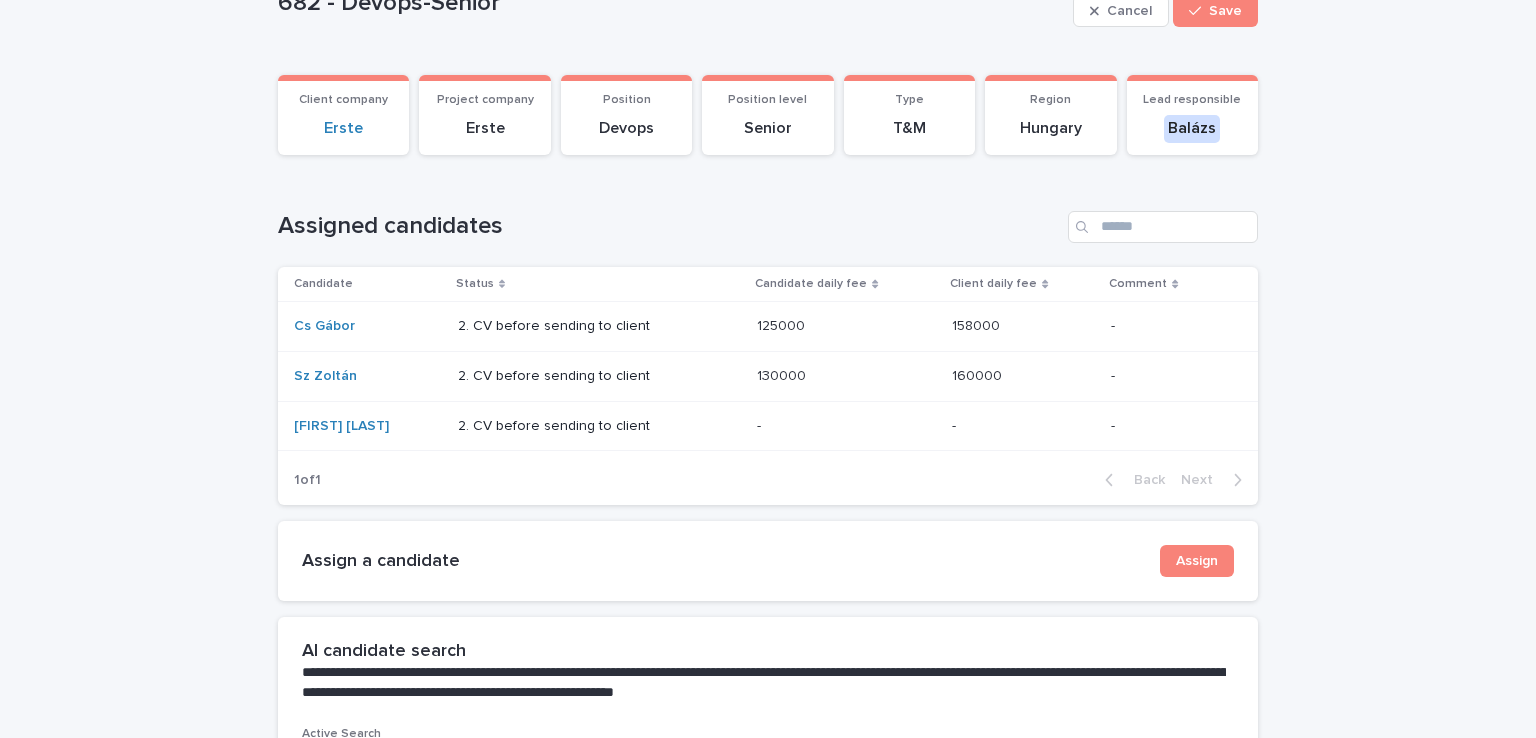 scroll, scrollTop: 200, scrollLeft: 0, axis: vertical 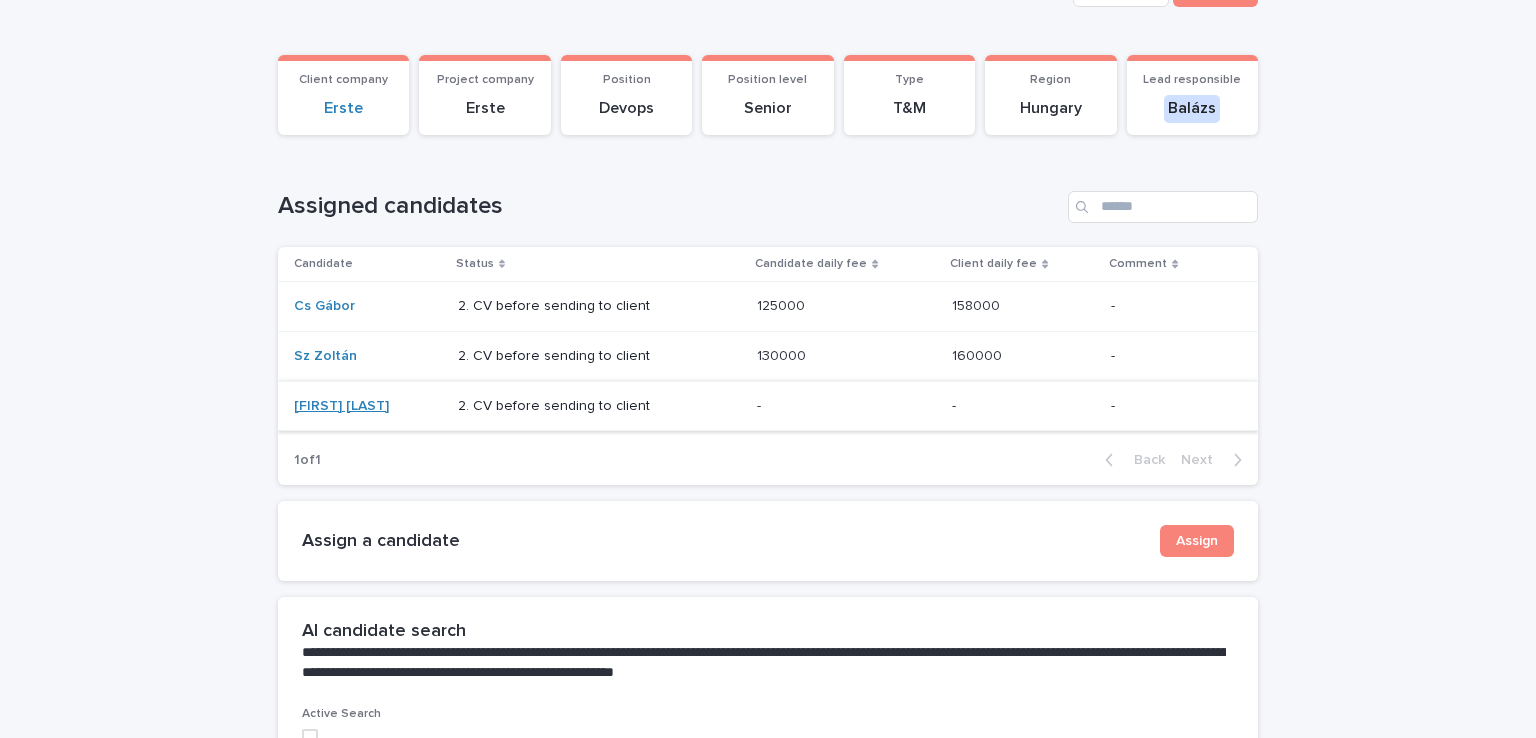 click on "[FIRST] [LAST]" at bounding box center (341, 406) 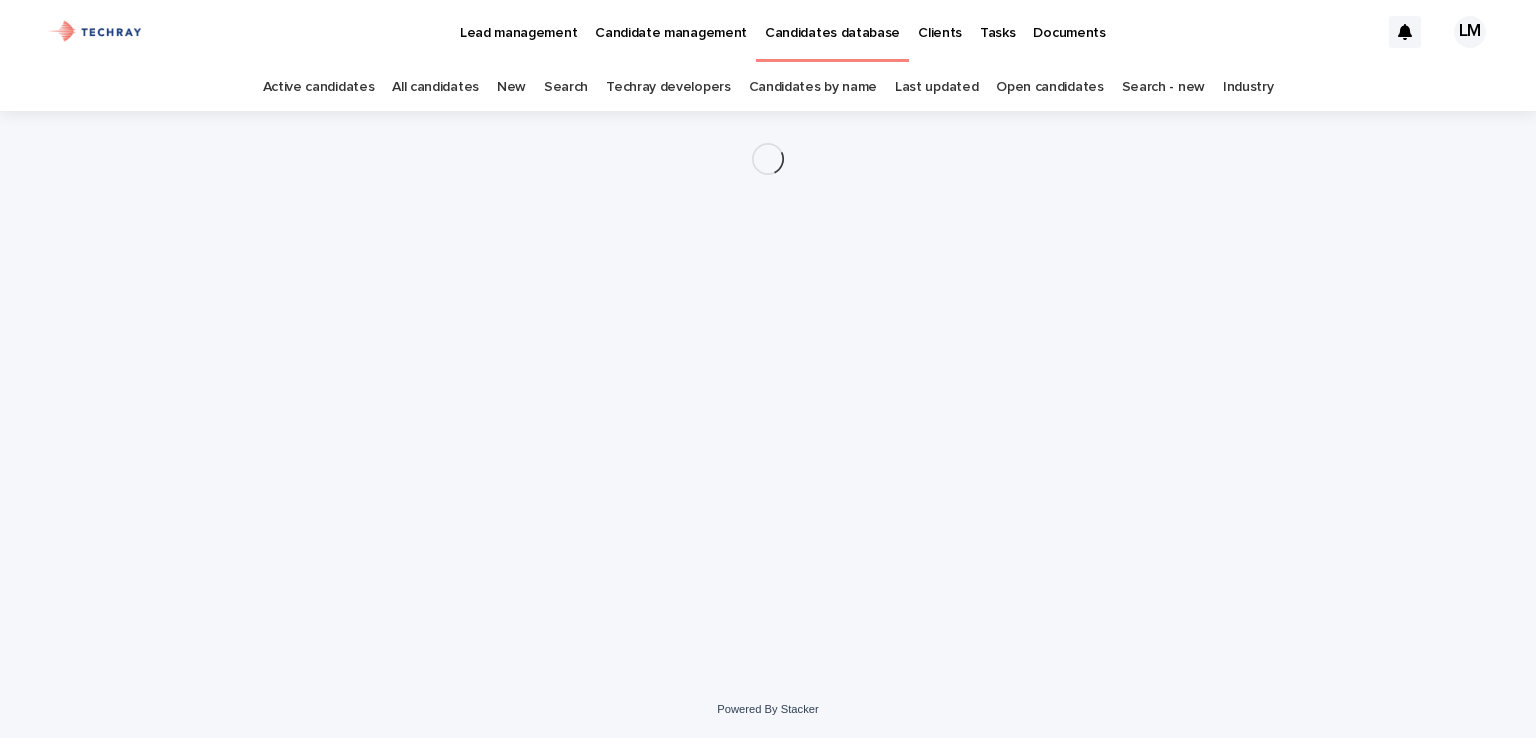 scroll, scrollTop: 0, scrollLeft: 0, axis: both 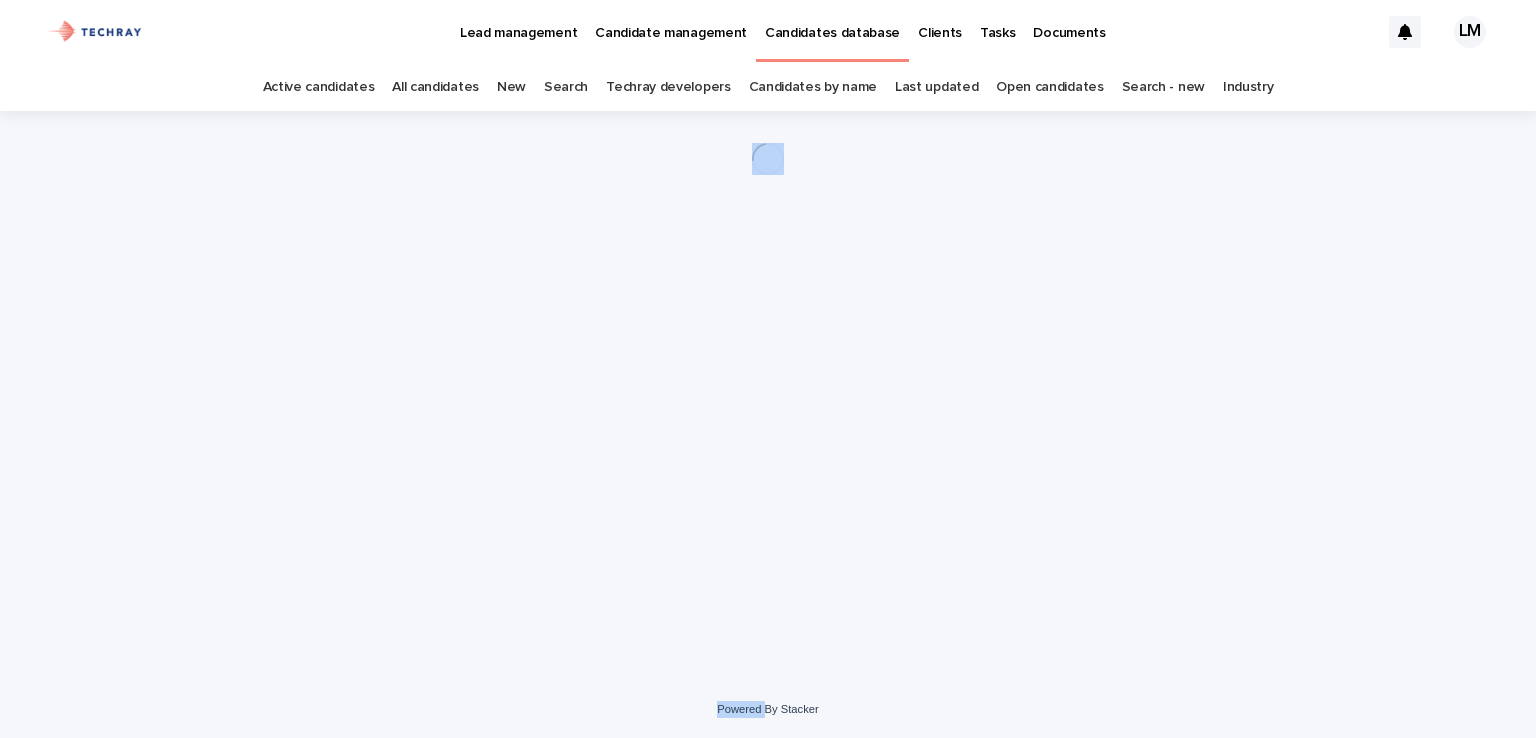 click on "Loading... Saving… Loading... Saving…" at bounding box center (768, 371) 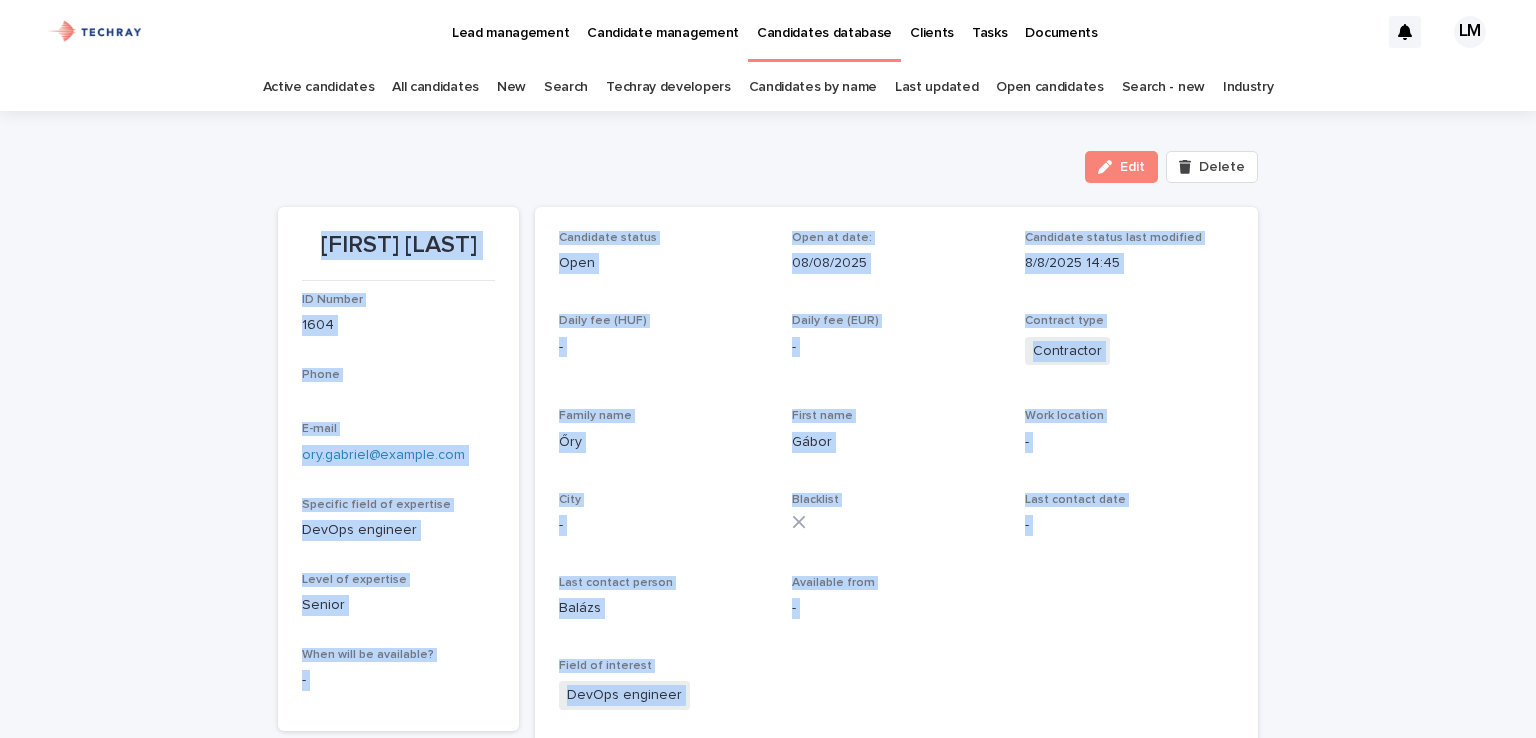 click on "Candidate status Open Open at date: 08/08/2025 Candidate status last modified 8/8/2025 14:45 Daily fee (HUF) - Daily fee (EUR) - Contract type Contractor Family name Őry First name Gábor Work location - City - Blacklist Last contact date - Last contact person Balázs Available from - Field of interest DevOps engineer CV source 3rd party 3rd party name - Comment - Original CV This file cannot be opened Download File TR PDF CV - TR .DOC CV - Updated - Original CV - Updated - TR CV PDF - Updated - TR CV DOC - Attachments - Jelölt összefoglaló Jelölt összefoglaló - UPDATED CV Jelölt összefoglaló:  IT Skill - Lista IT Skill - Lista UPDATED CV - Industry ," at bounding box center [896, 1169] 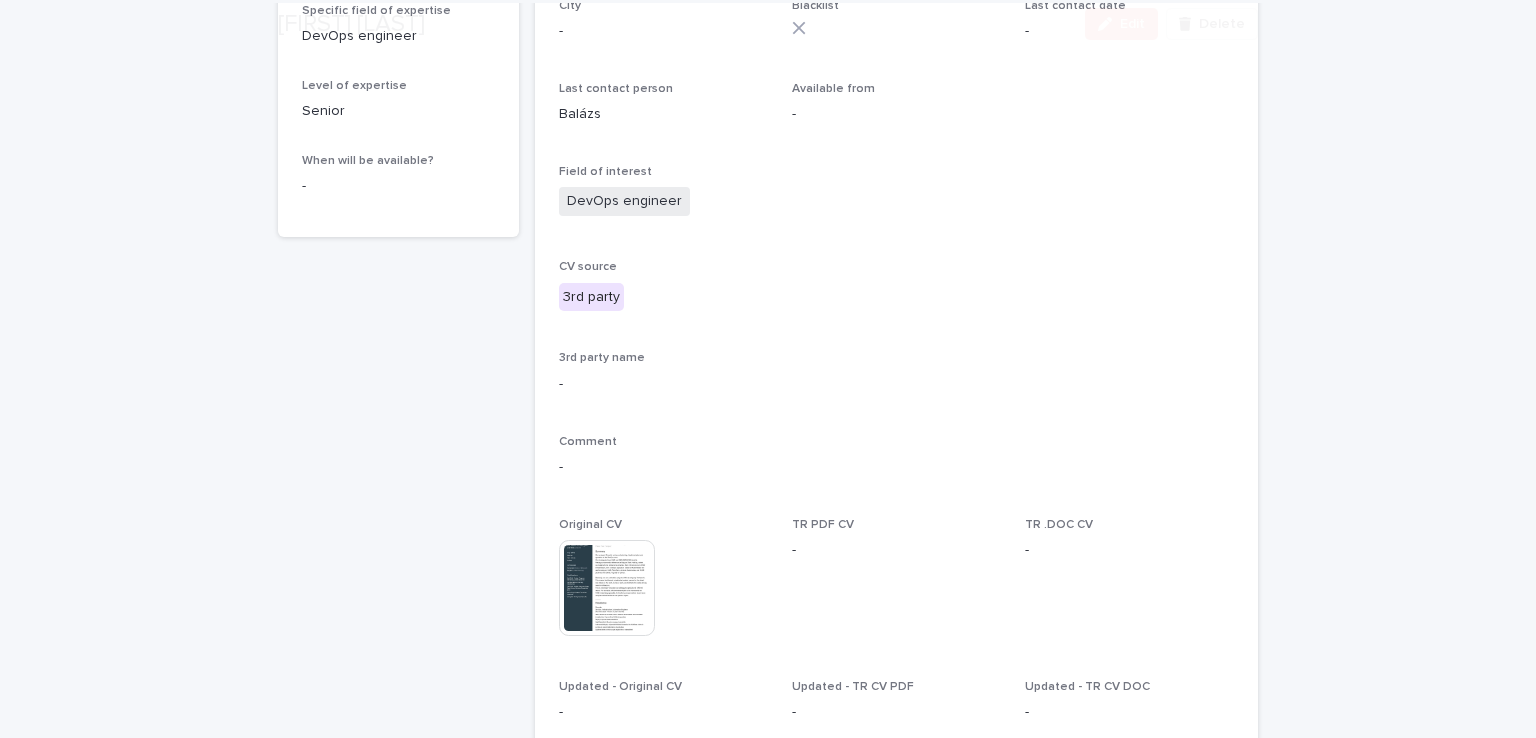scroll, scrollTop: 500, scrollLeft: 0, axis: vertical 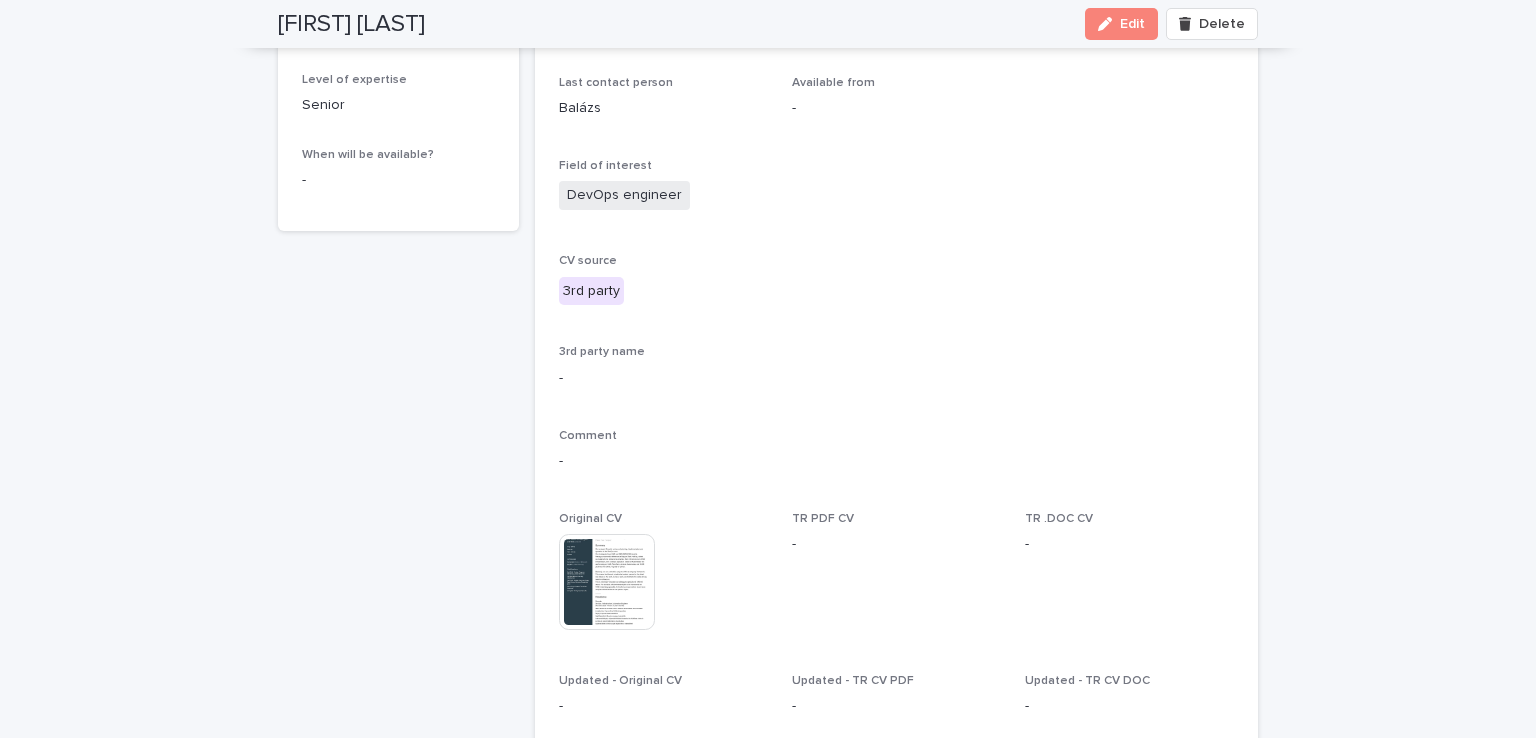 click at bounding box center [607, 582] 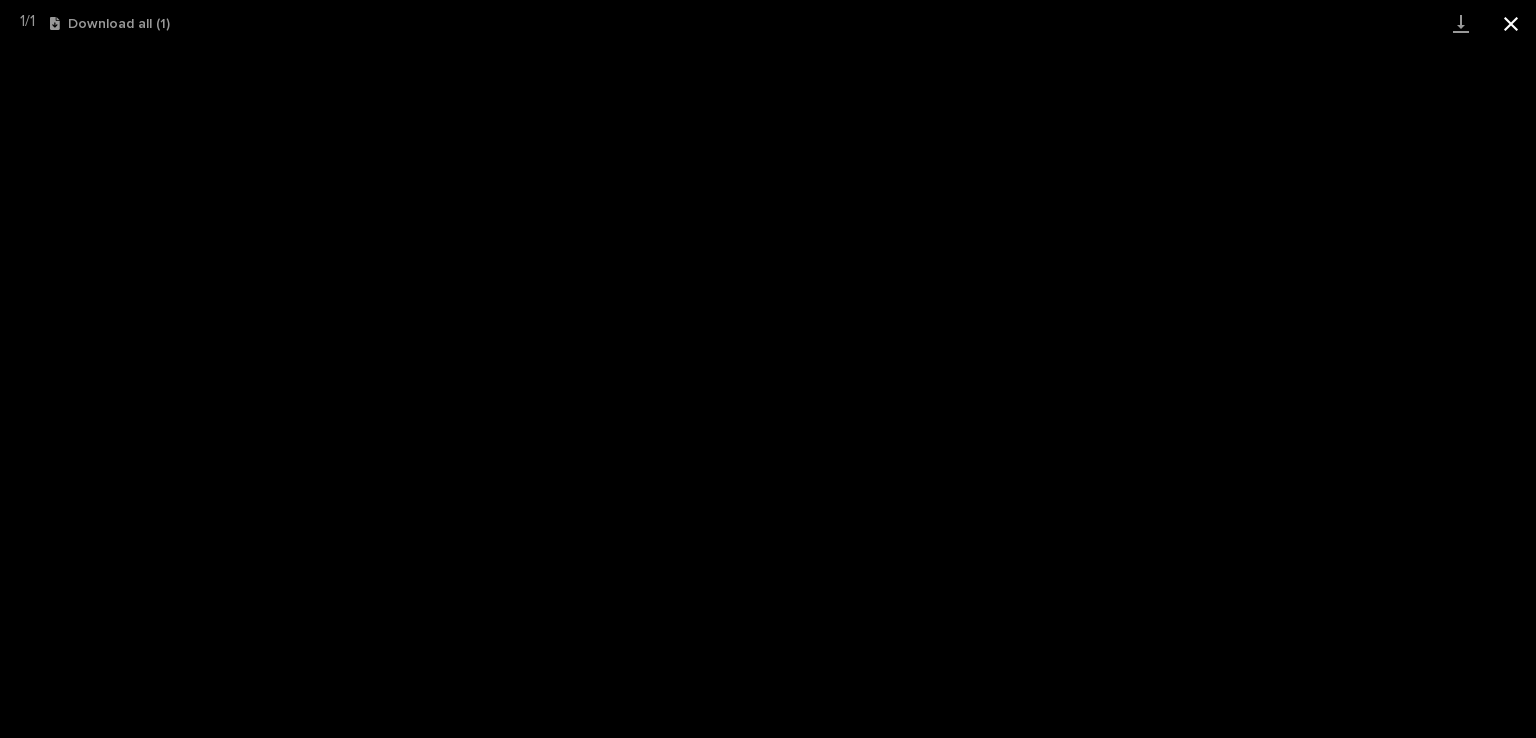 click at bounding box center (1511, 23) 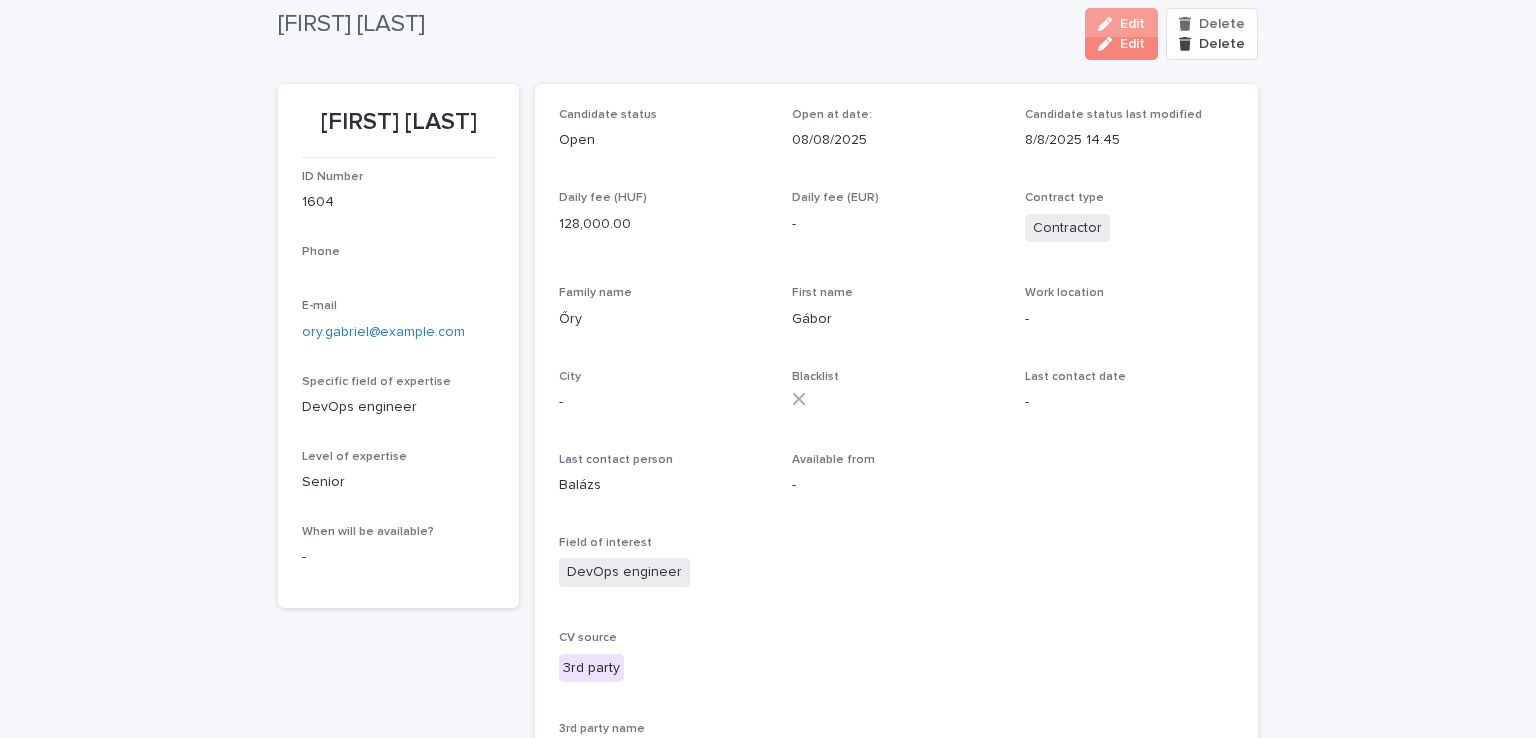 scroll, scrollTop: 0, scrollLeft: 0, axis: both 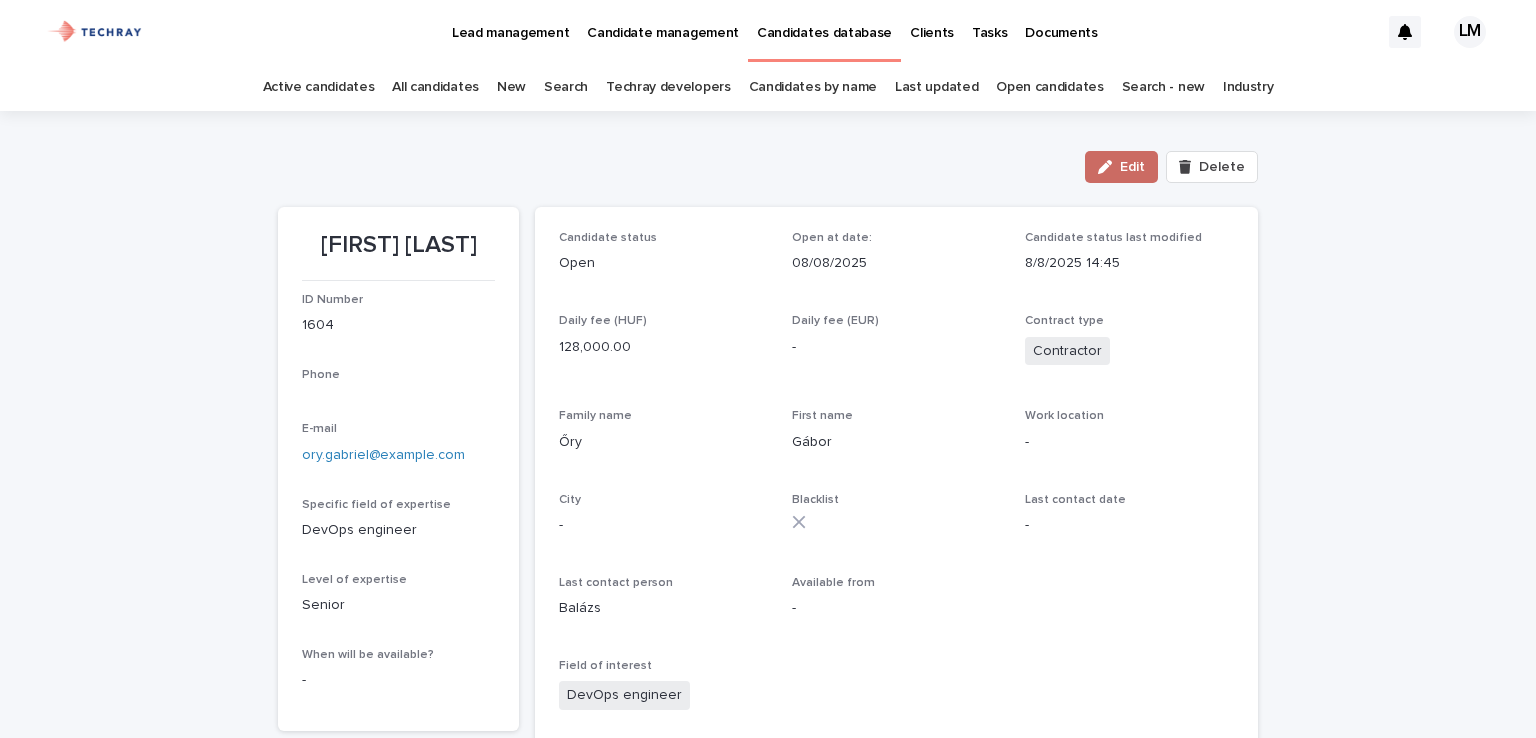 click on "Edit" at bounding box center [1132, 167] 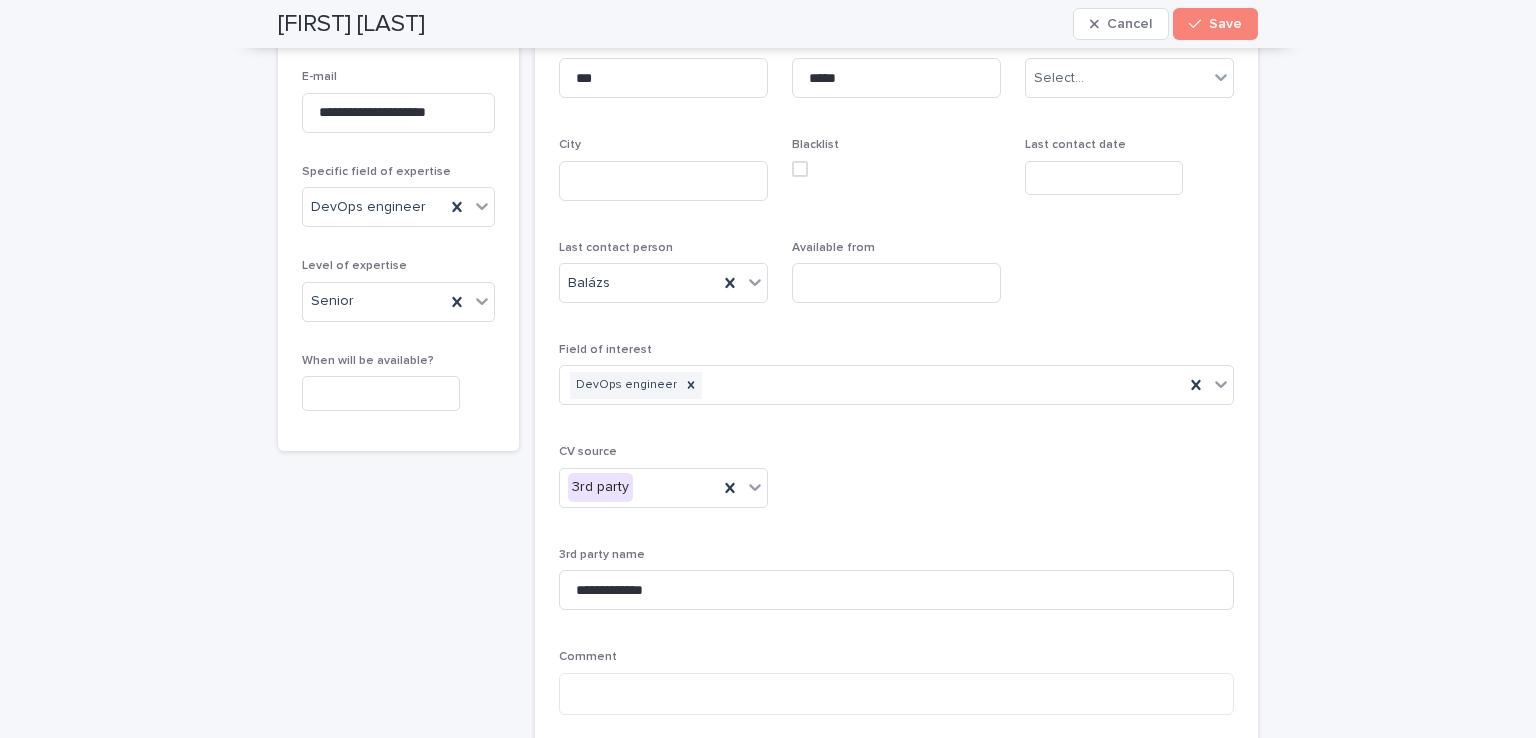 scroll, scrollTop: 800, scrollLeft: 0, axis: vertical 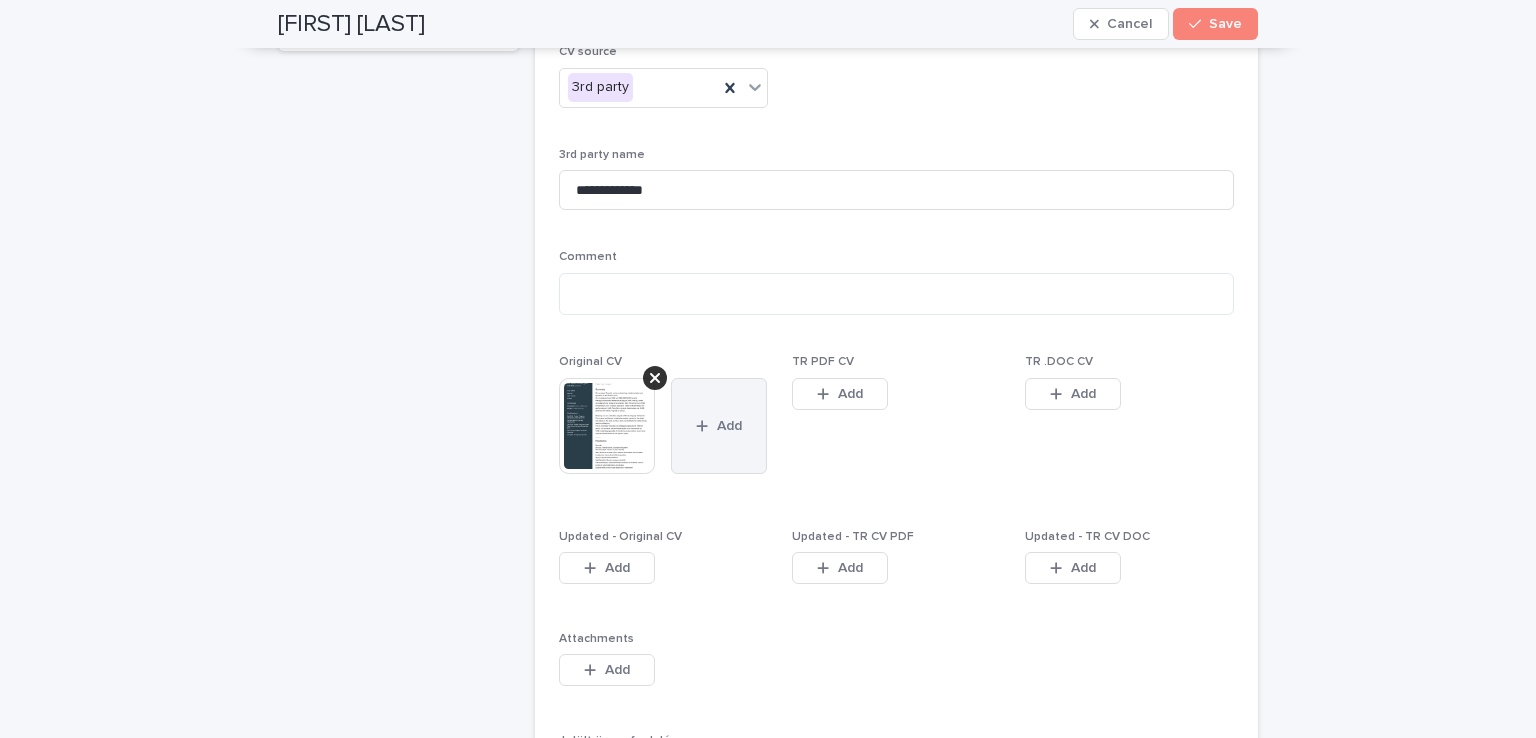 click on "Add" at bounding box center (719, 426) 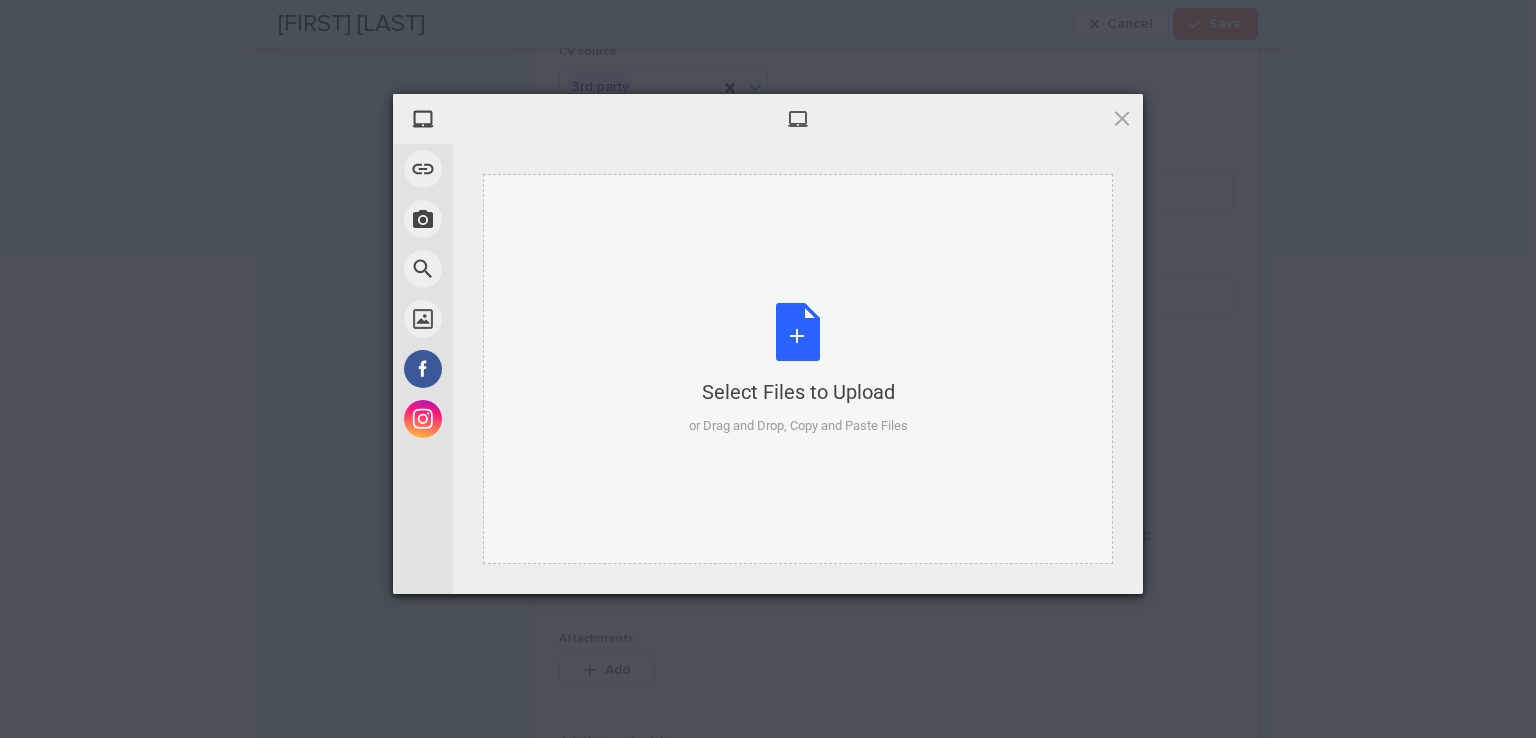 click on "Select Files to Upload
or Drag and Drop, Copy and Paste Files" at bounding box center (798, 369) 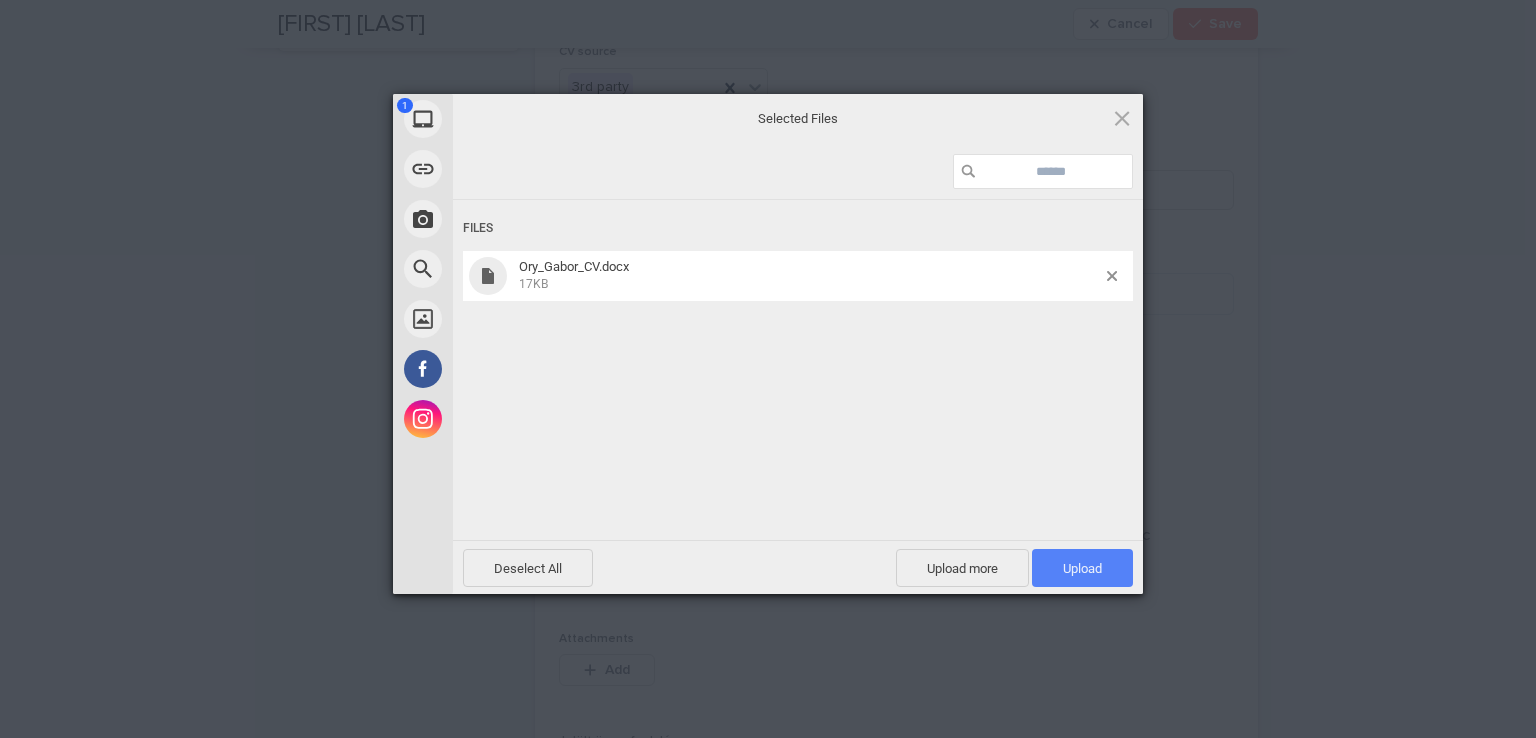 click on "Upload
1" at bounding box center [1082, 568] 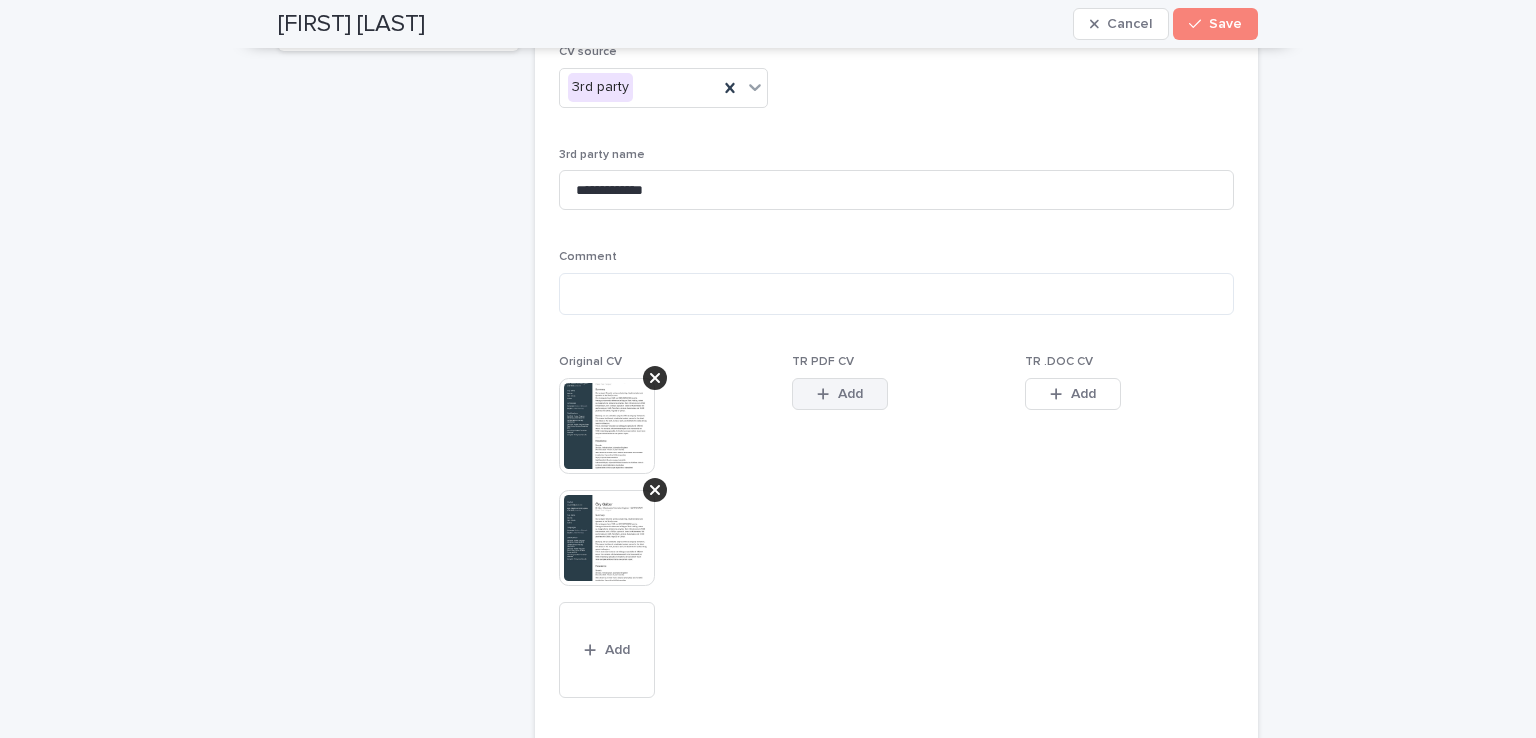 click 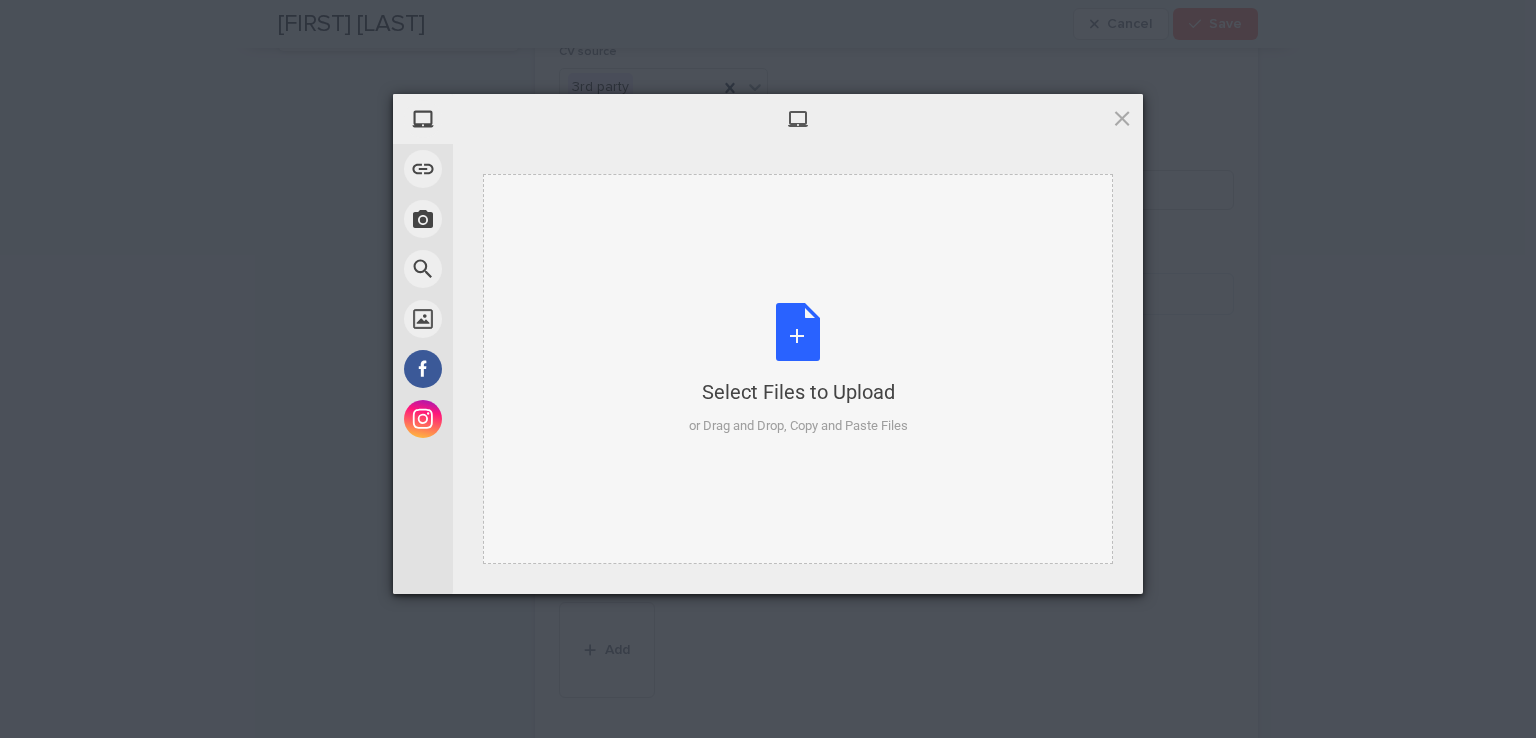 click on "Select Files to Upload
or Drag and Drop, Copy and Paste Files" at bounding box center (798, 369) 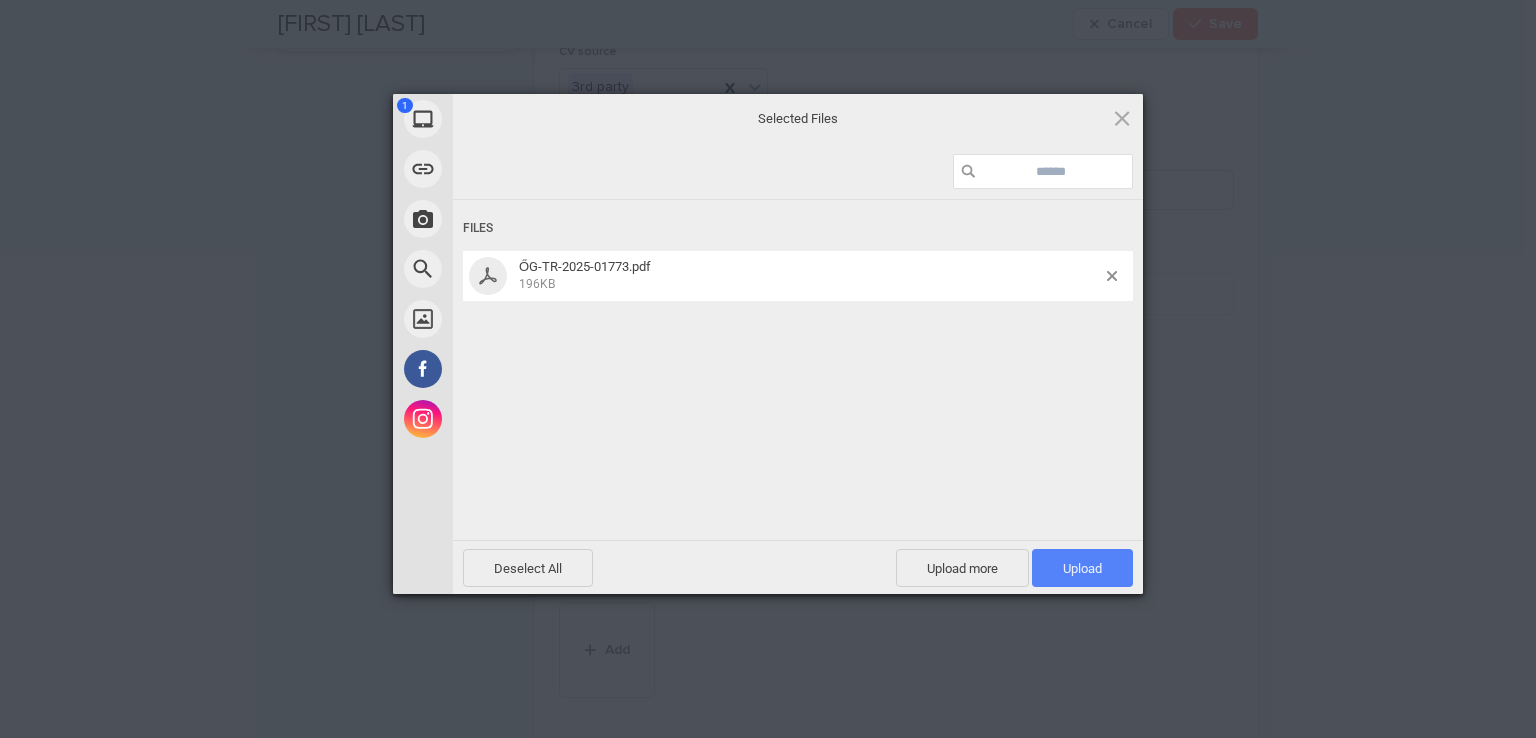 click on "Upload
1" at bounding box center (1082, 568) 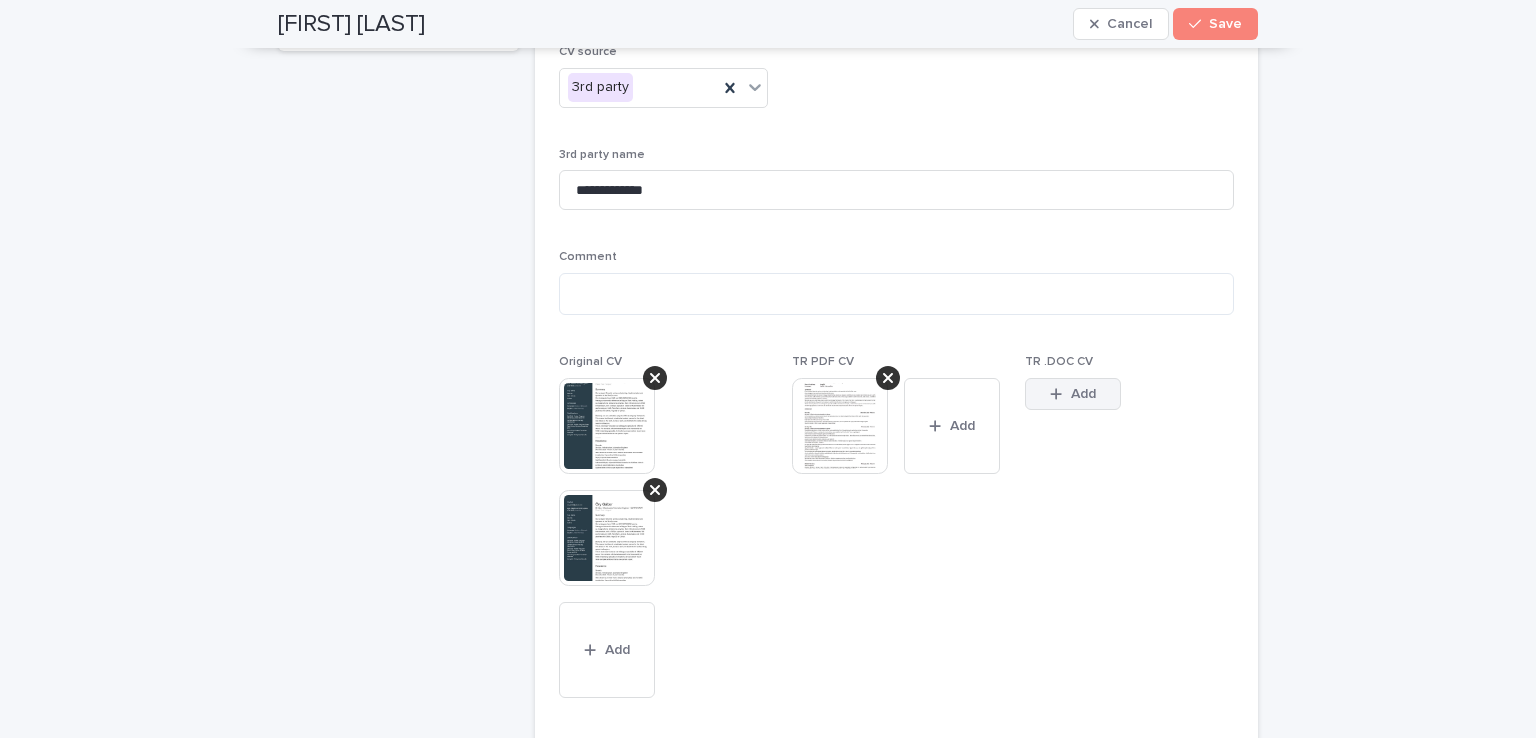 click on "Add" at bounding box center (1073, 394) 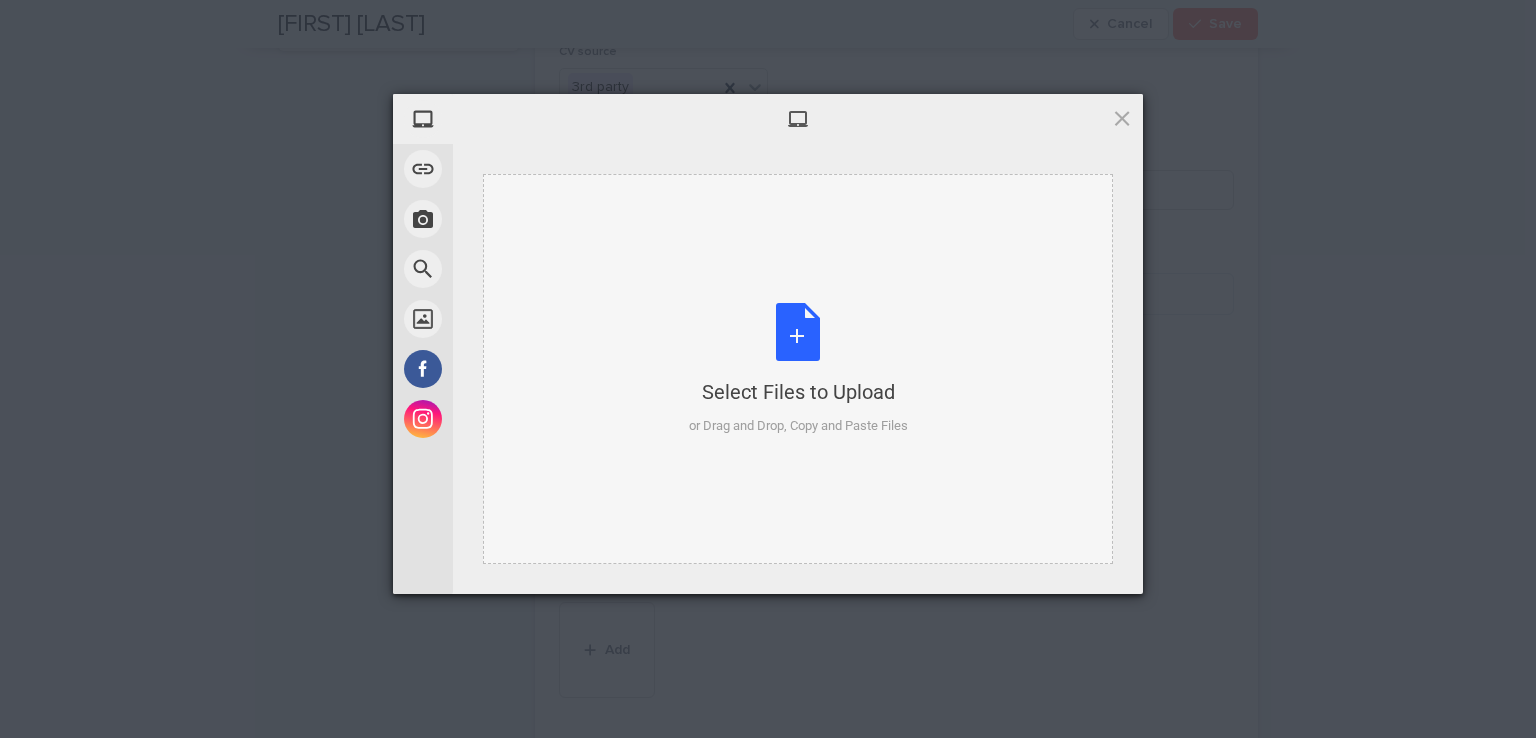 click on "Select Files to Upload
or Drag and Drop, Copy and Paste Files" at bounding box center (798, 369) 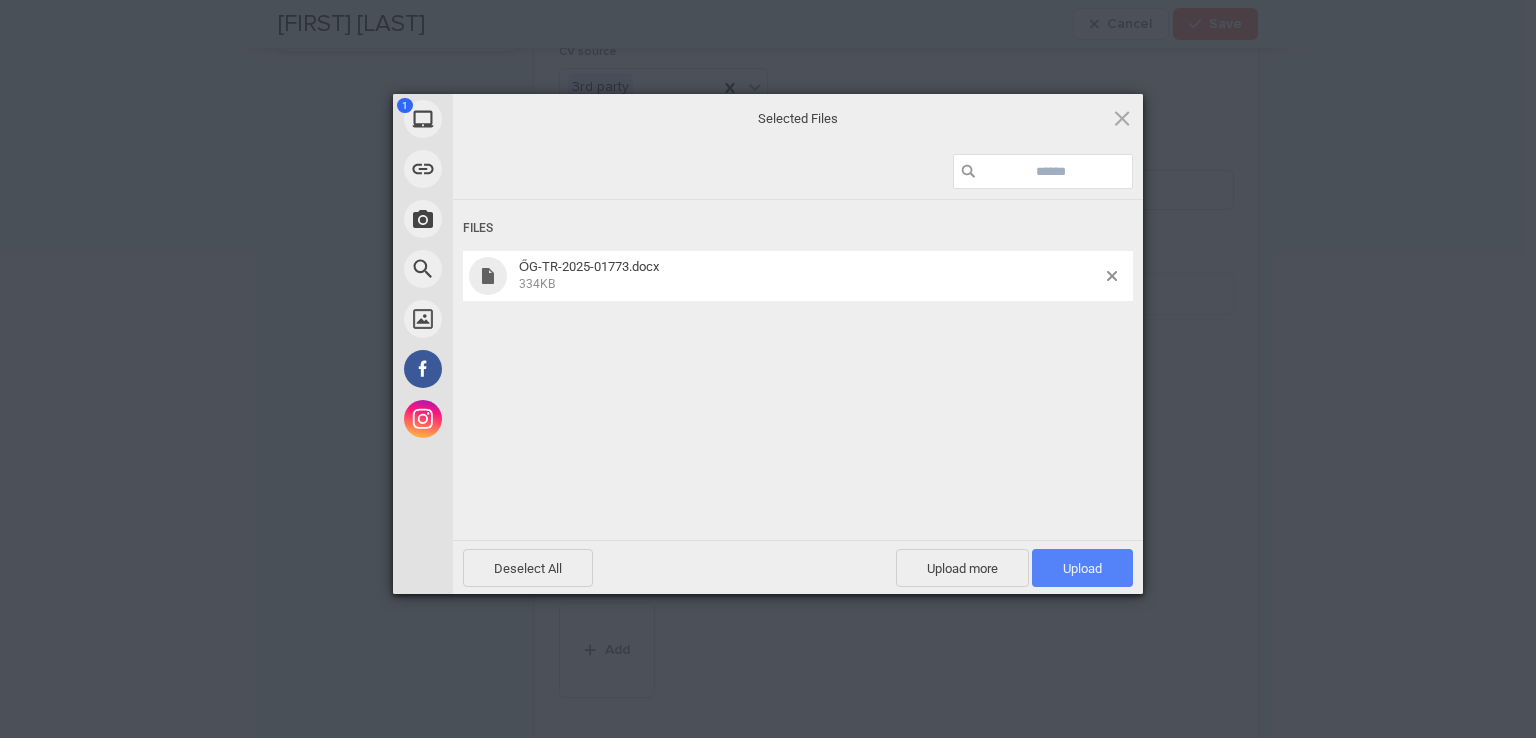click on "Upload
1" at bounding box center [1082, 568] 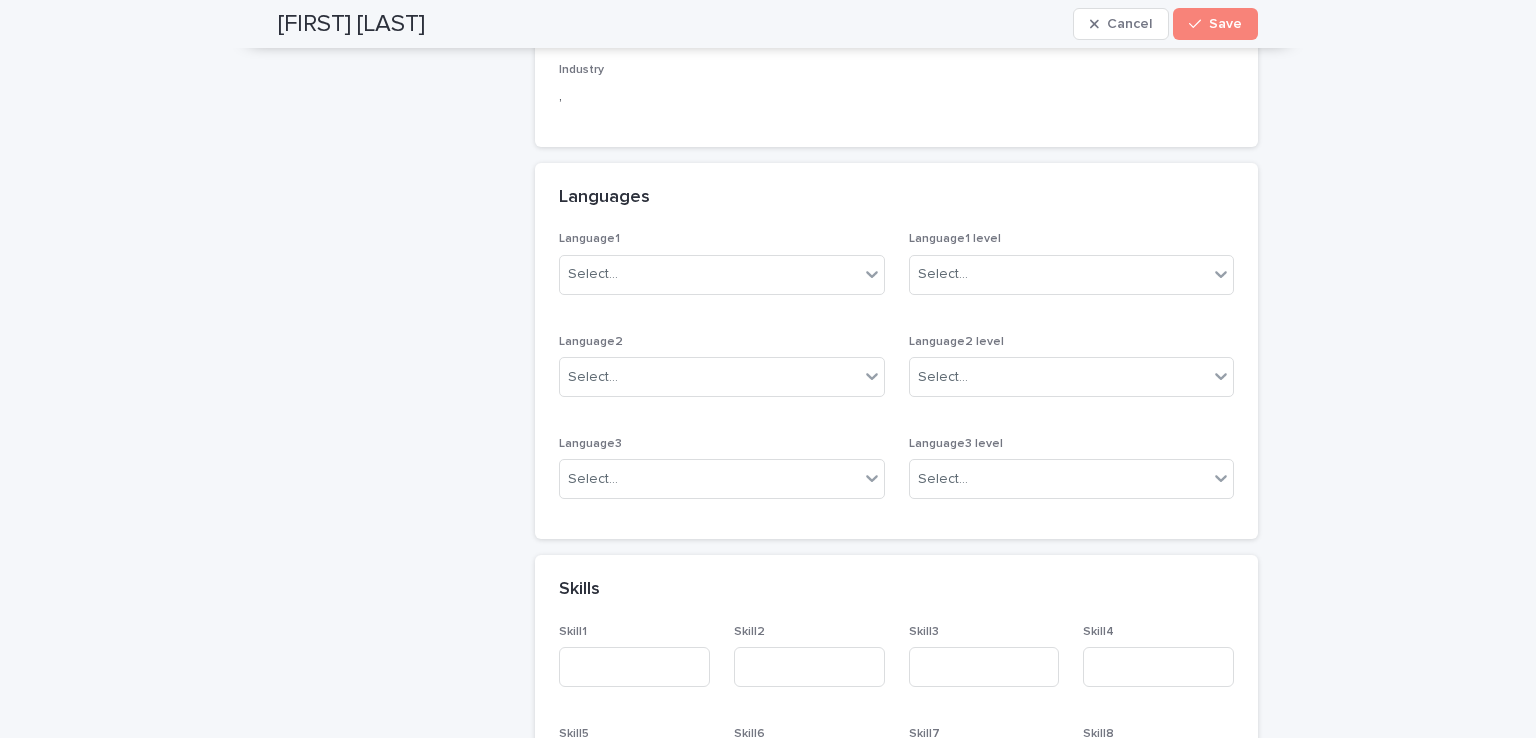 scroll, scrollTop: 2400, scrollLeft: 0, axis: vertical 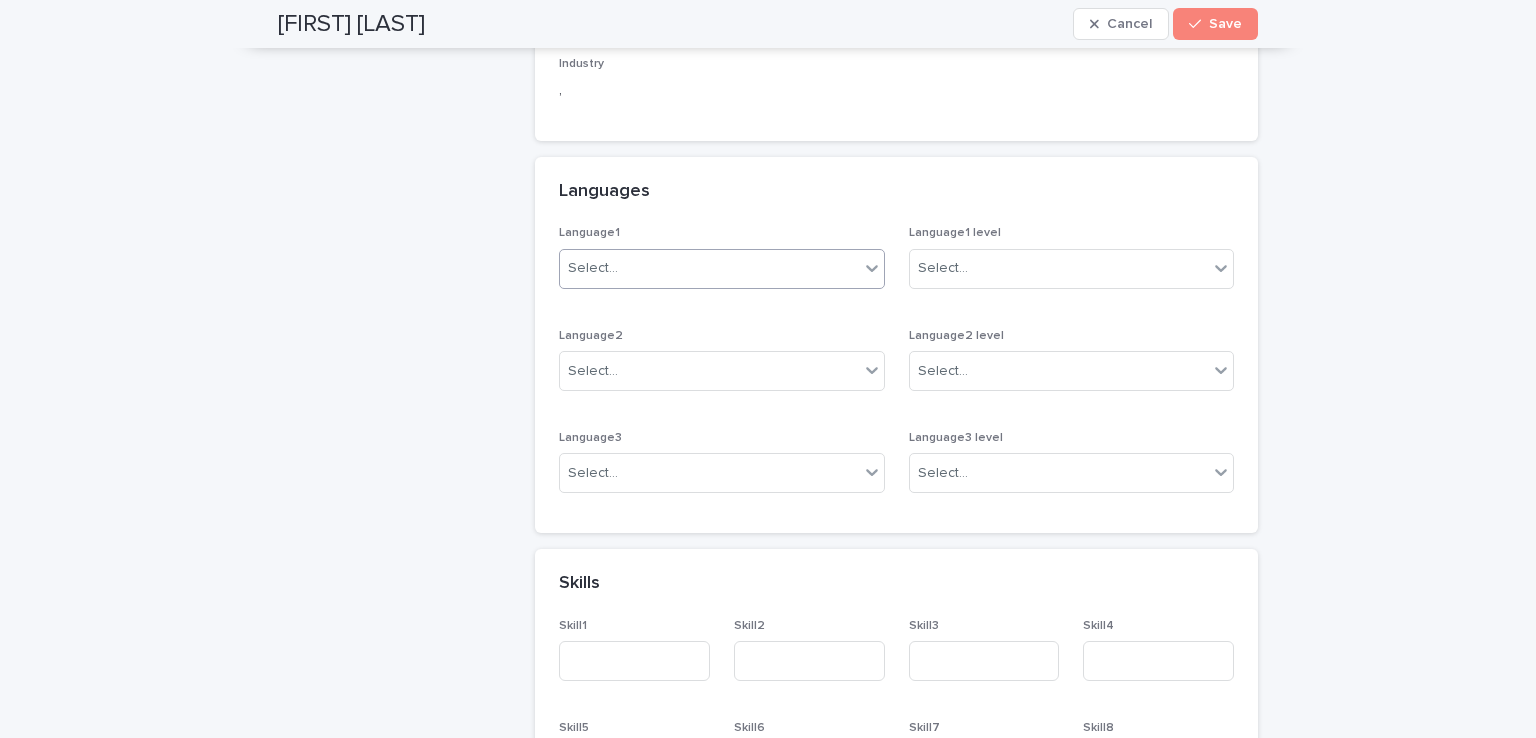 click 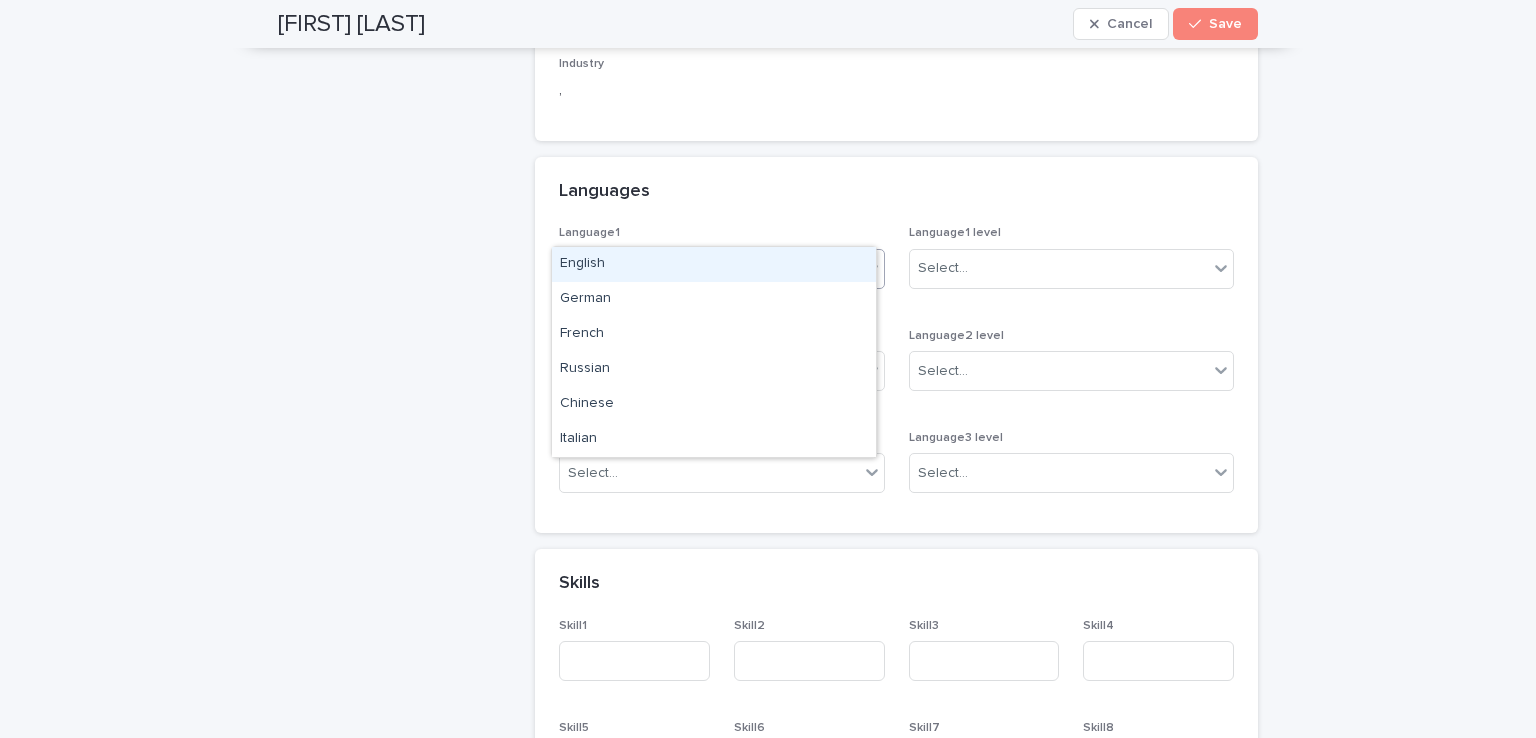 click on "English" at bounding box center [714, 264] 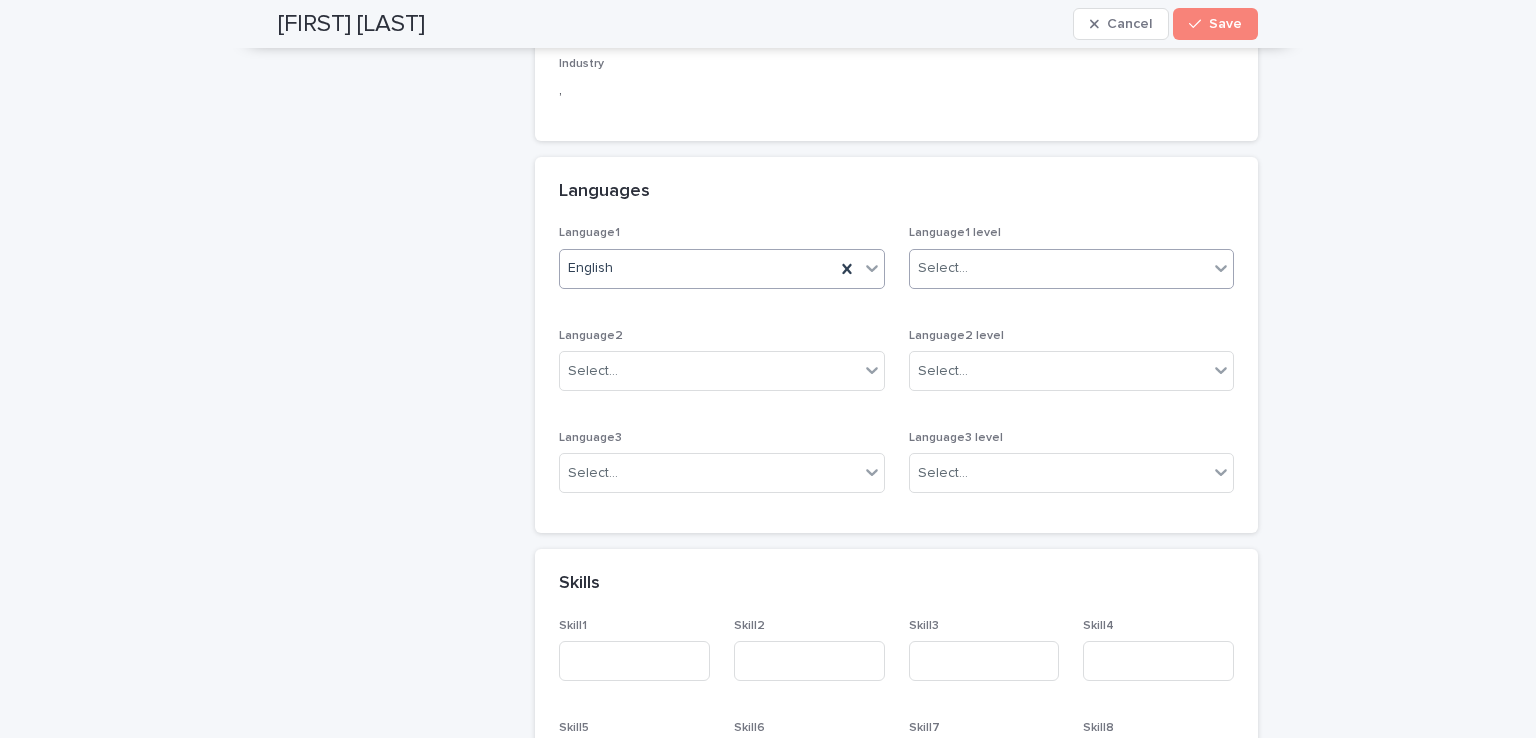 click at bounding box center (1221, 268) 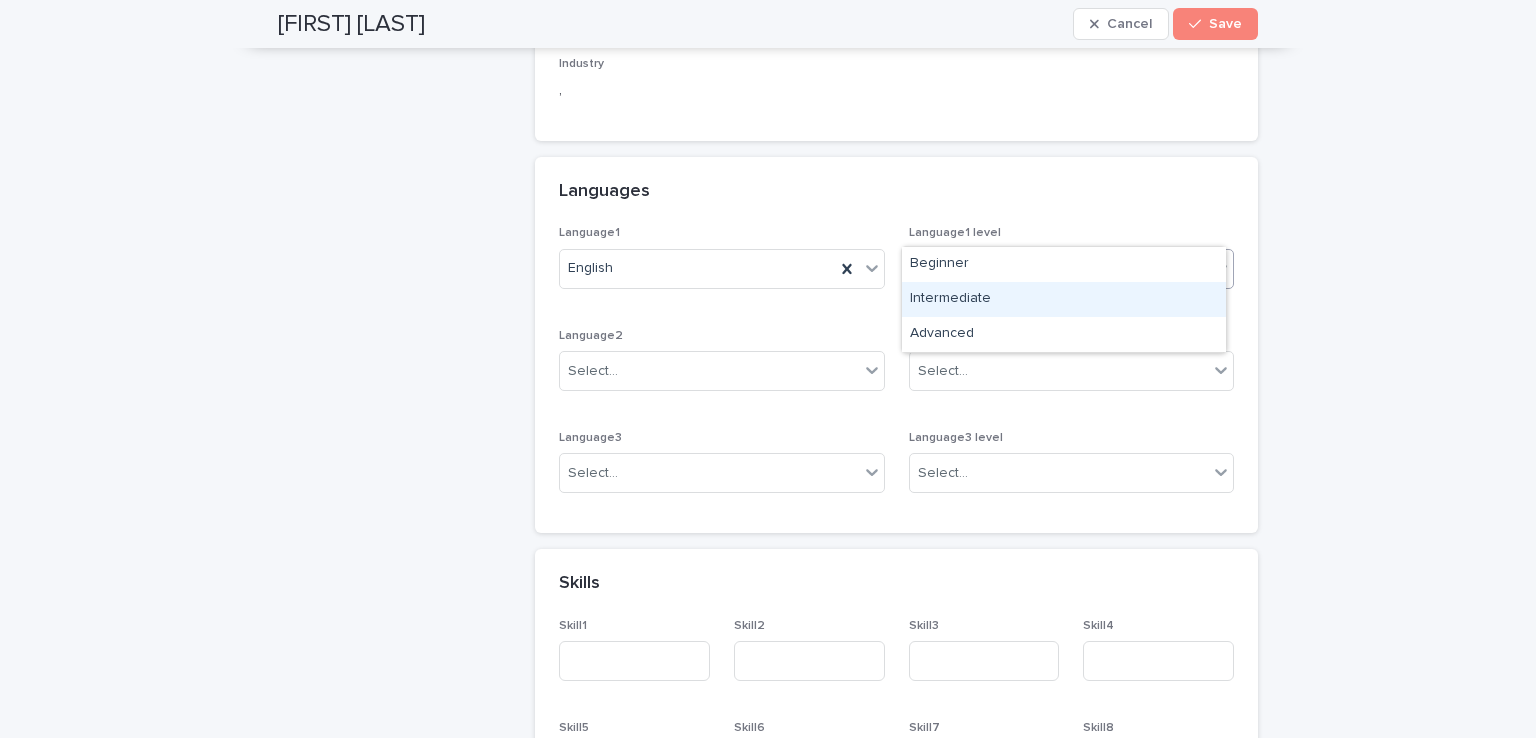 click on "Intermediate" at bounding box center (1064, 299) 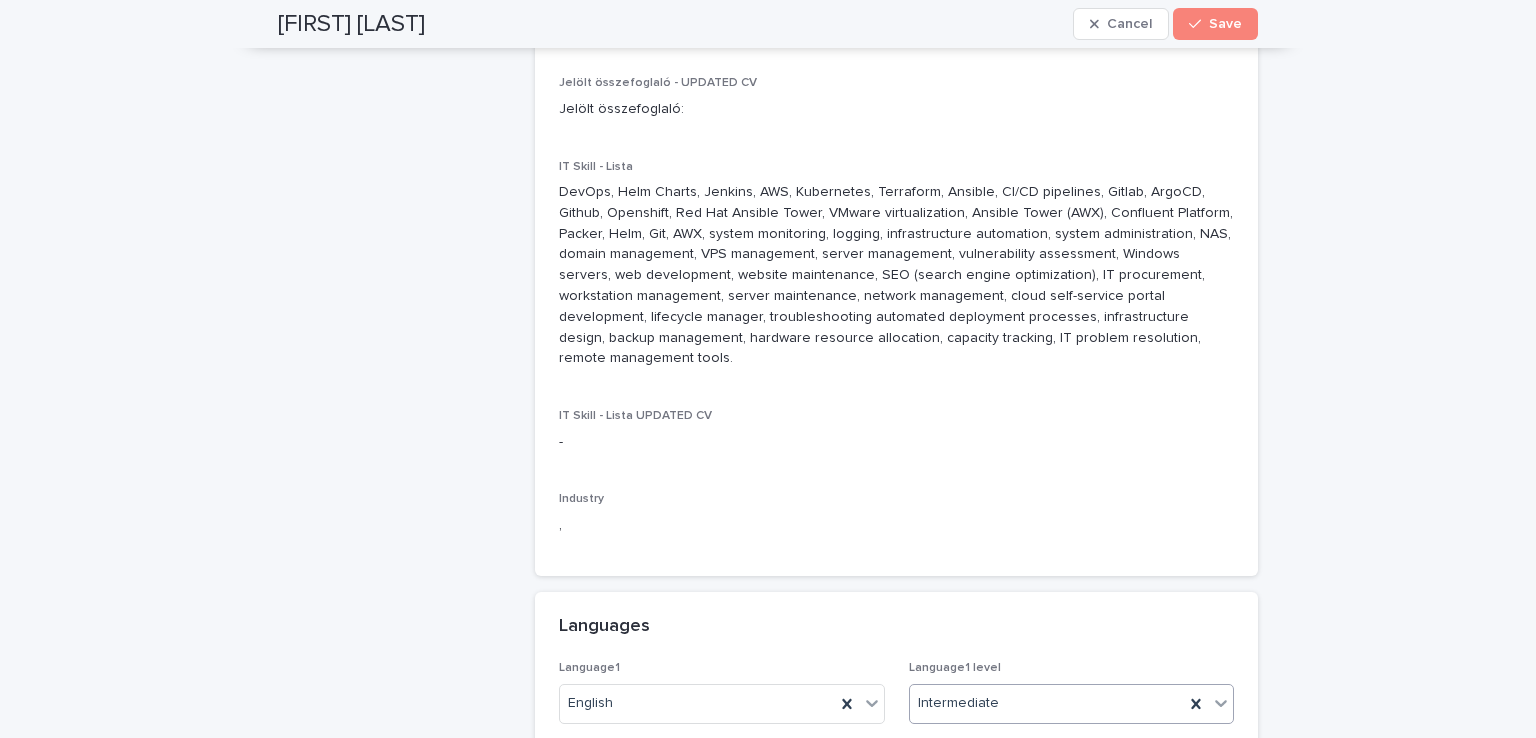 scroll, scrollTop: 2000, scrollLeft: 0, axis: vertical 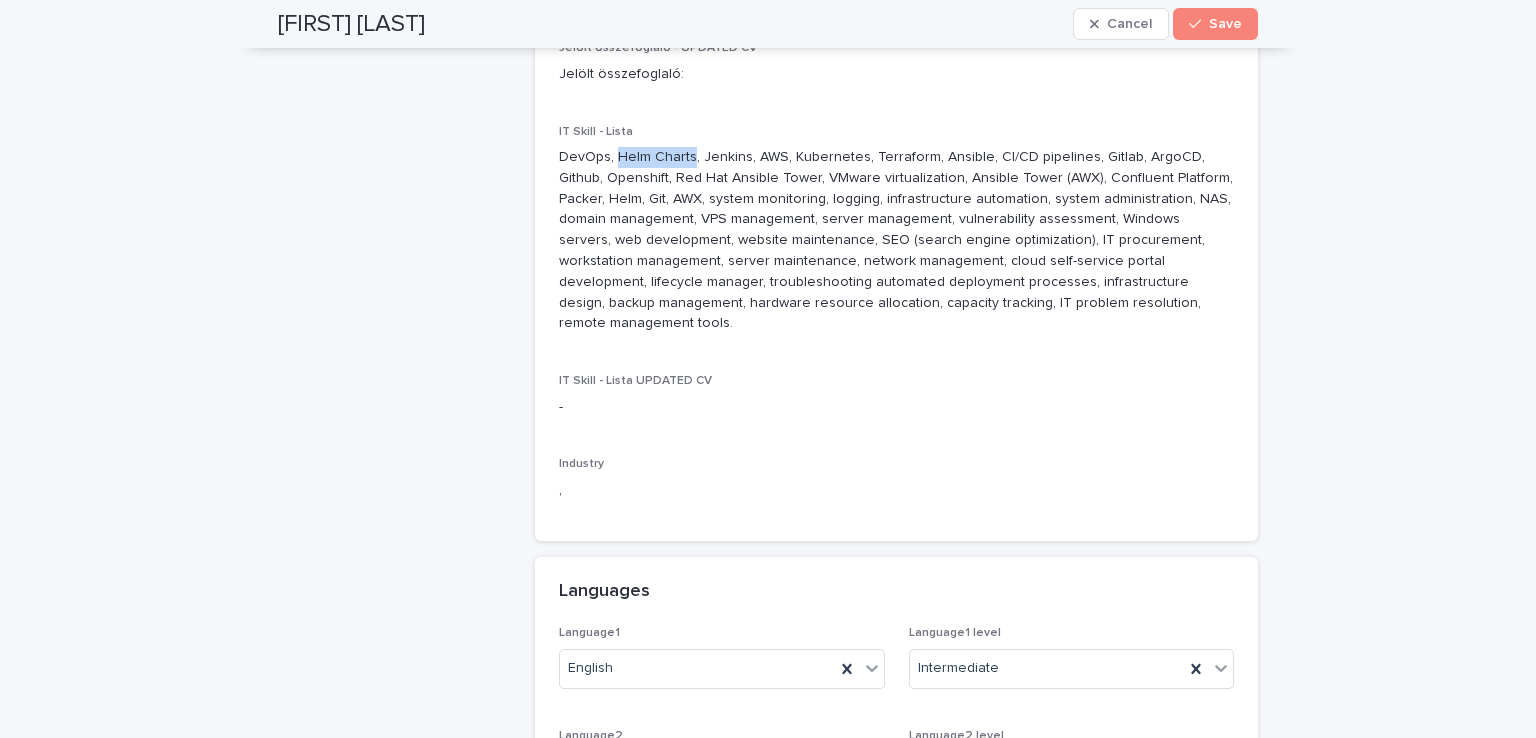 drag, startPoint x: 607, startPoint y: 139, endPoint x: 684, endPoint y: 138, distance: 77.00649 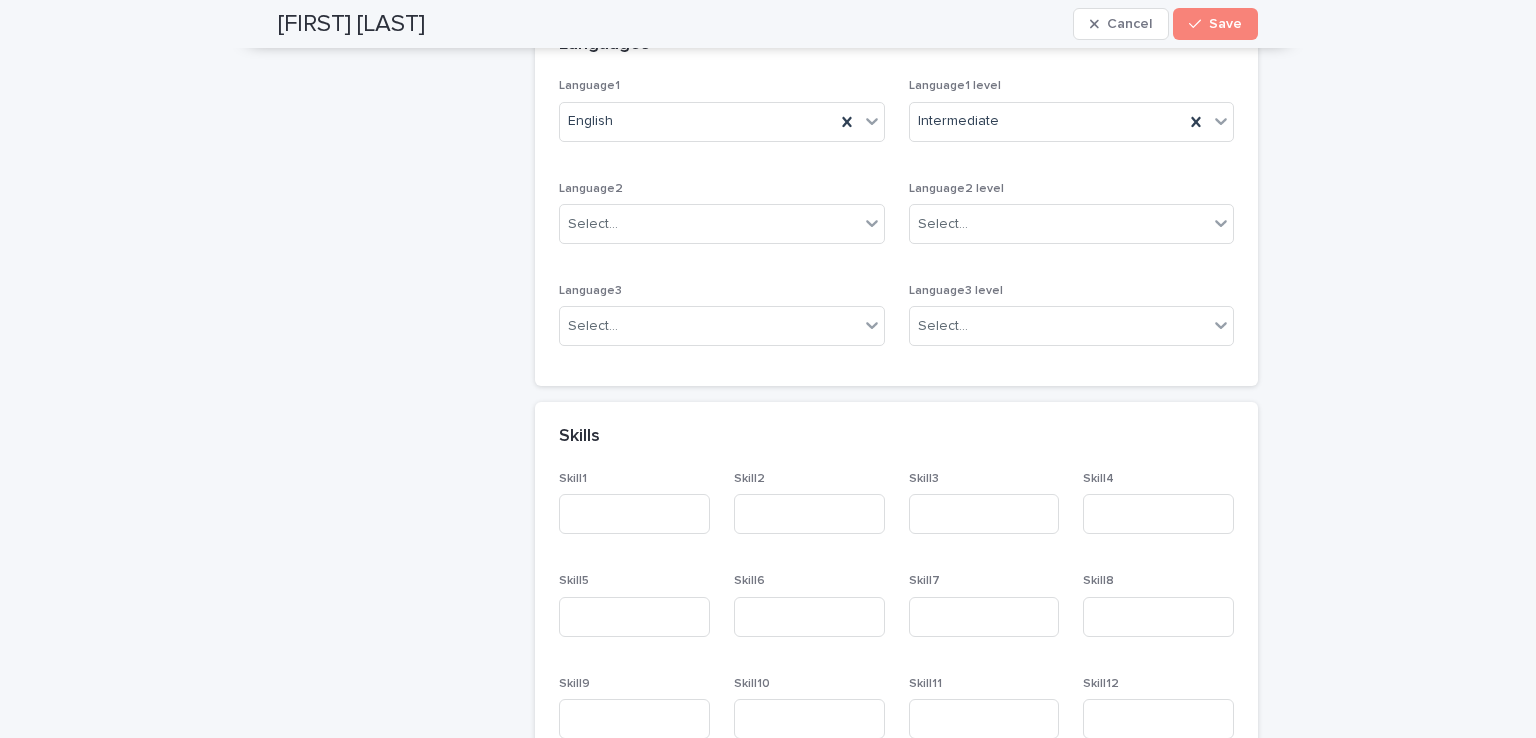 scroll, scrollTop: 2600, scrollLeft: 0, axis: vertical 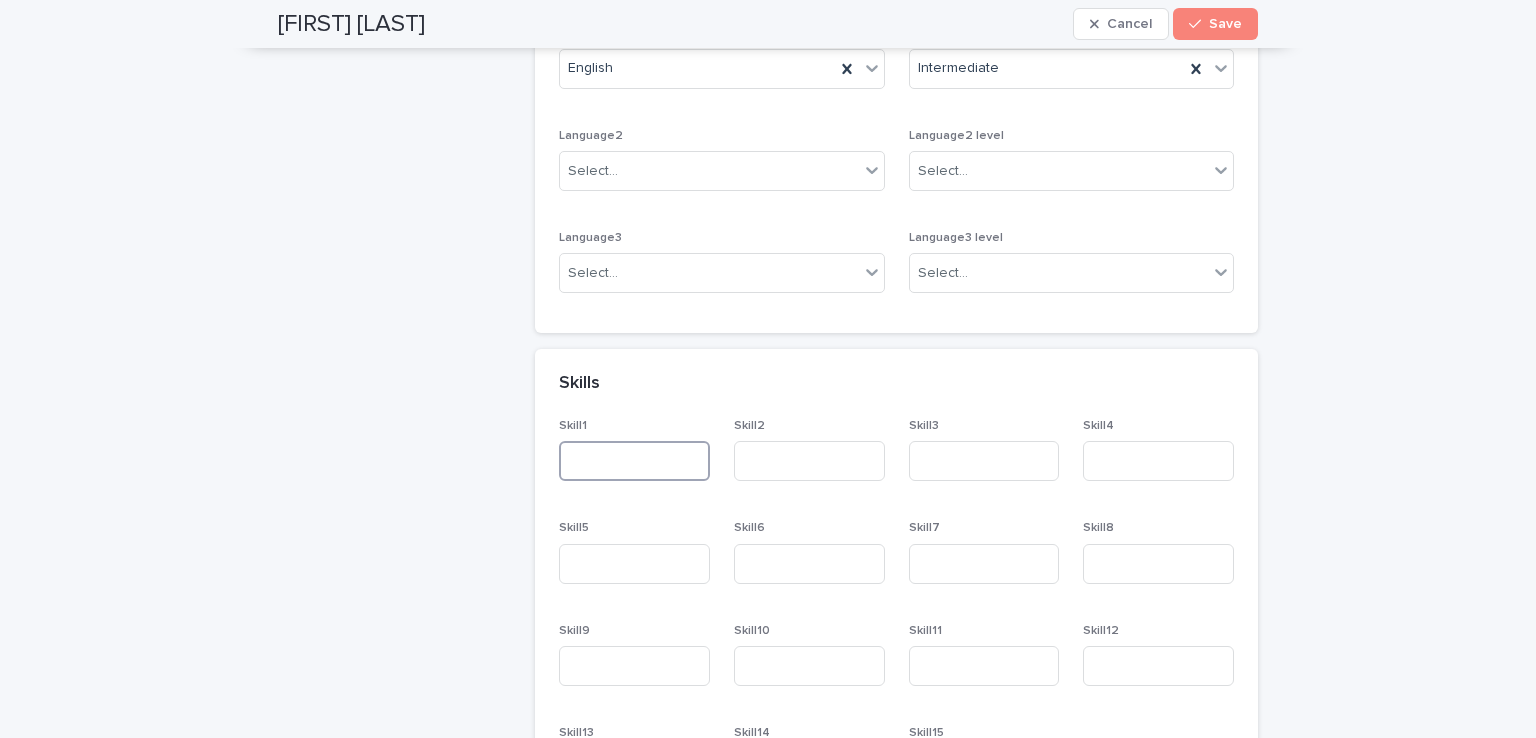 click at bounding box center (634, 461) 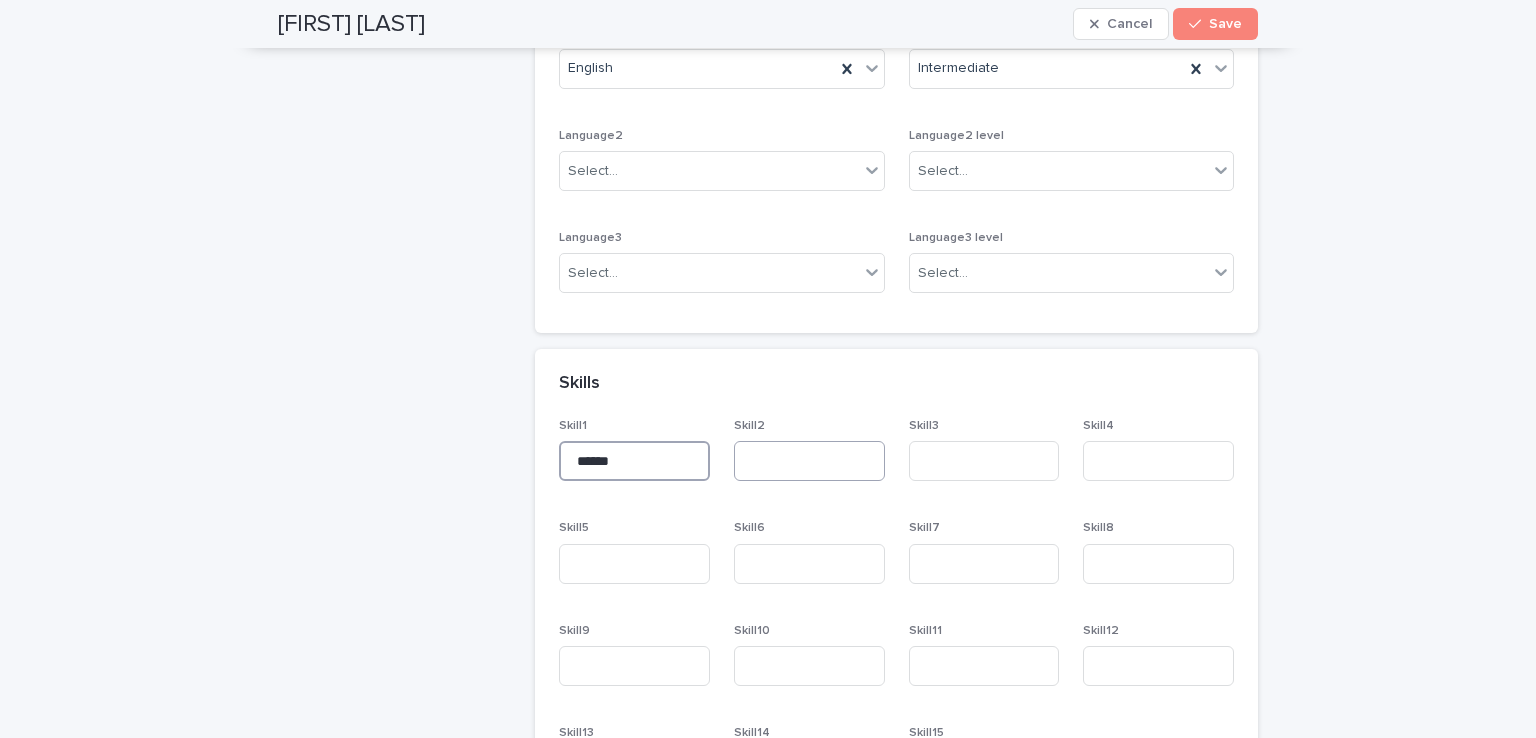 type on "******" 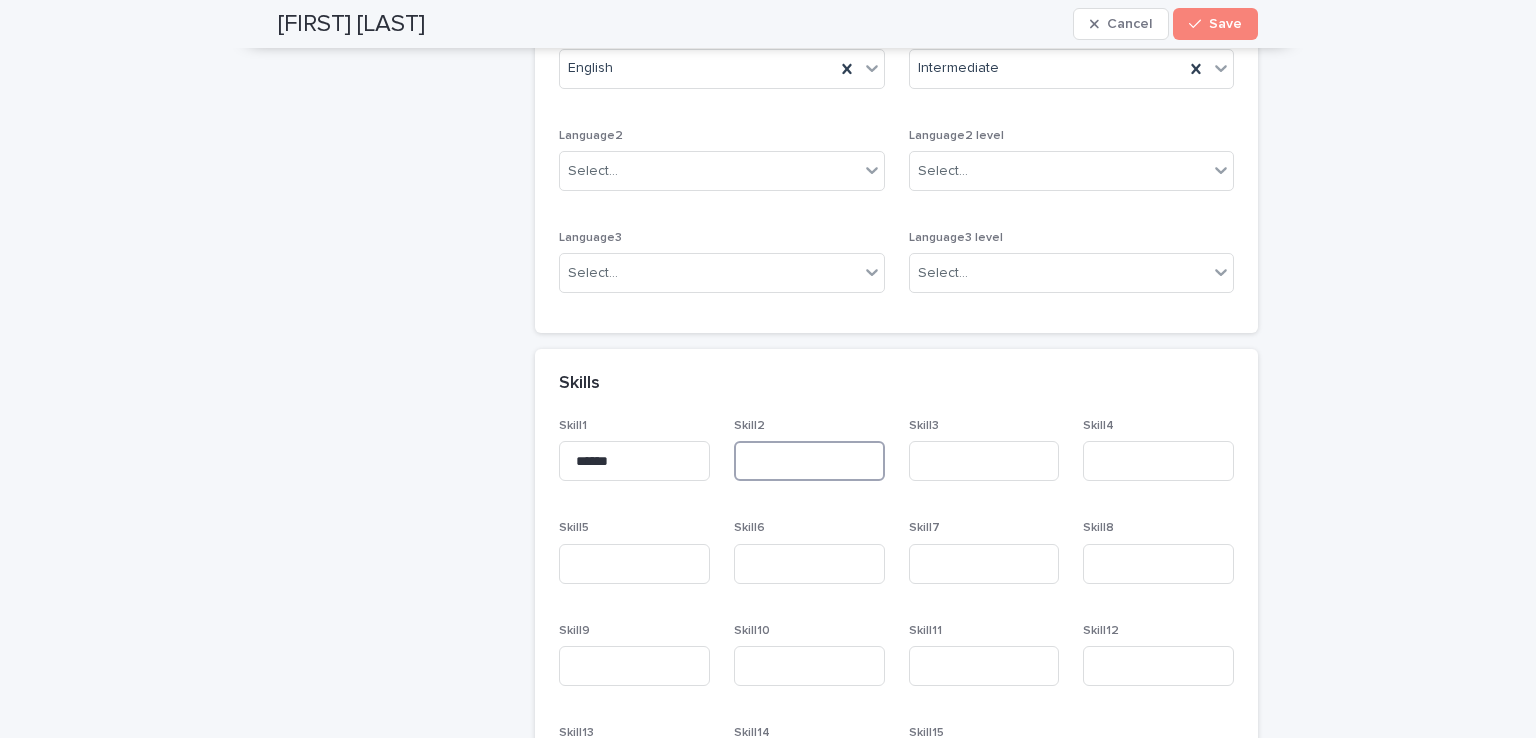 click at bounding box center [809, 461] 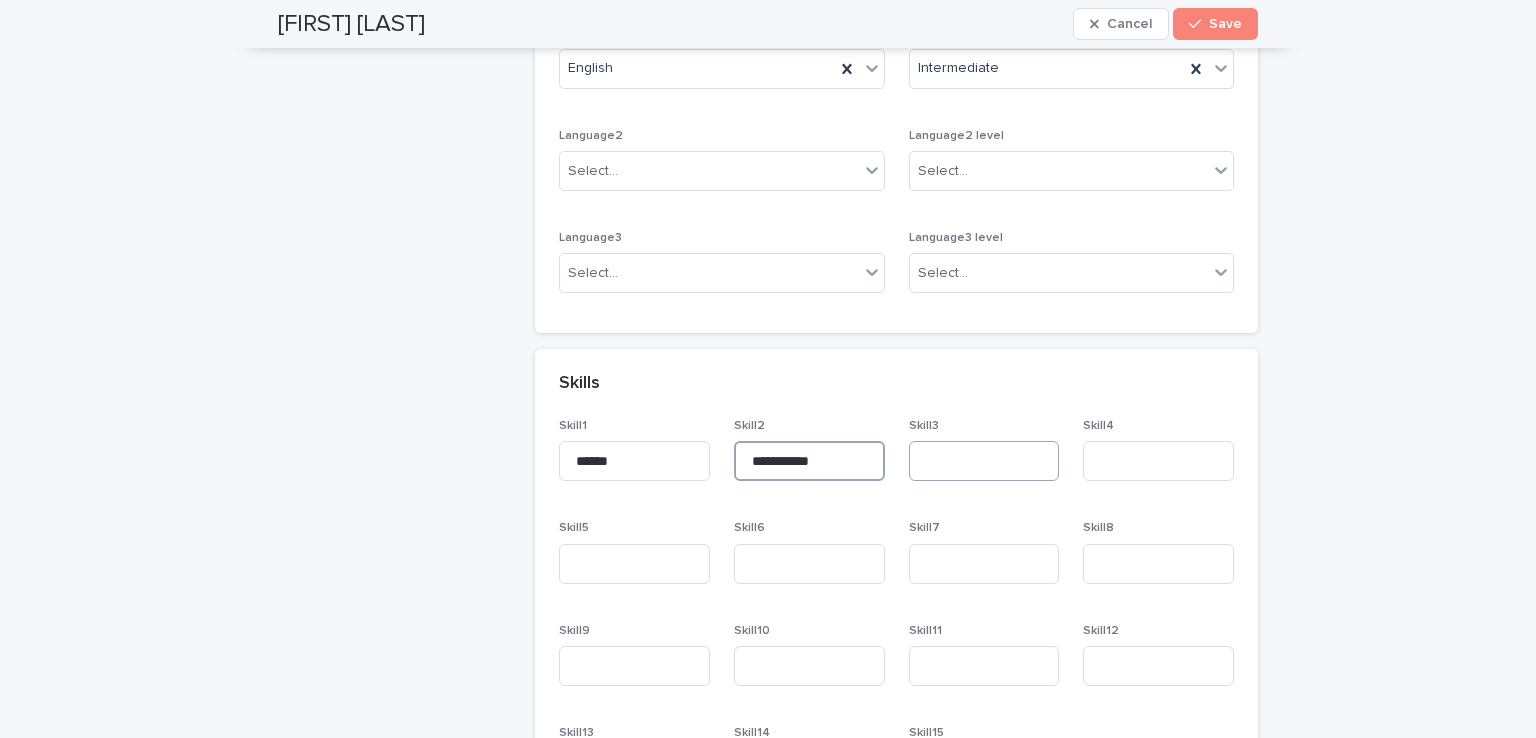 type on "**********" 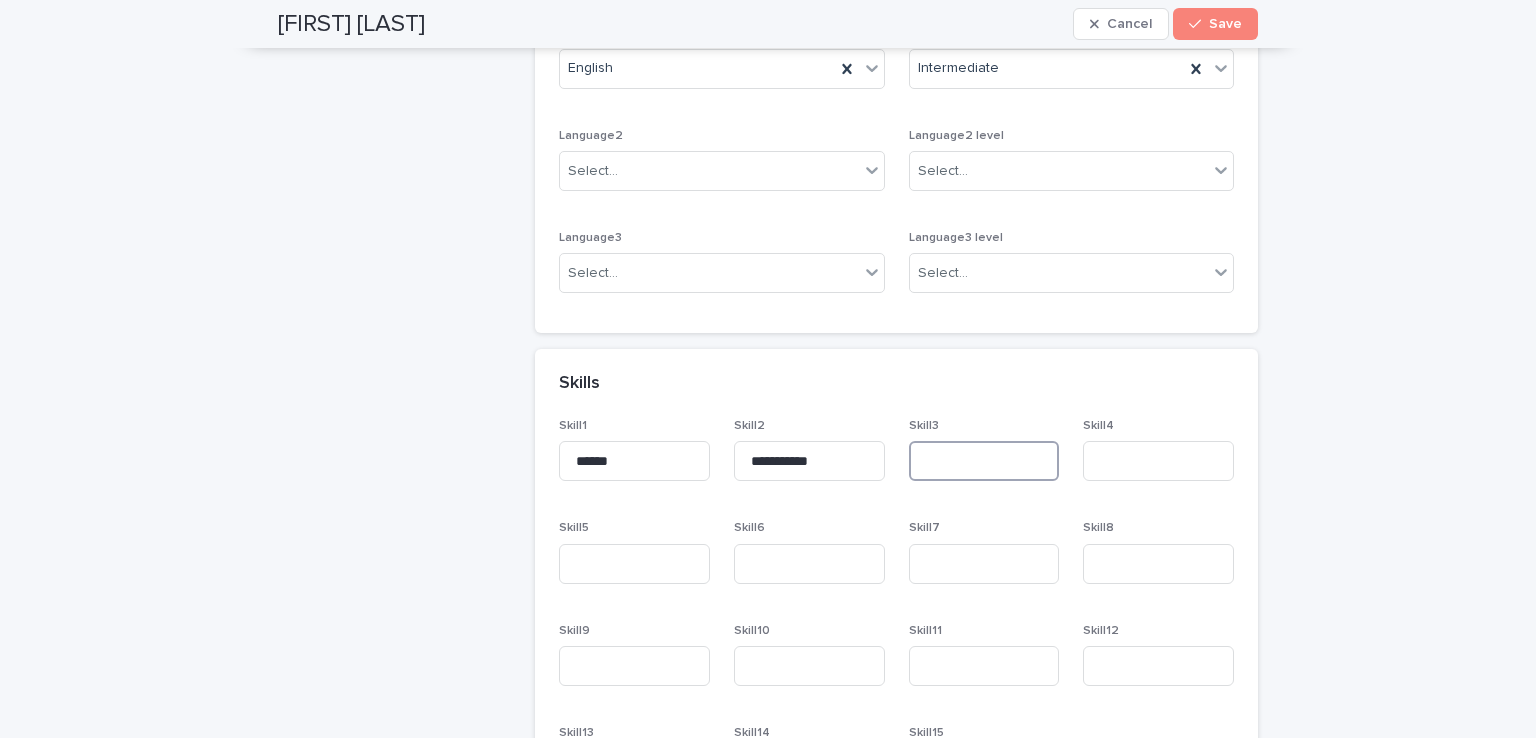 click at bounding box center [984, 461] 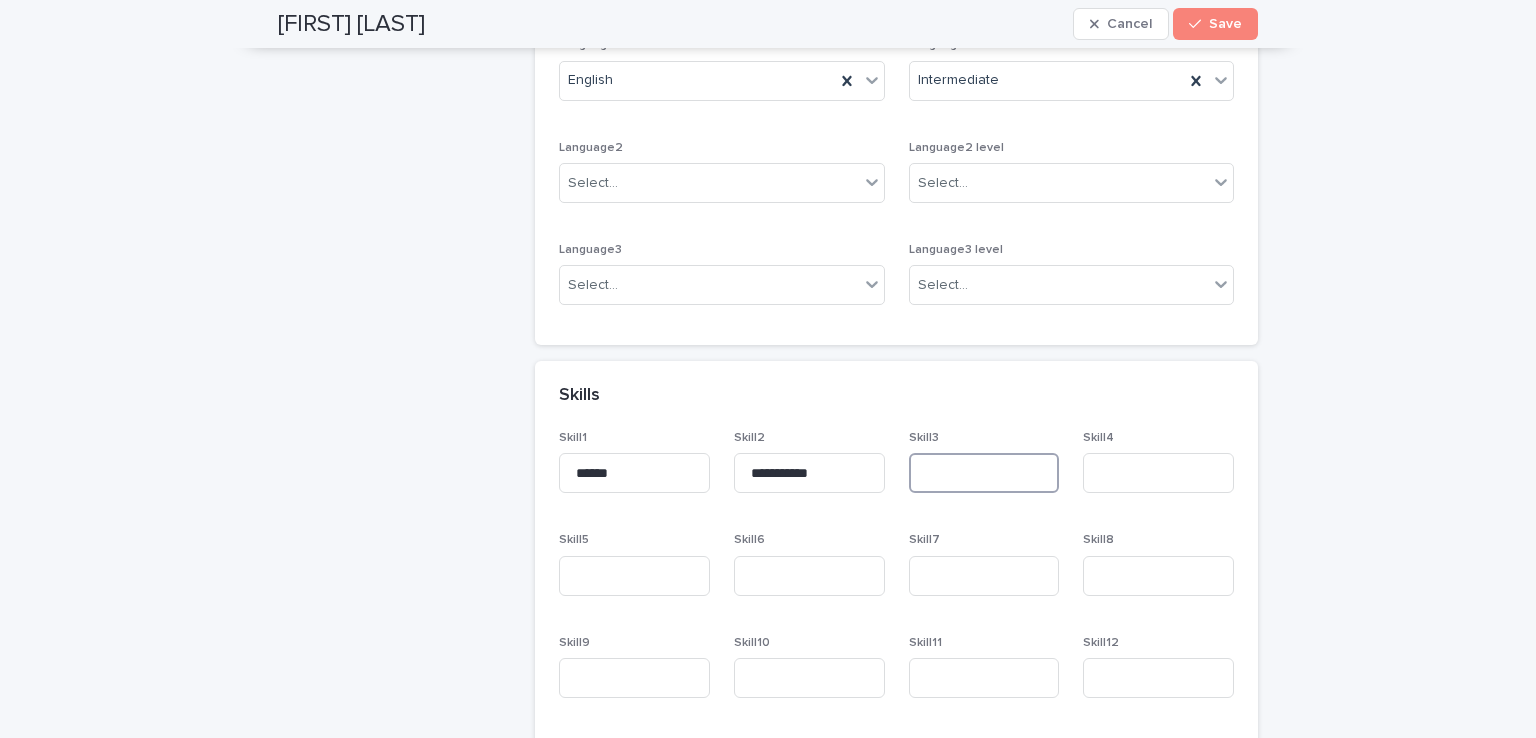 scroll, scrollTop: 2600, scrollLeft: 0, axis: vertical 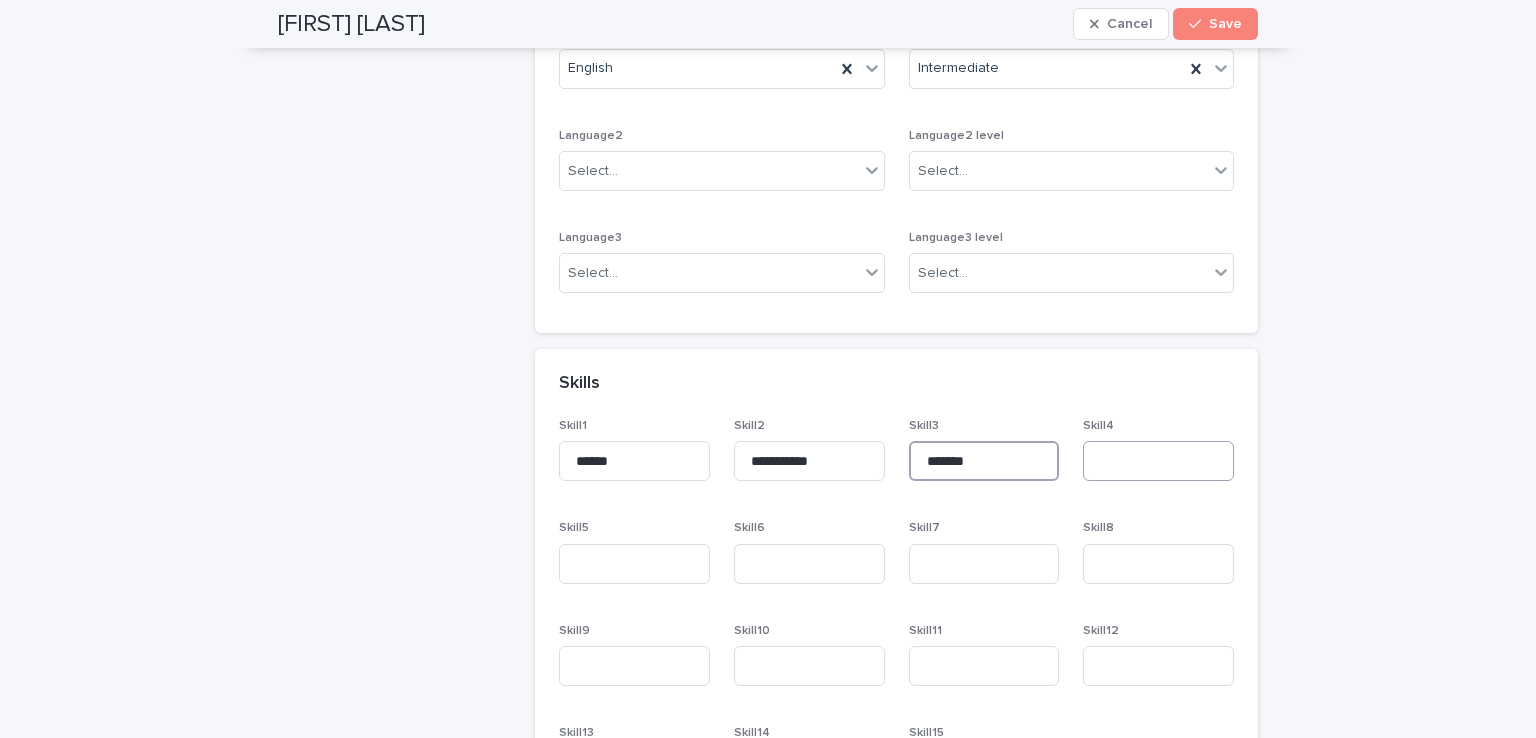 type on "*******" 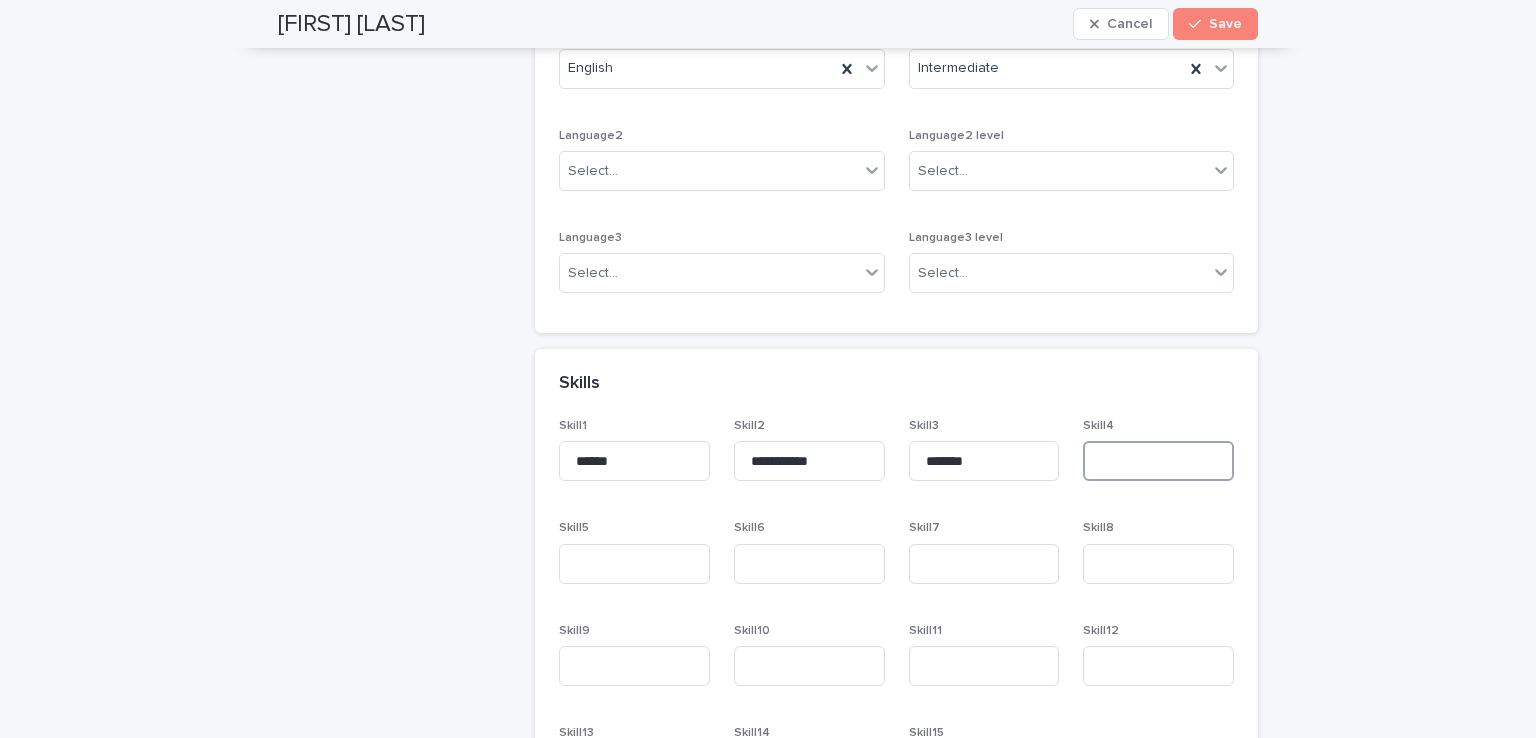 click at bounding box center (1158, 461) 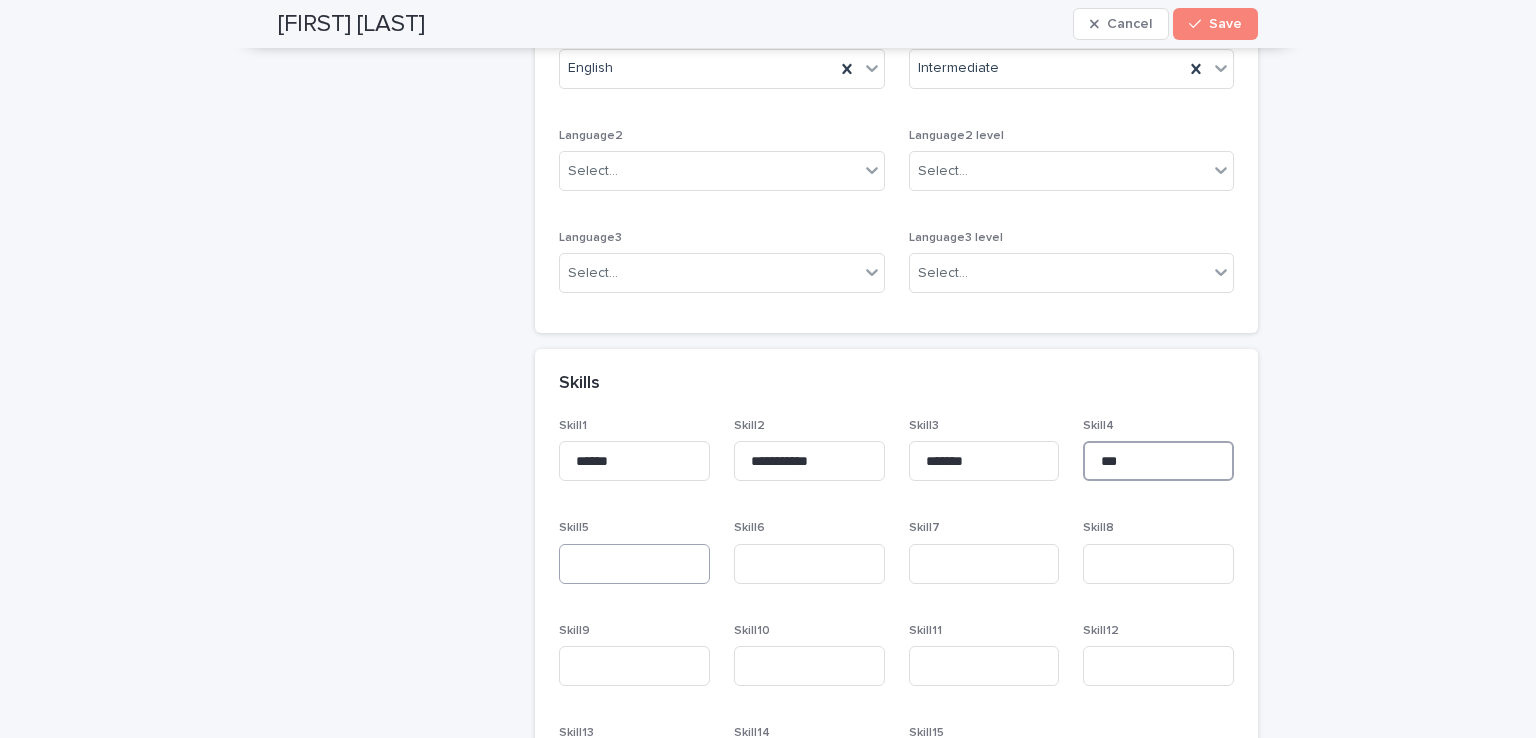 type on "***" 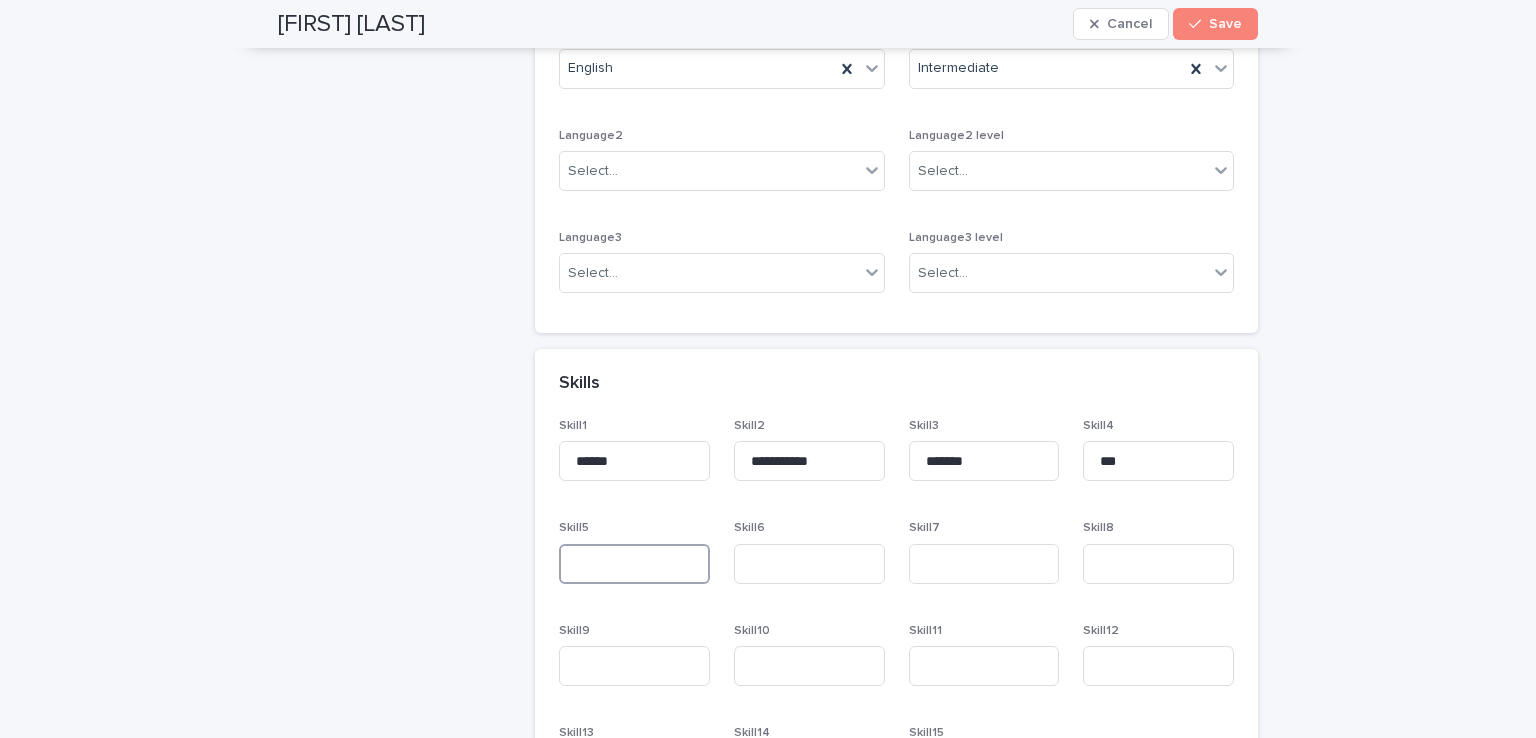 click at bounding box center [634, 564] 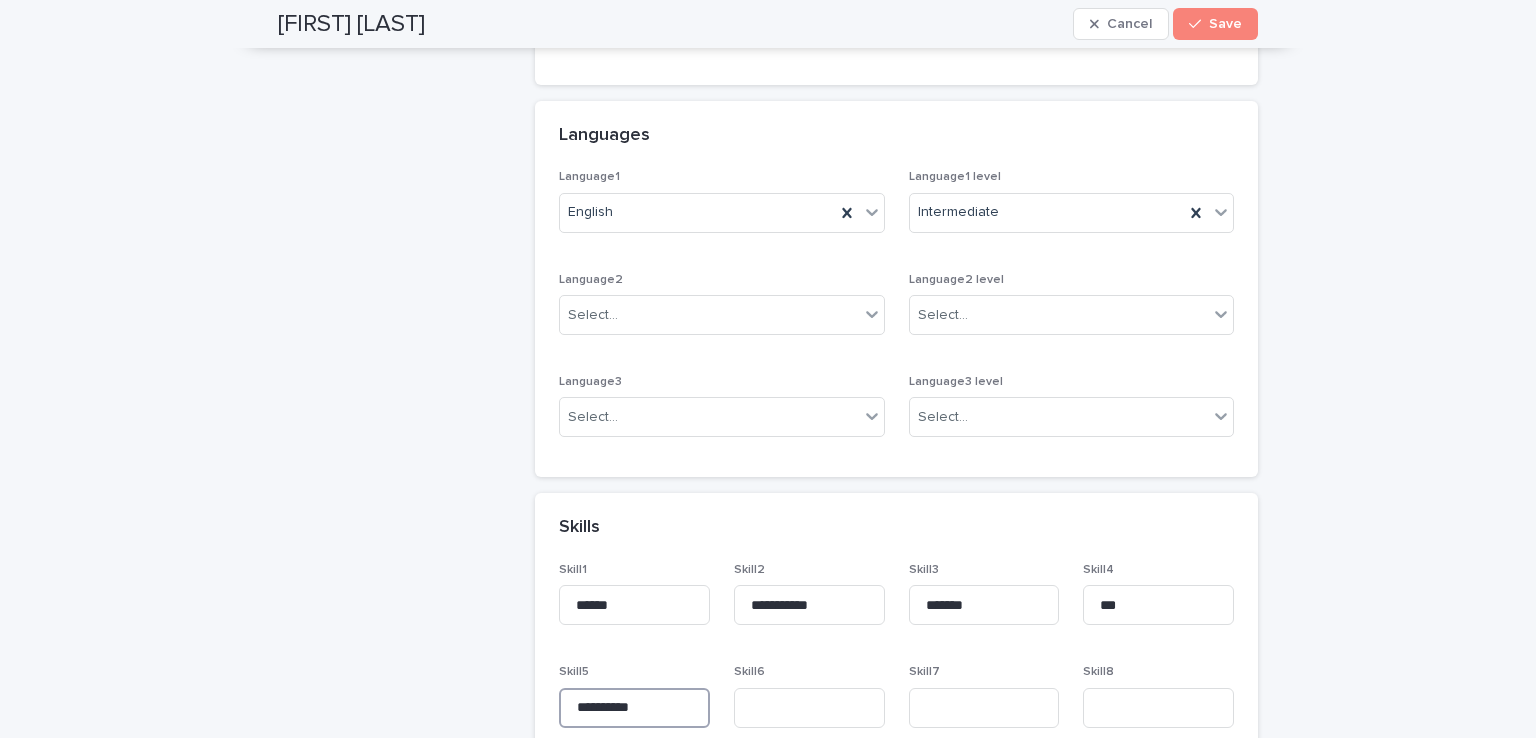 scroll, scrollTop: 2500, scrollLeft: 0, axis: vertical 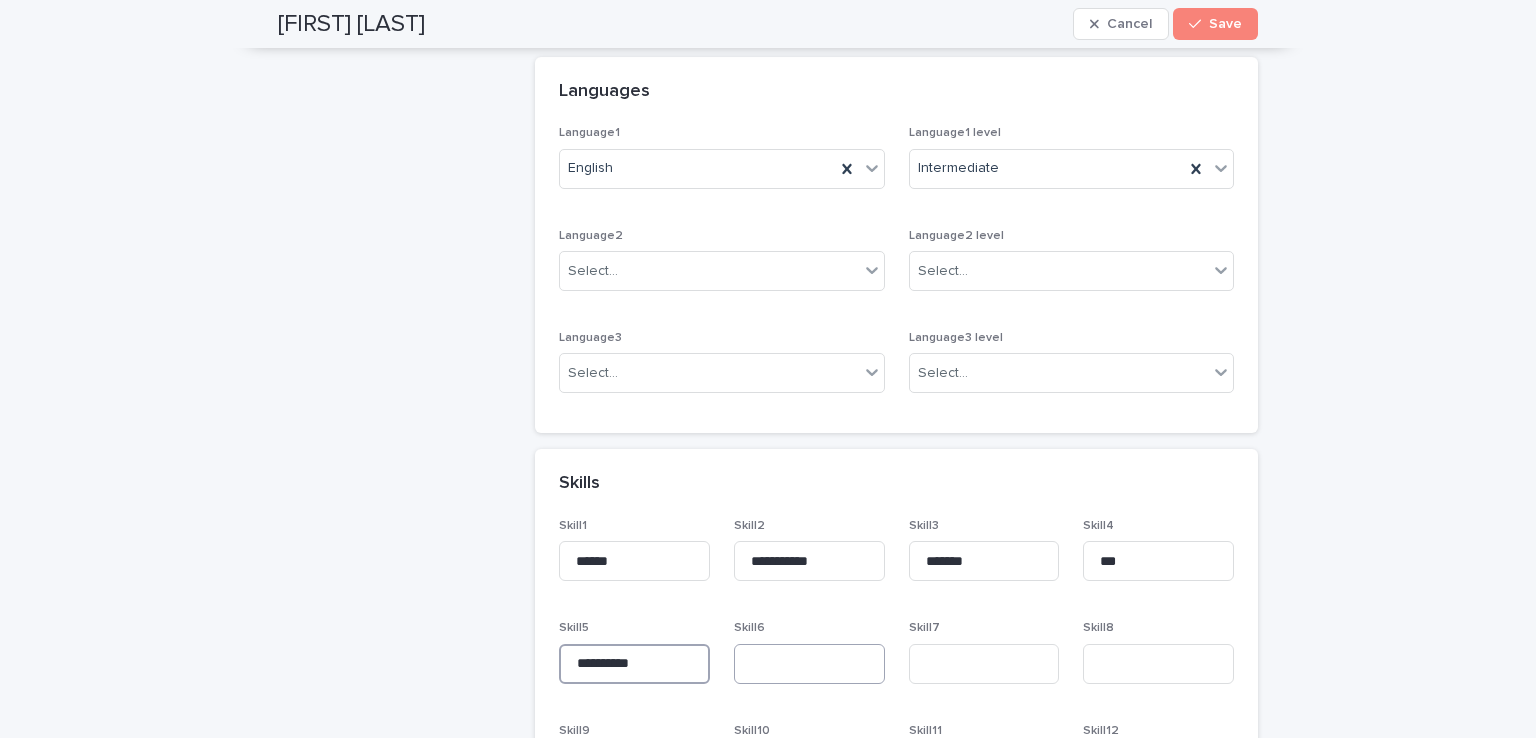 type on "**********" 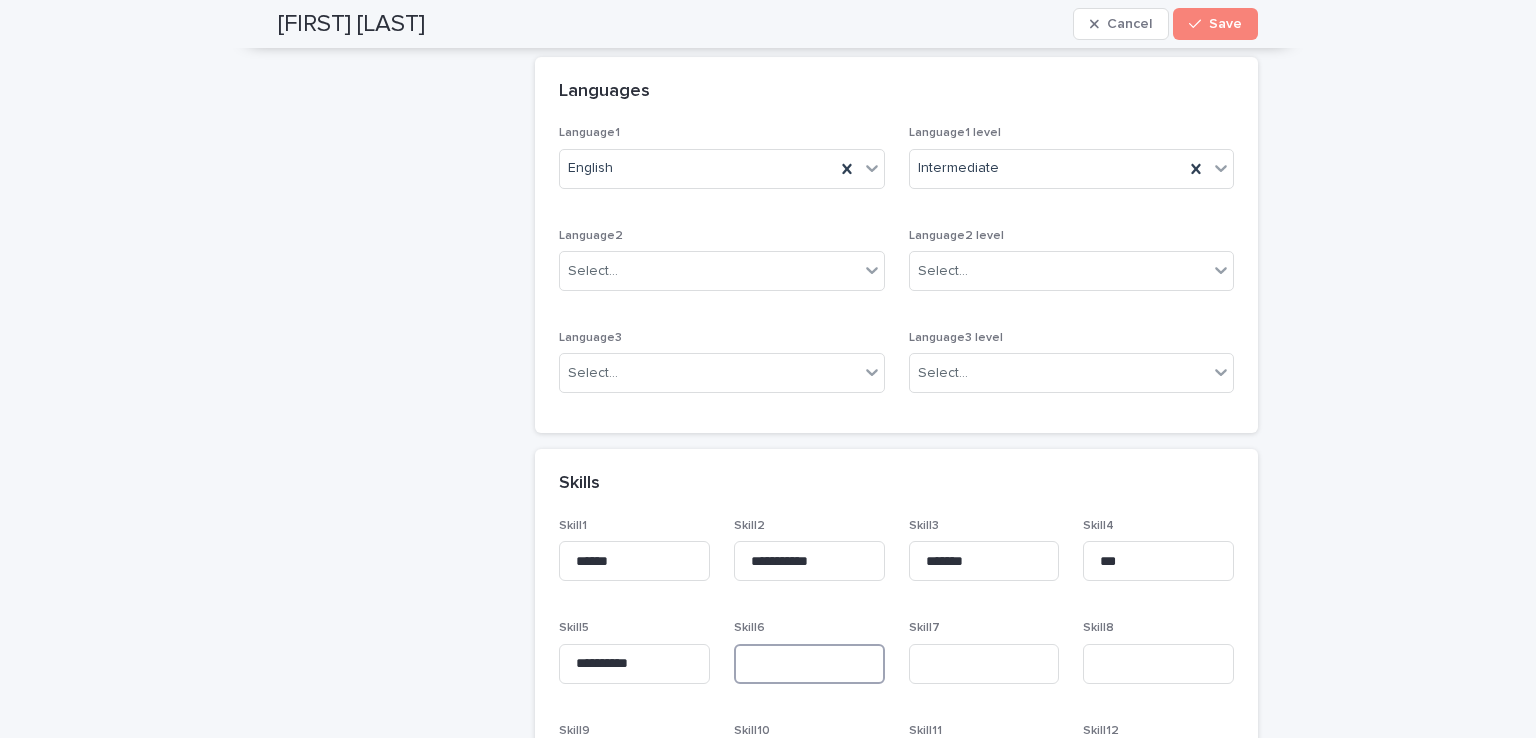 click at bounding box center (809, 664) 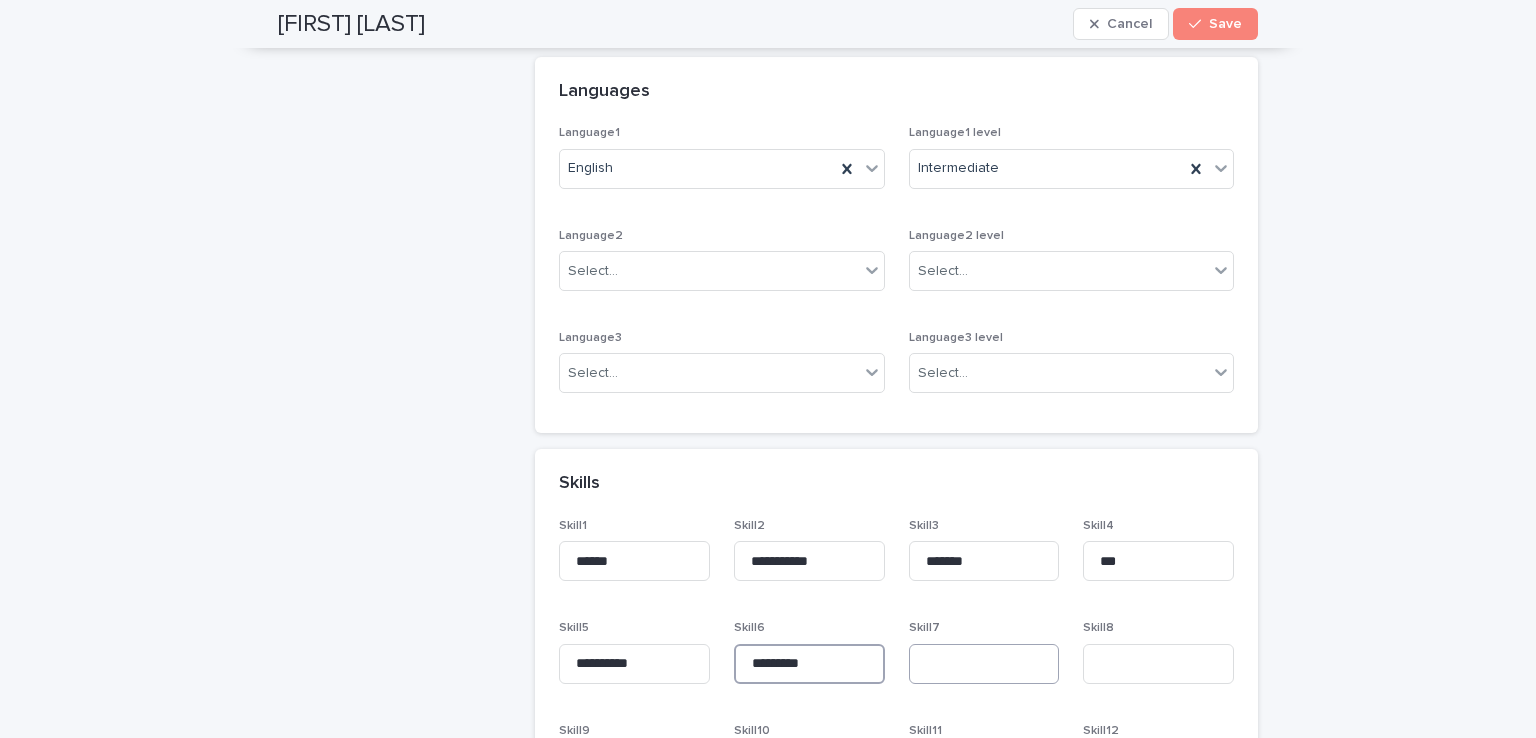 type on "*********" 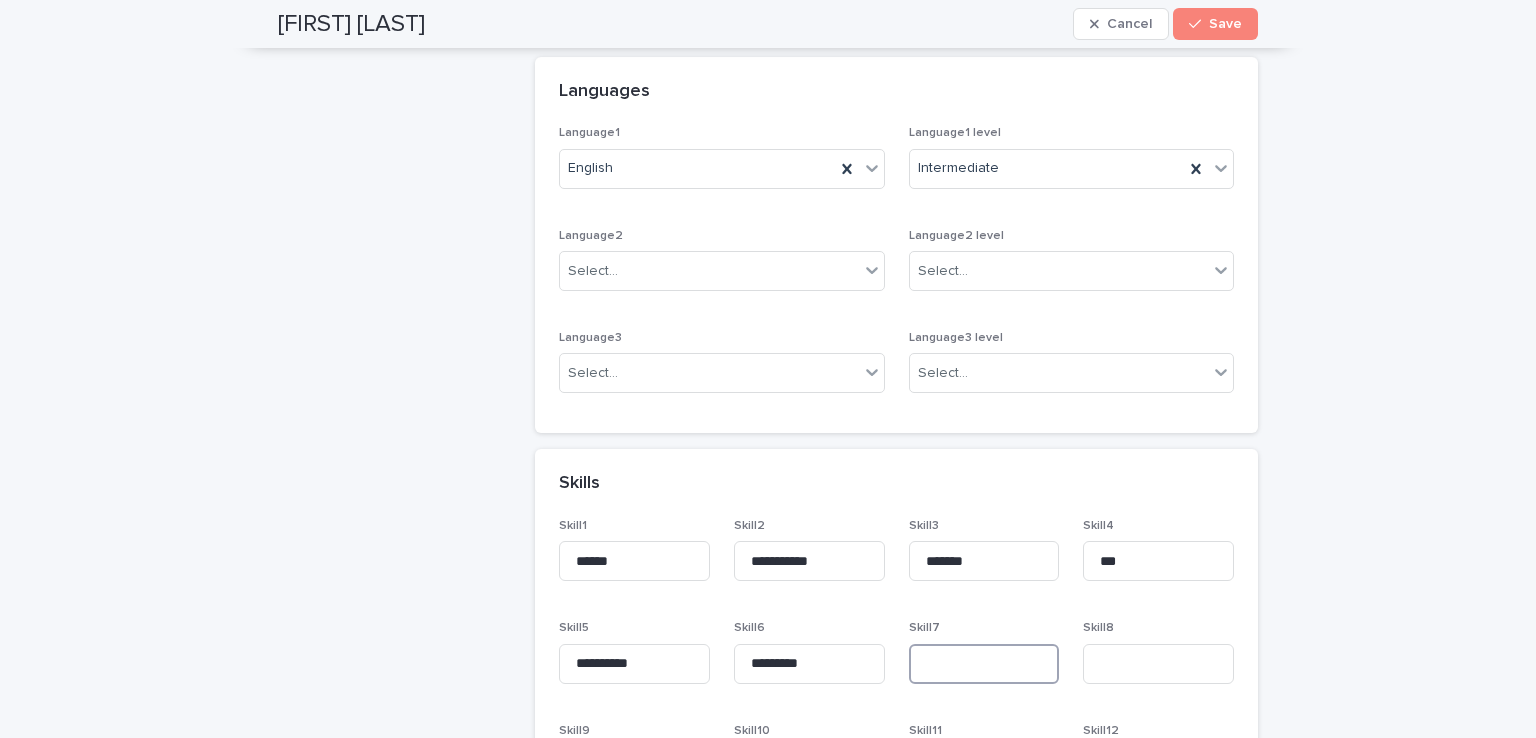 click at bounding box center [984, 664] 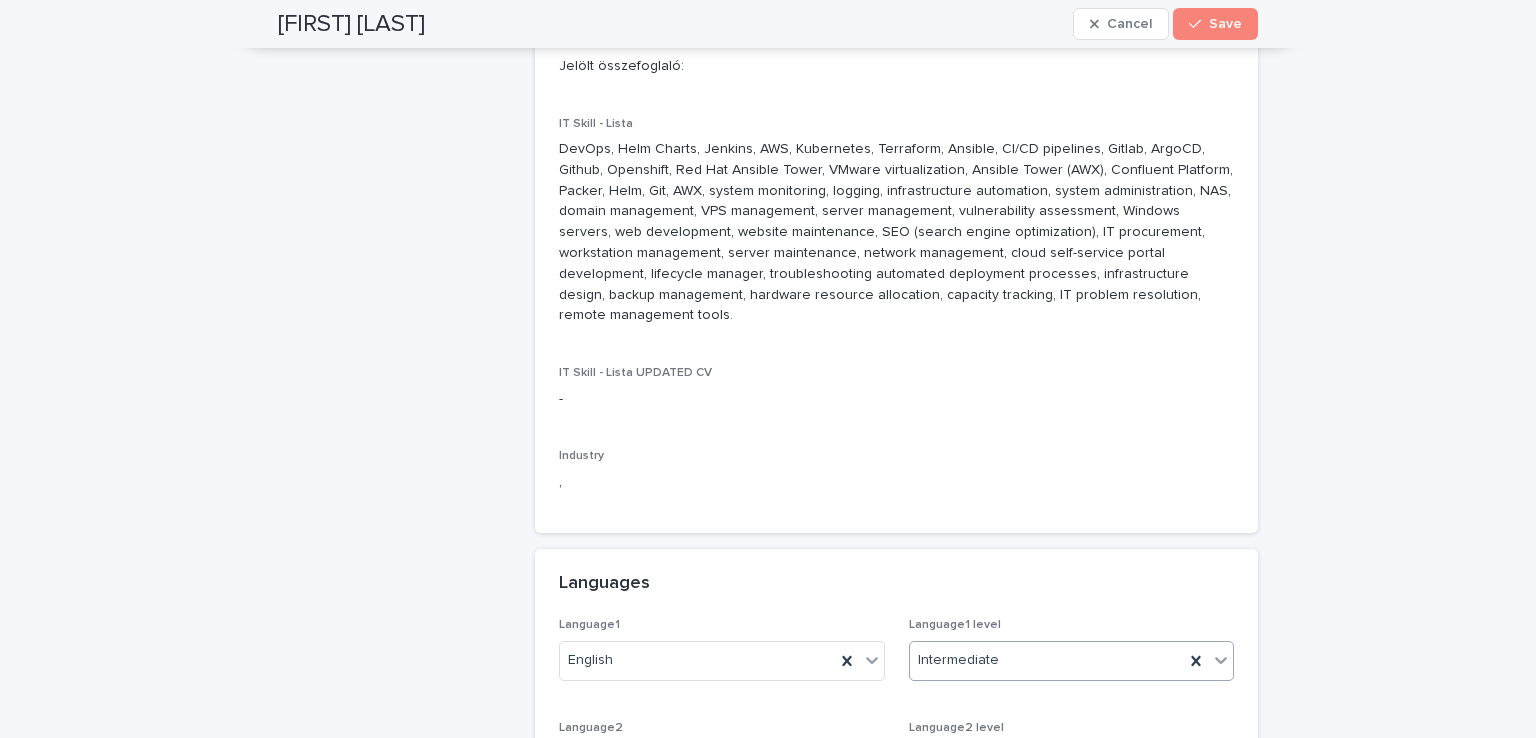 scroll, scrollTop: 2000, scrollLeft: 0, axis: vertical 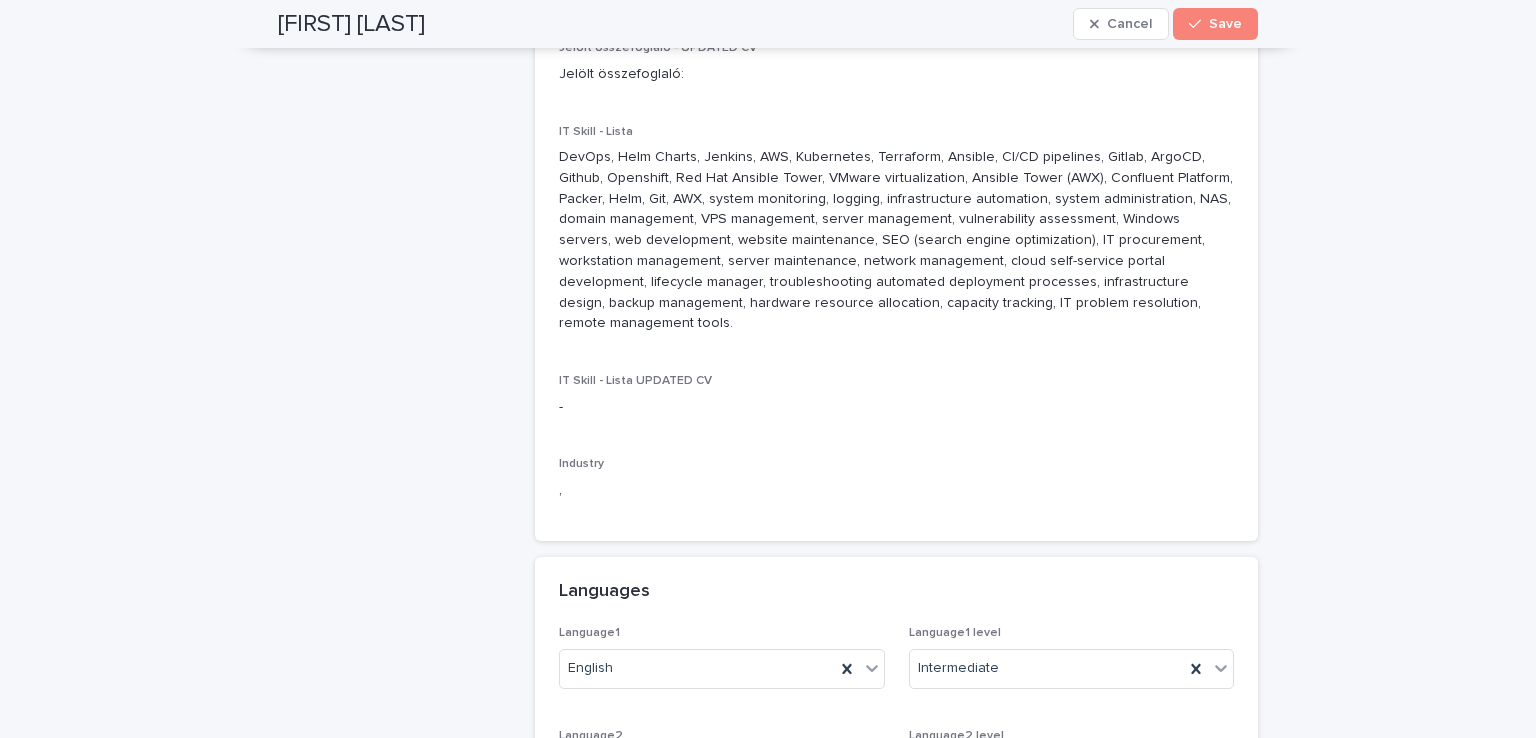 type on "*******" 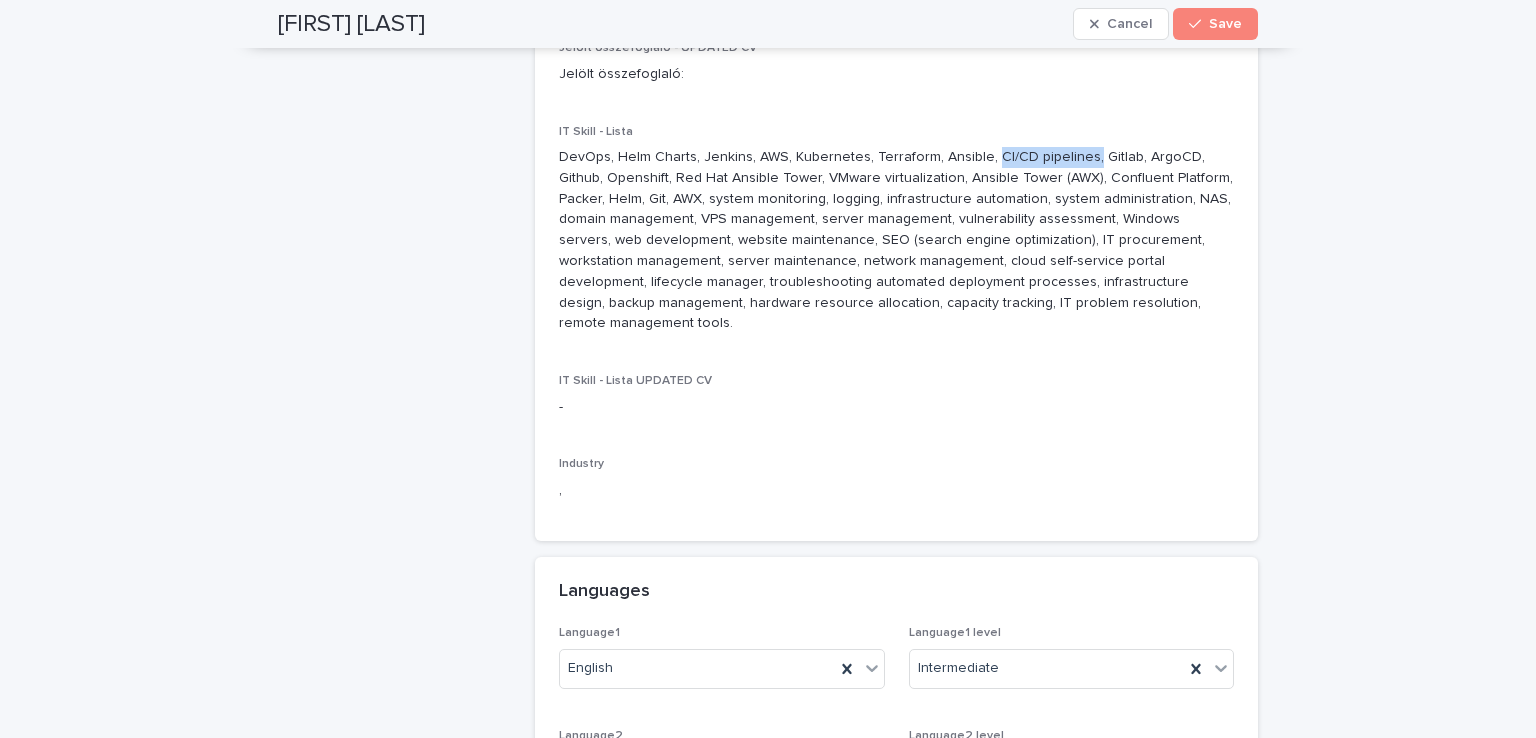drag, startPoint x: 980, startPoint y: 135, endPoint x: 1073, endPoint y: 133, distance: 93.0215 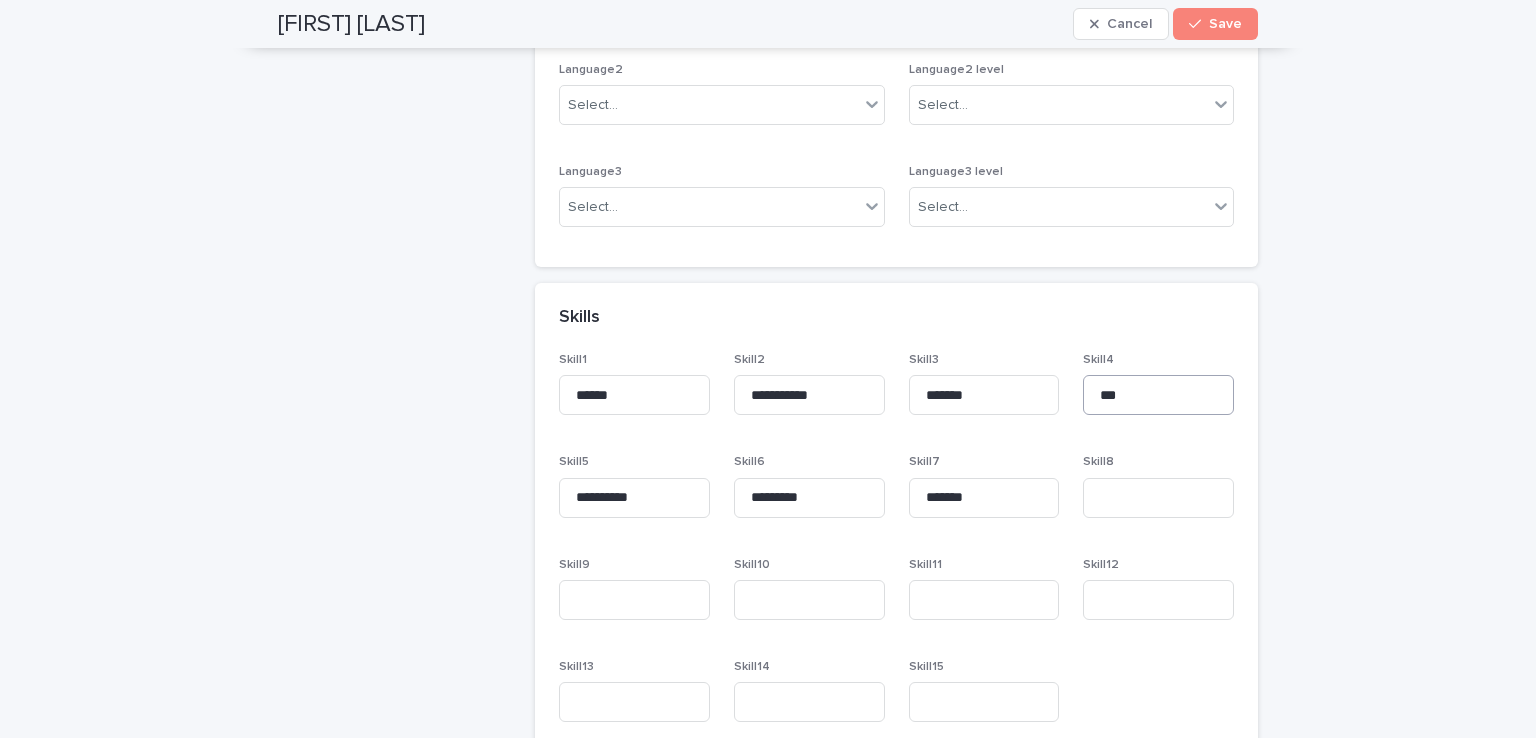 scroll, scrollTop: 2800, scrollLeft: 0, axis: vertical 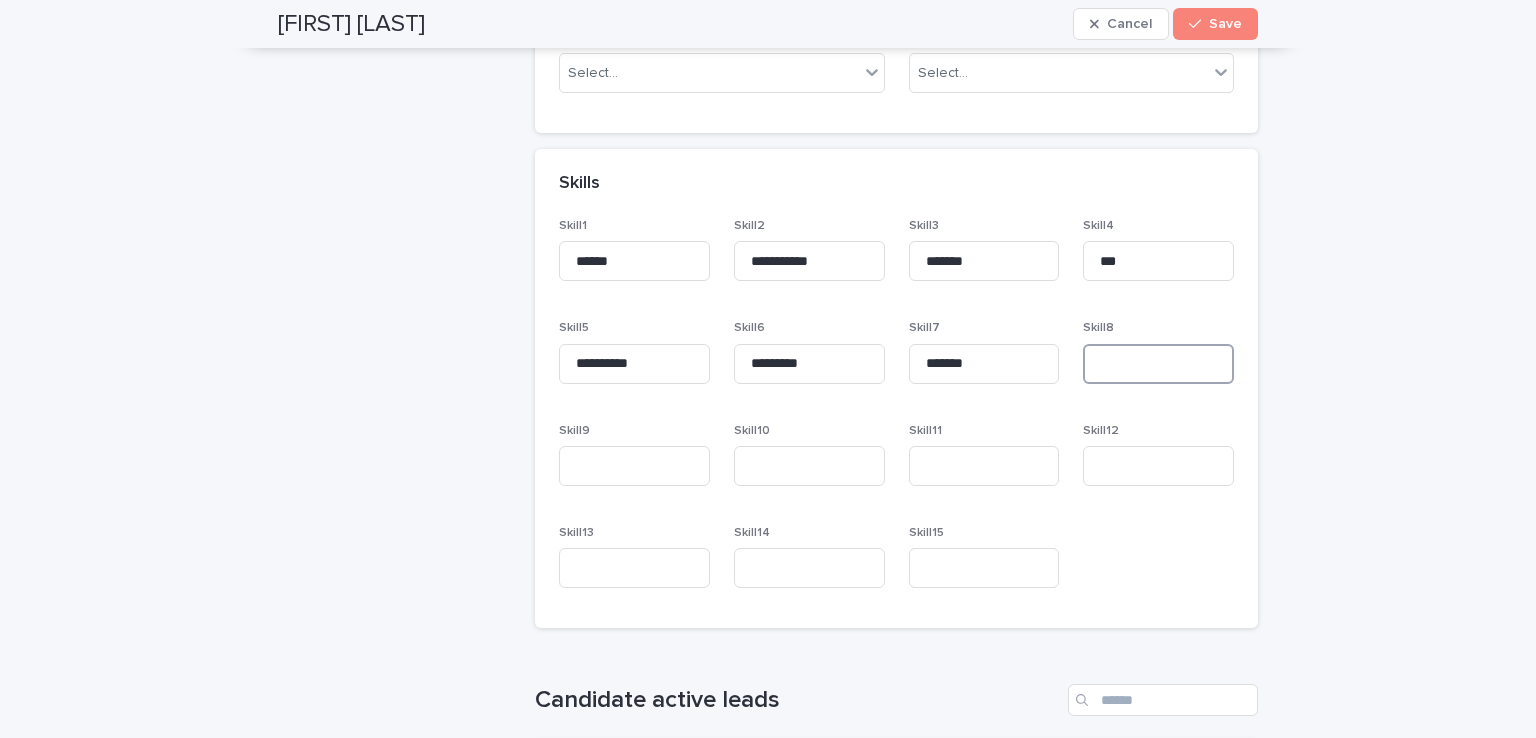 click at bounding box center [1158, 364] 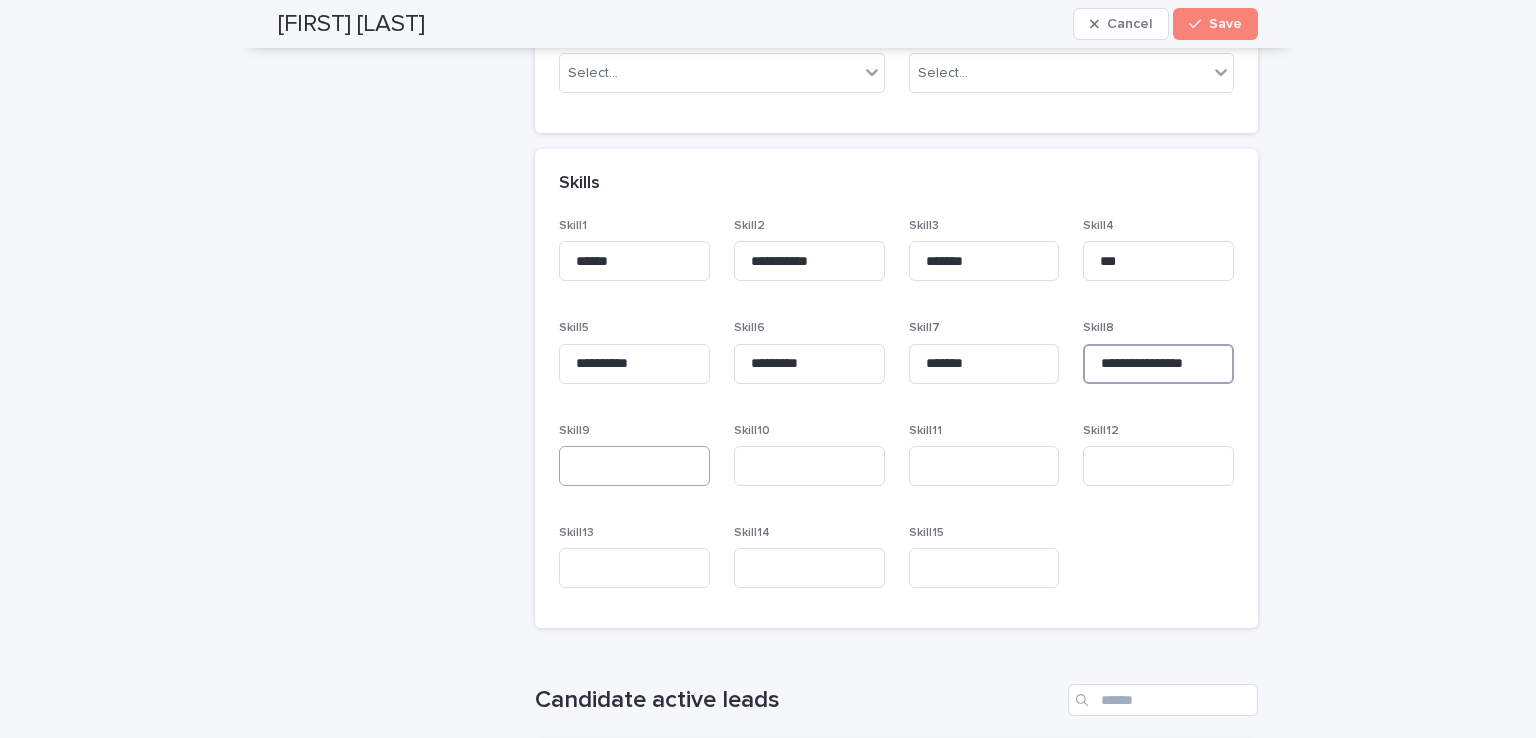 type on "**********" 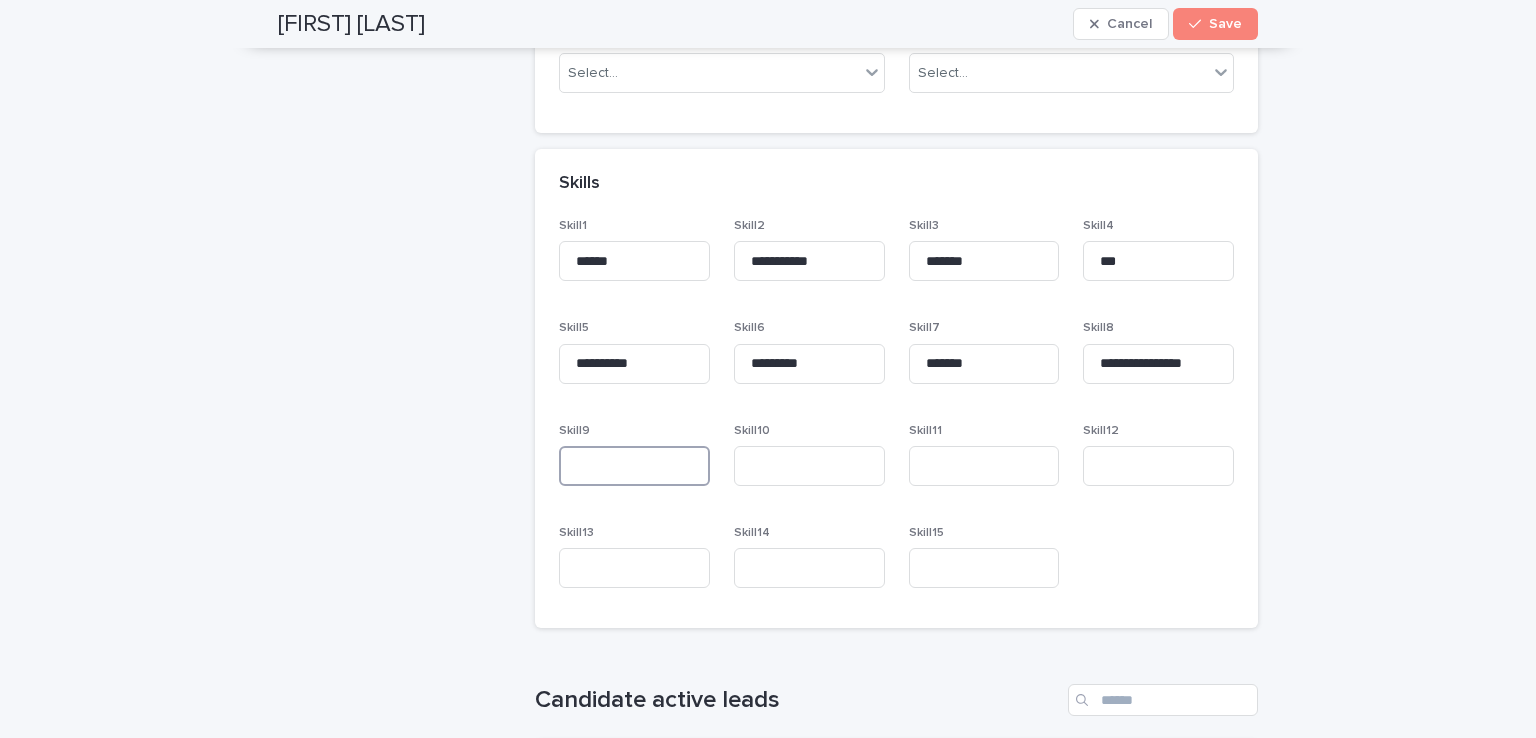 click at bounding box center [634, 466] 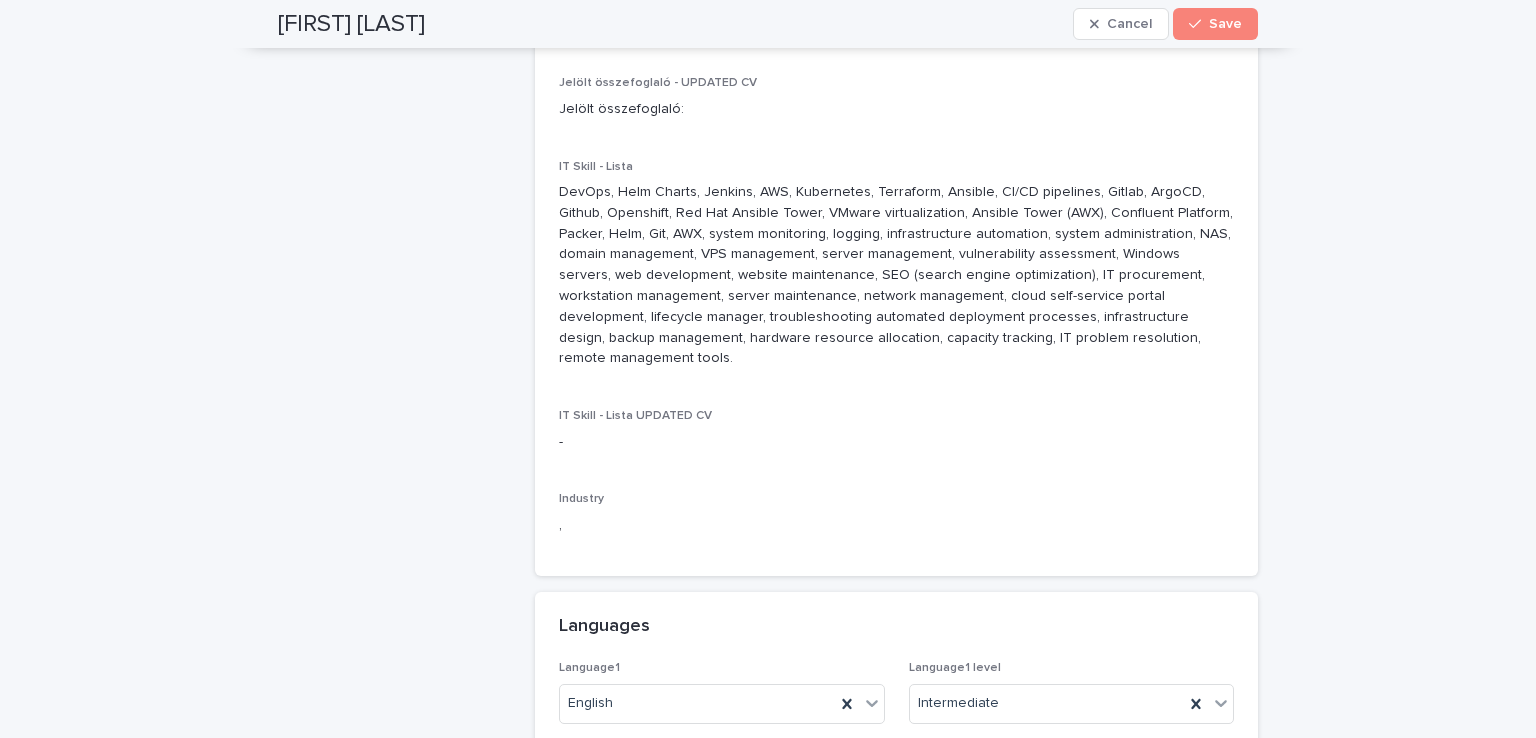scroll, scrollTop: 2000, scrollLeft: 0, axis: vertical 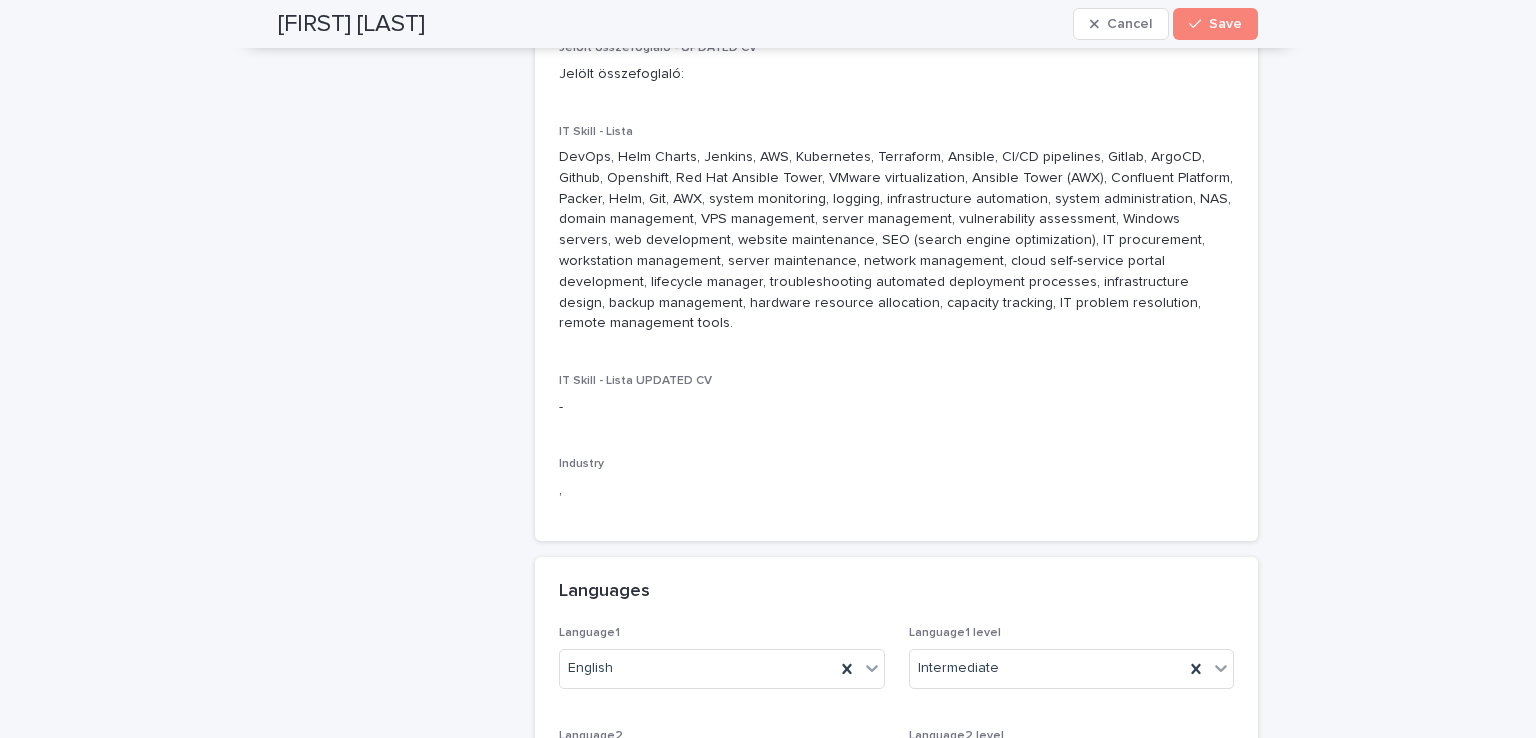 type on "******" 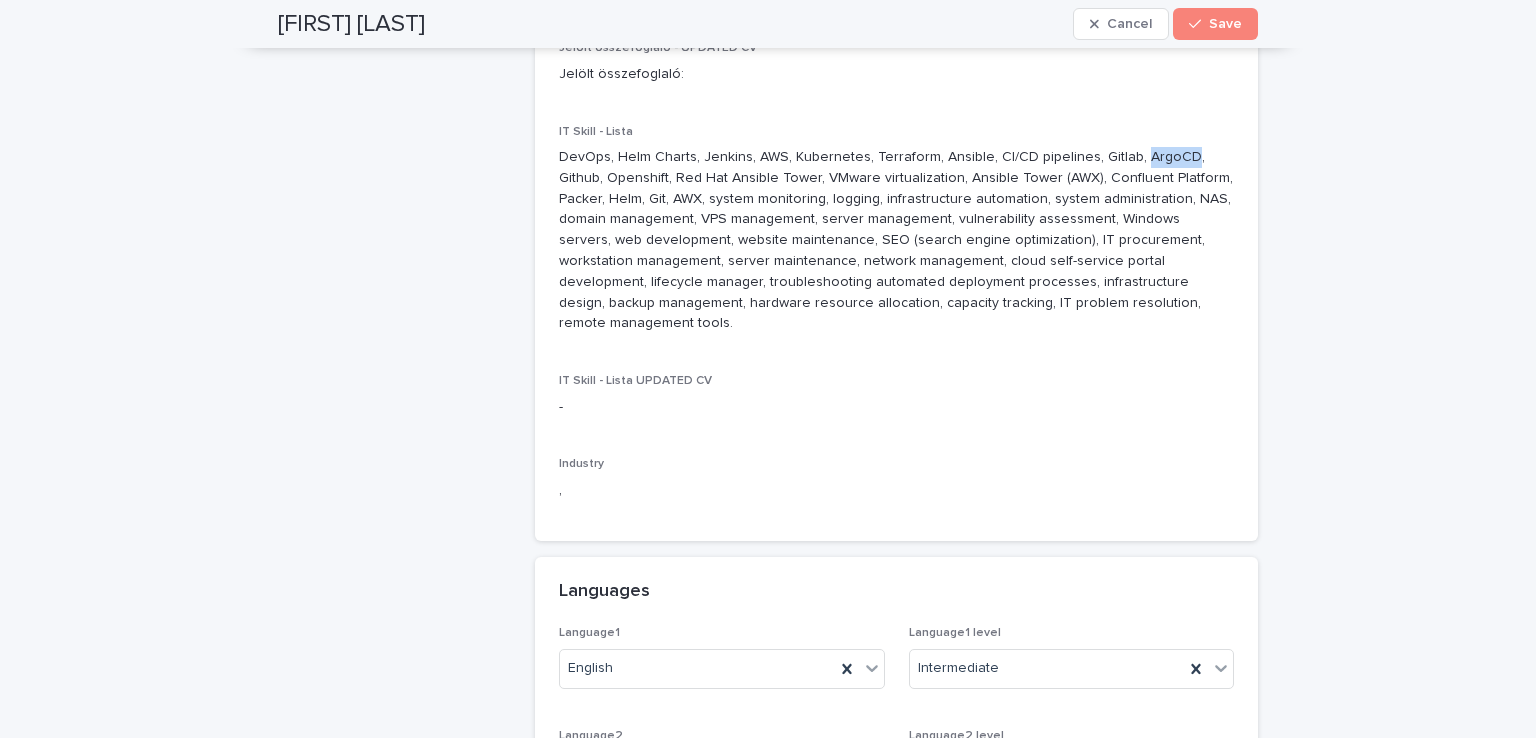 drag, startPoint x: 1120, startPoint y: 136, endPoint x: 1166, endPoint y: 122, distance: 48.08326 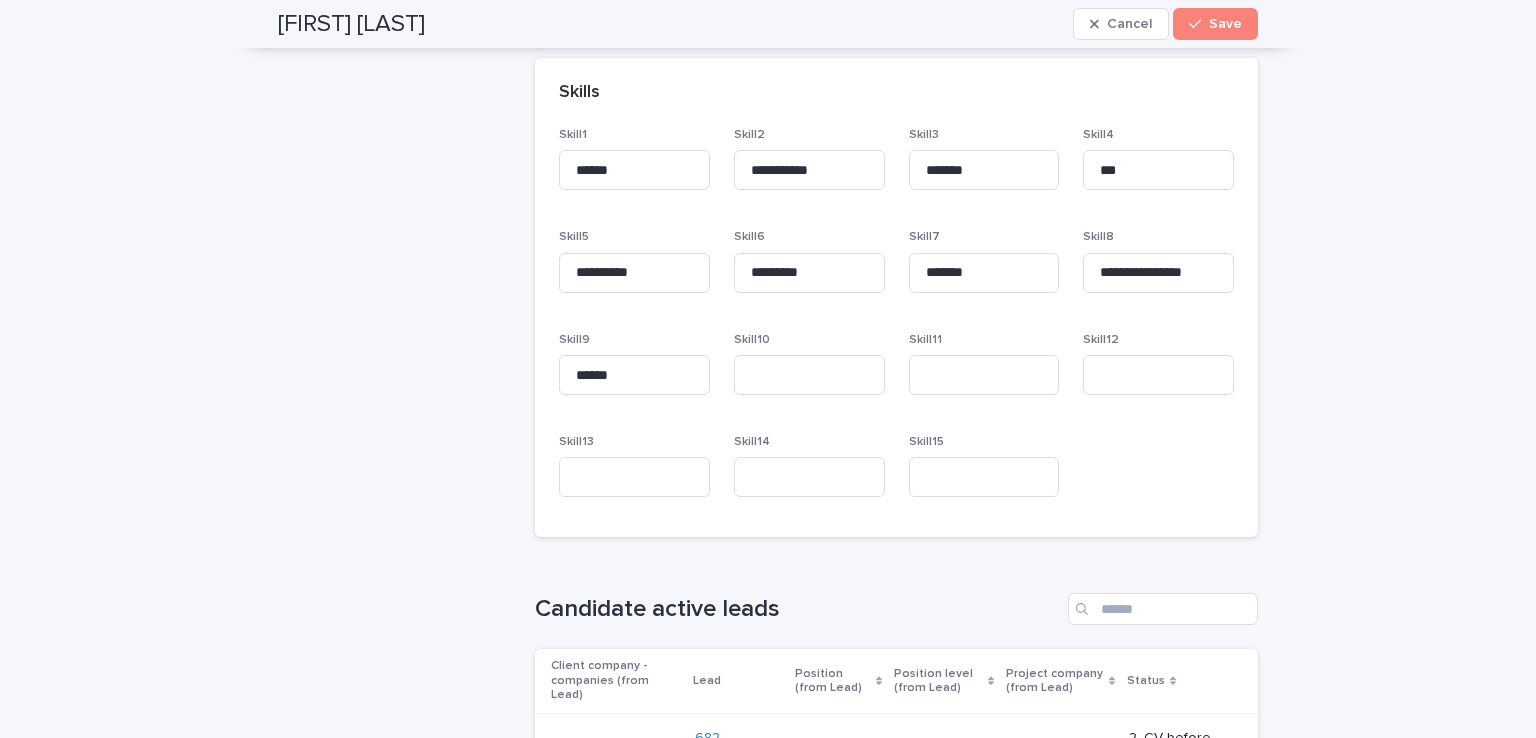 scroll, scrollTop: 2900, scrollLeft: 0, axis: vertical 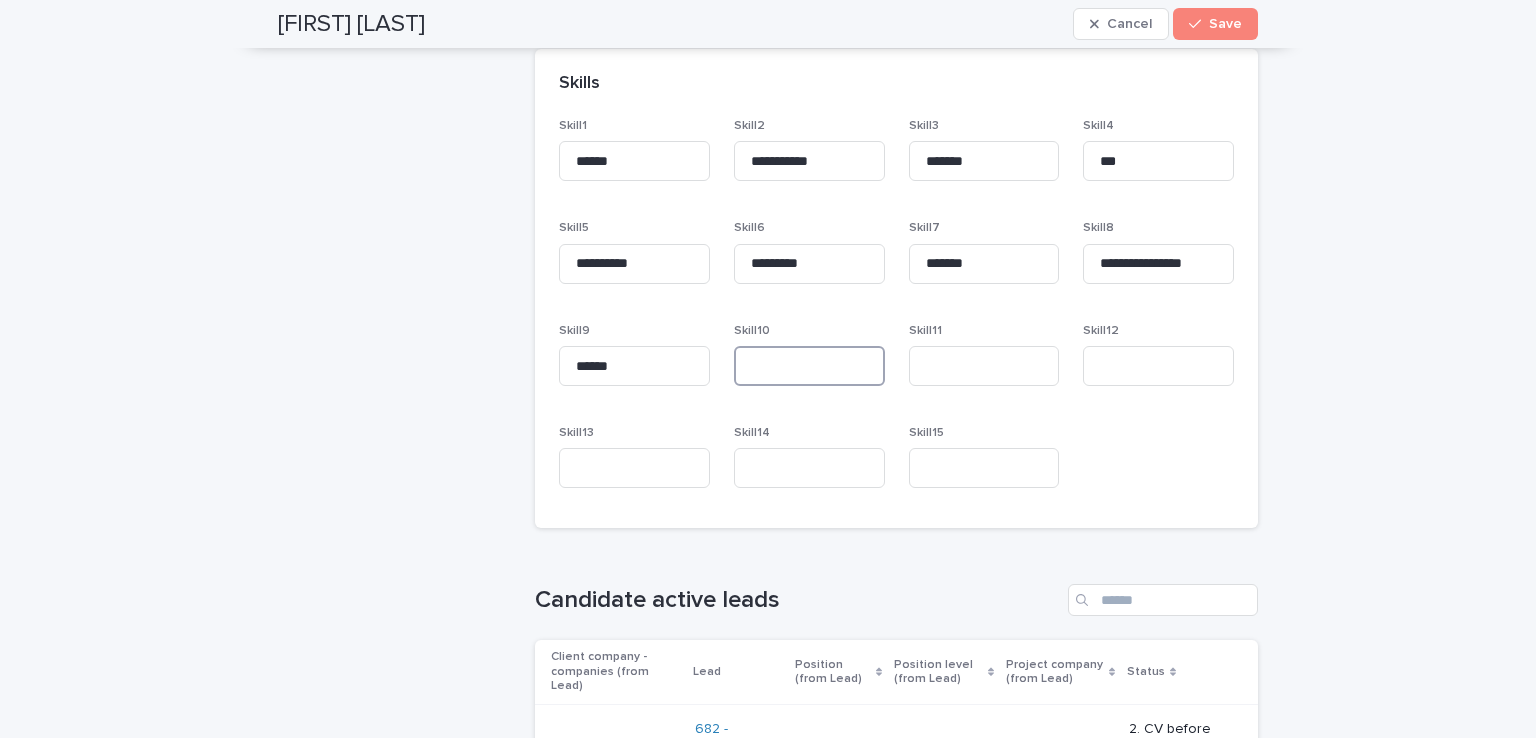 click at bounding box center (809, 366) 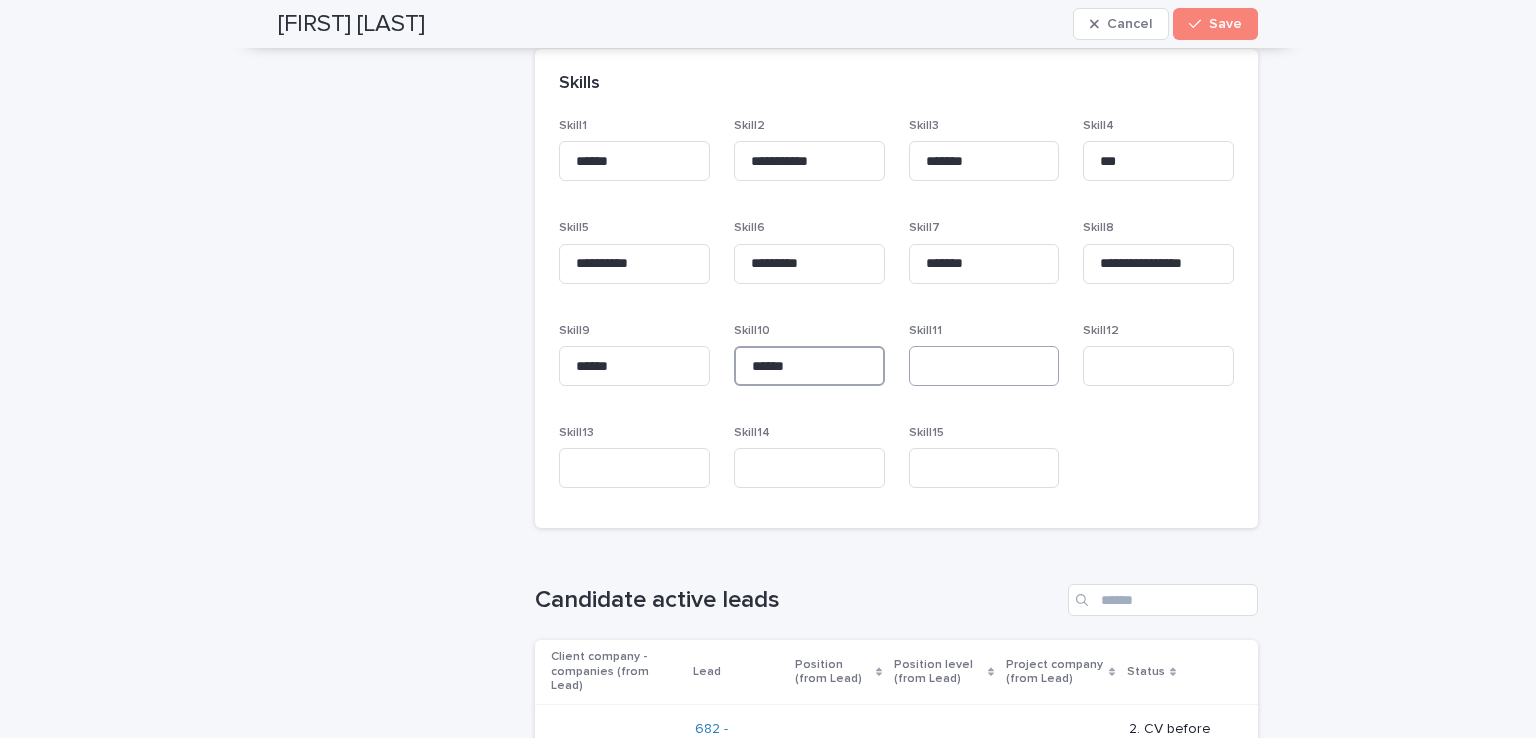 type on "******" 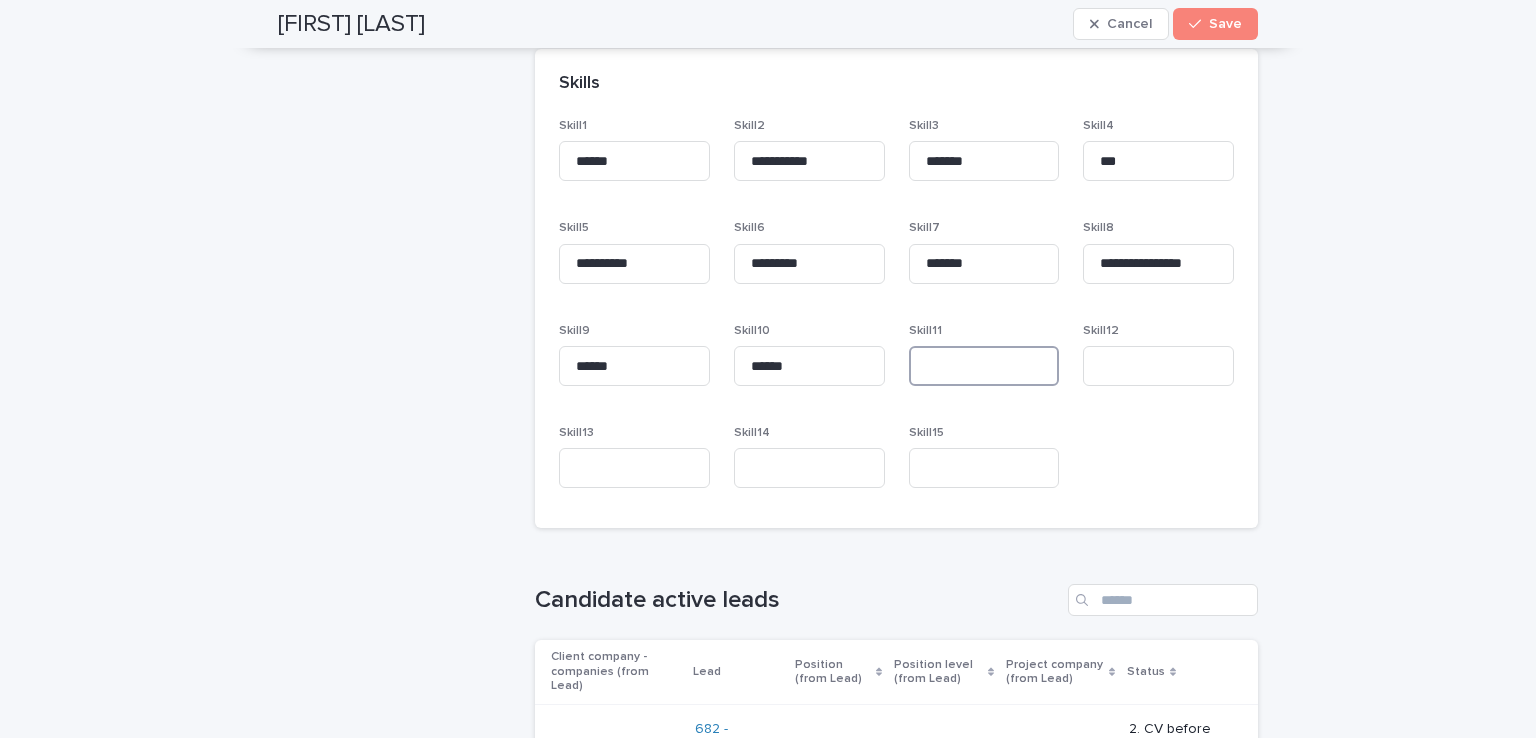click at bounding box center [984, 366] 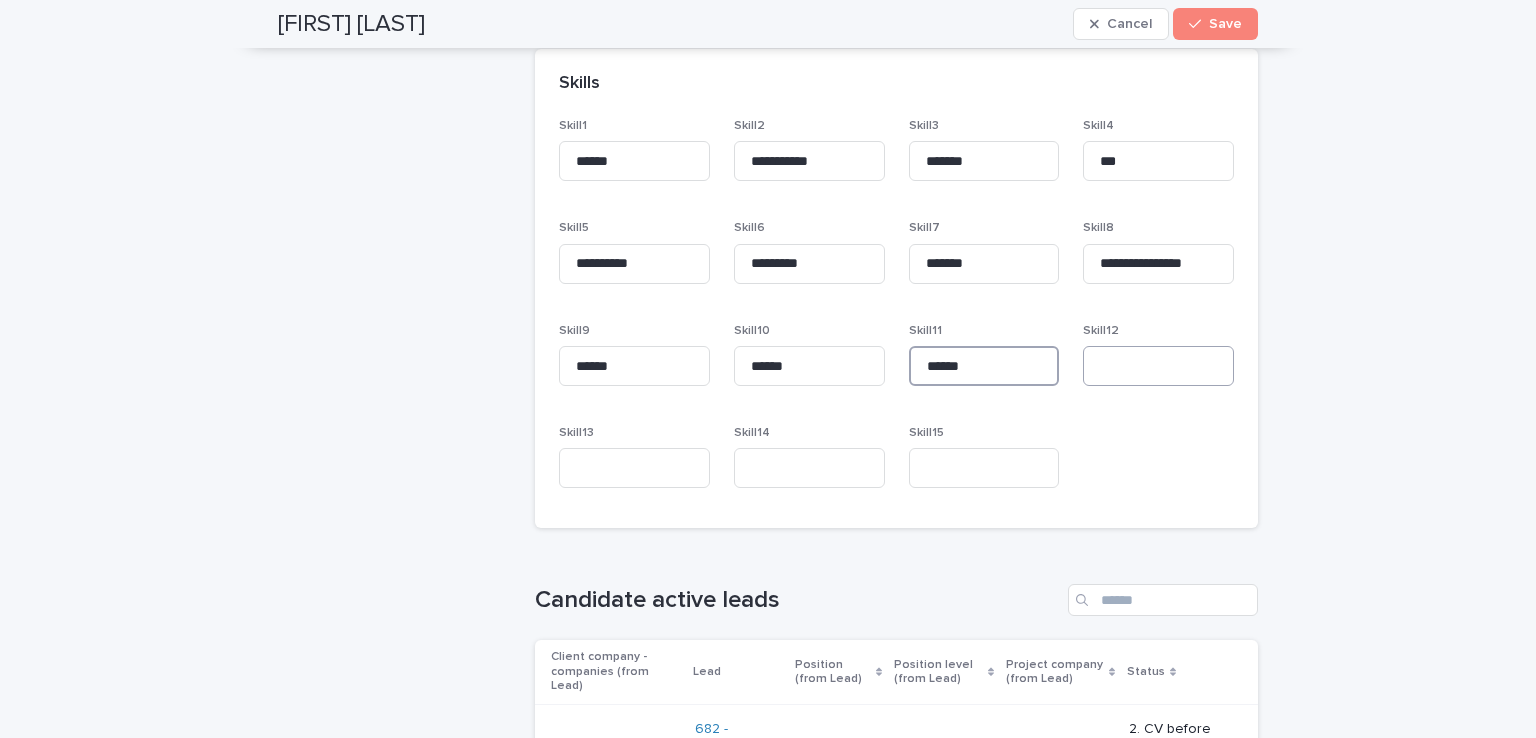 type on "******" 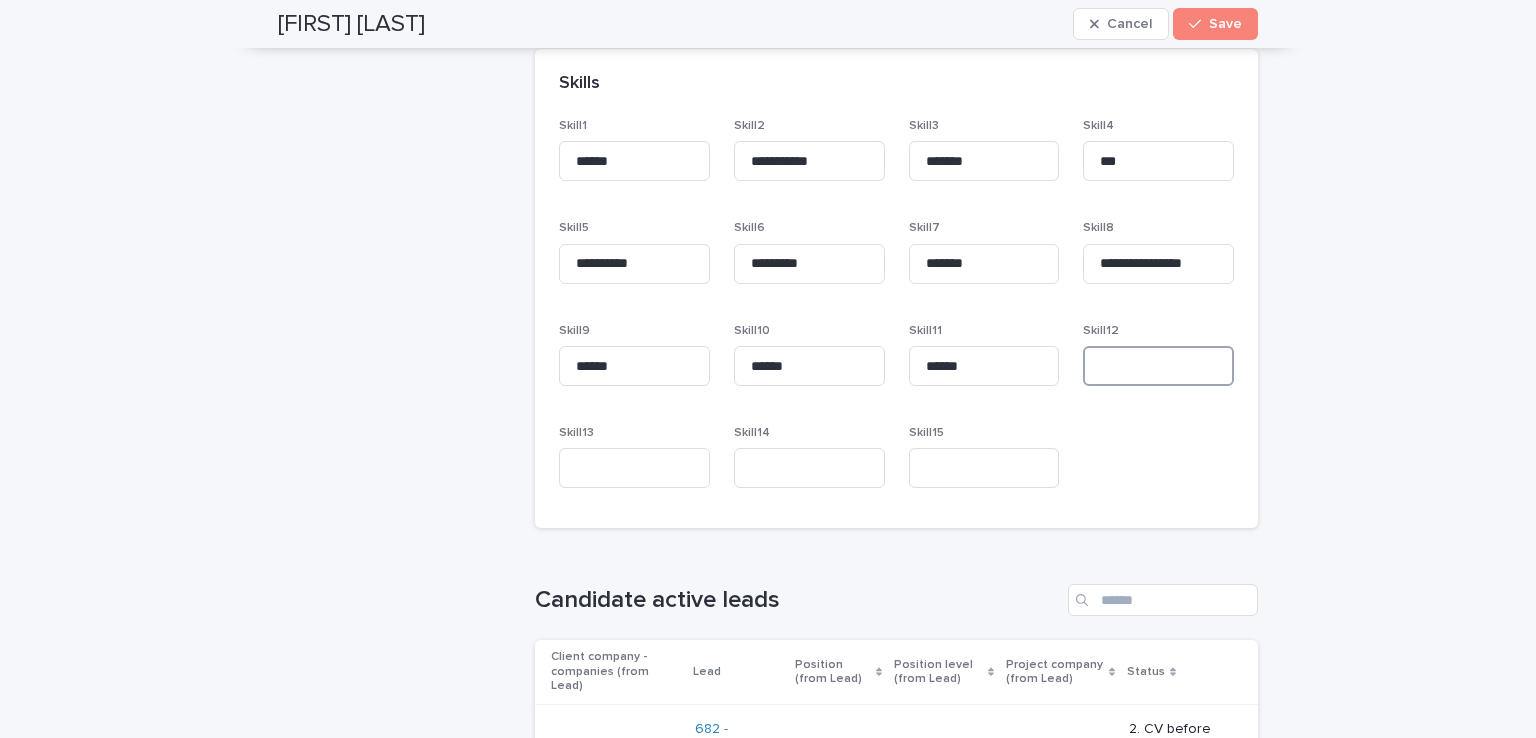 click at bounding box center (1158, 366) 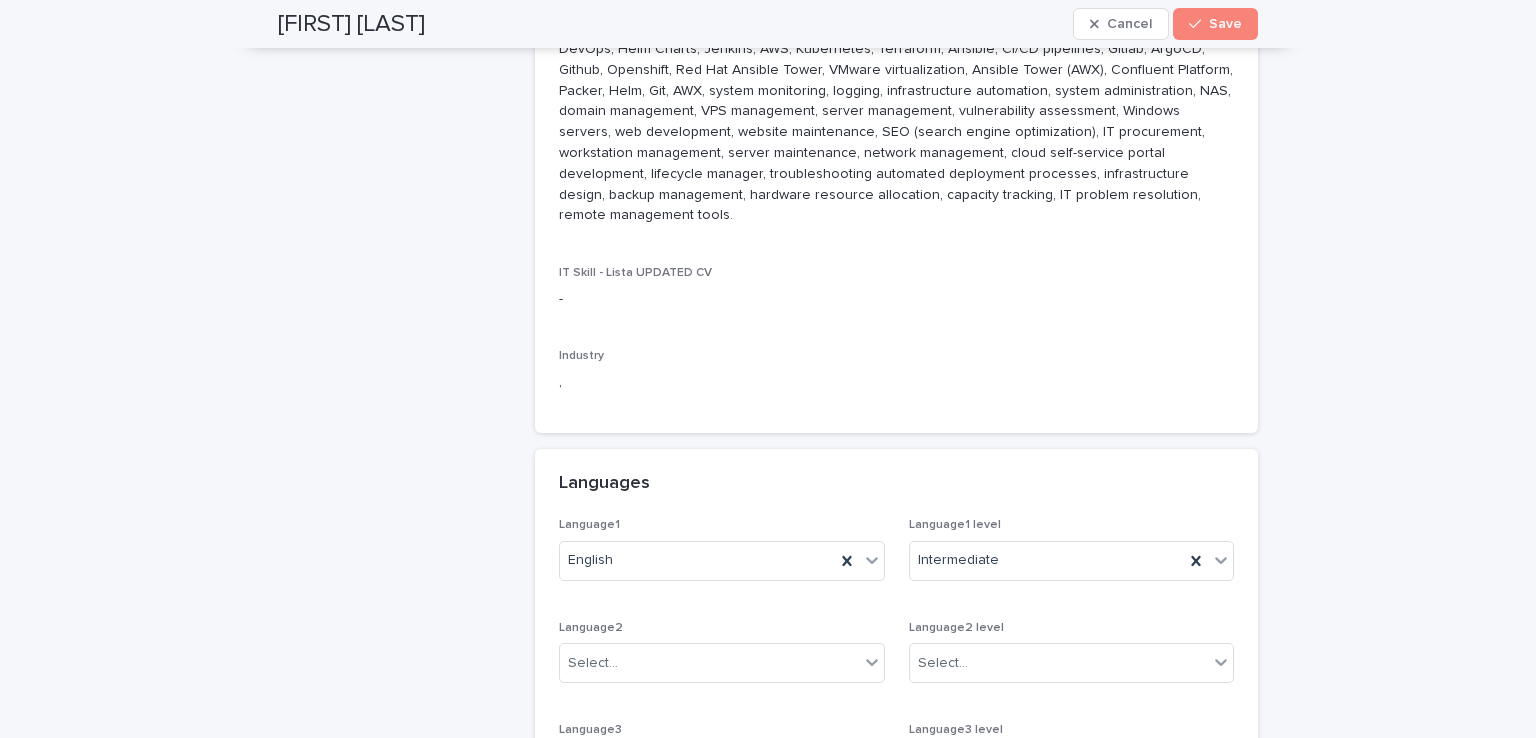 scroll, scrollTop: 2000, scrollLeft: 0, axis: vertical 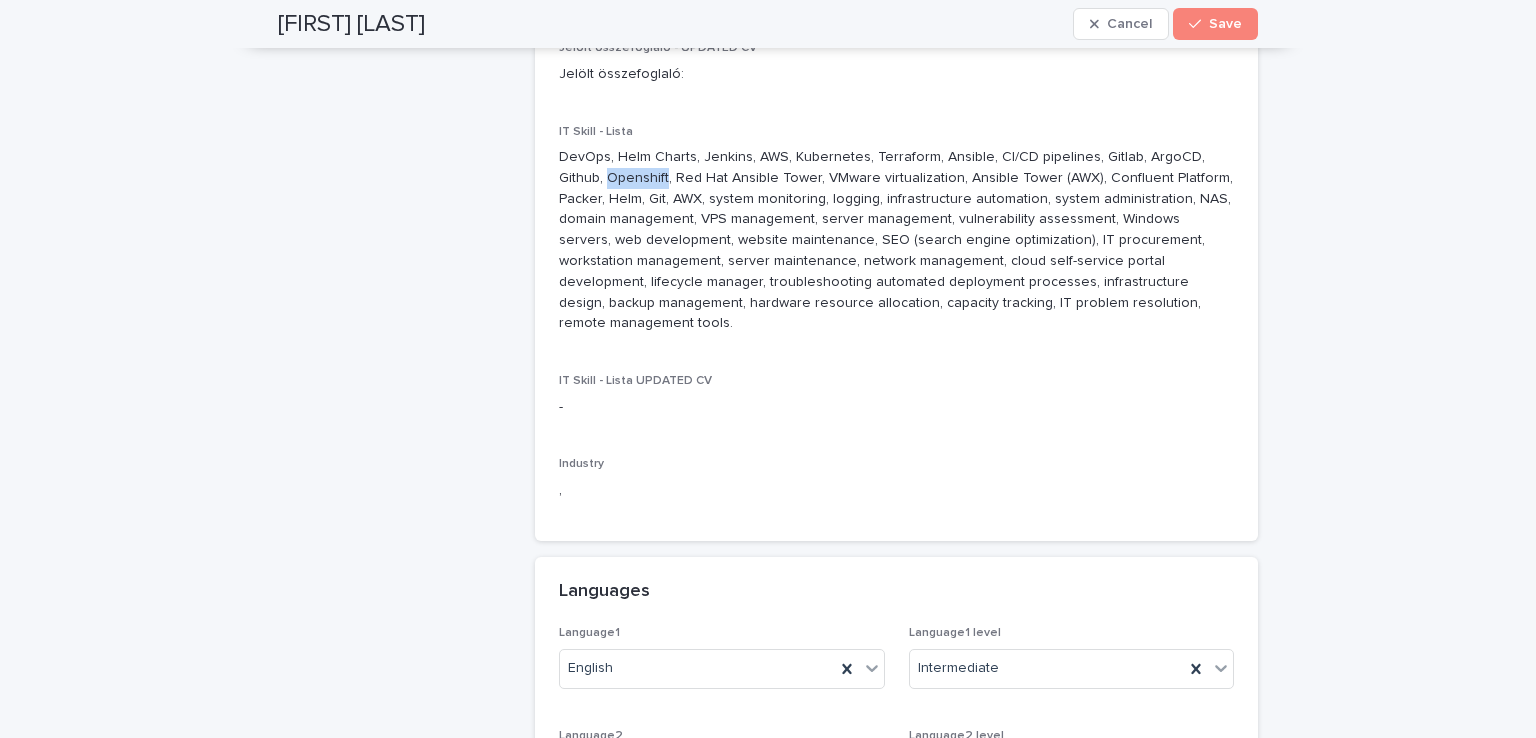 drag, startPoint x: 553, startPoint y: 155, endPoint x: 611, endPoint y: 153, distance: 58.034473 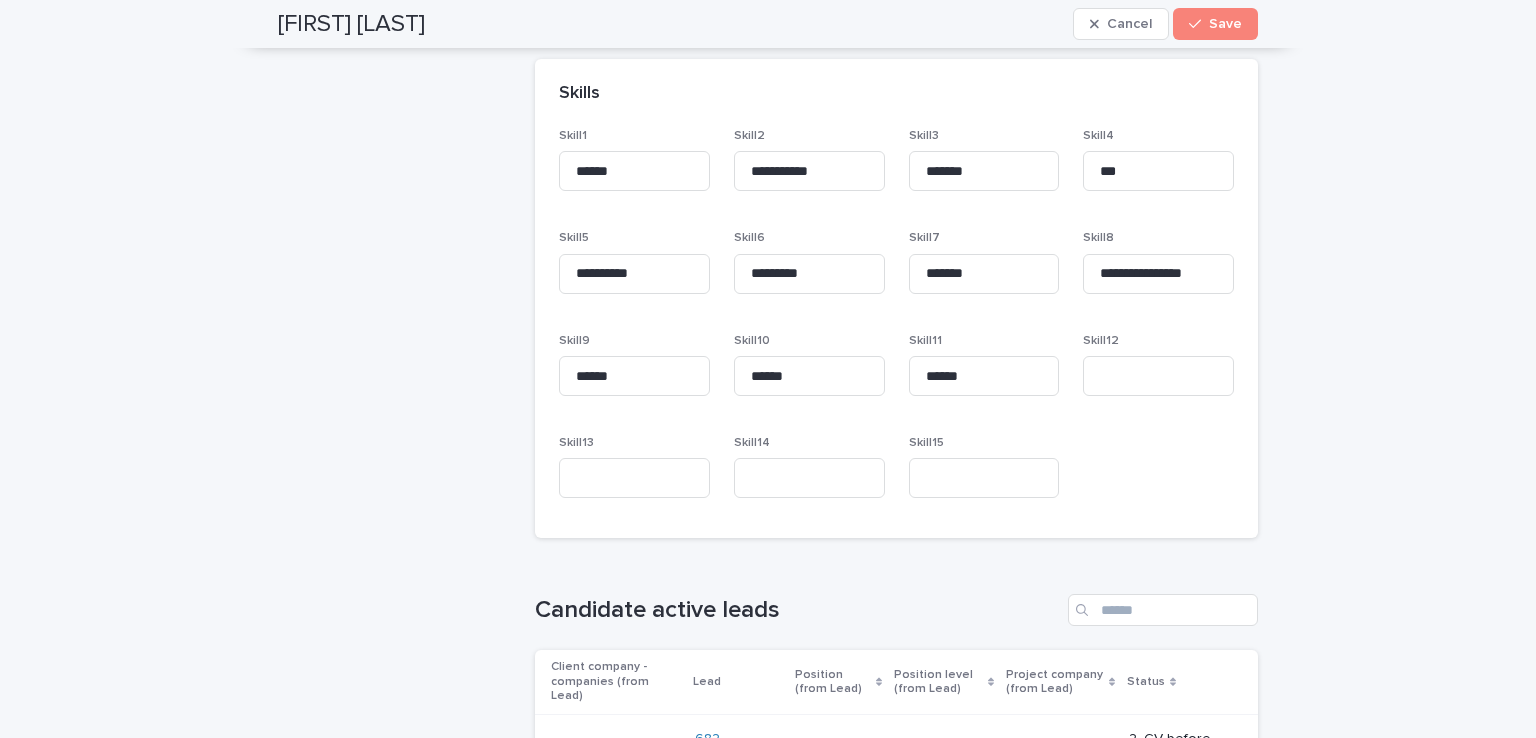 scroll, scrollTop: 2900, scrollLeft: 0, axis: vertical 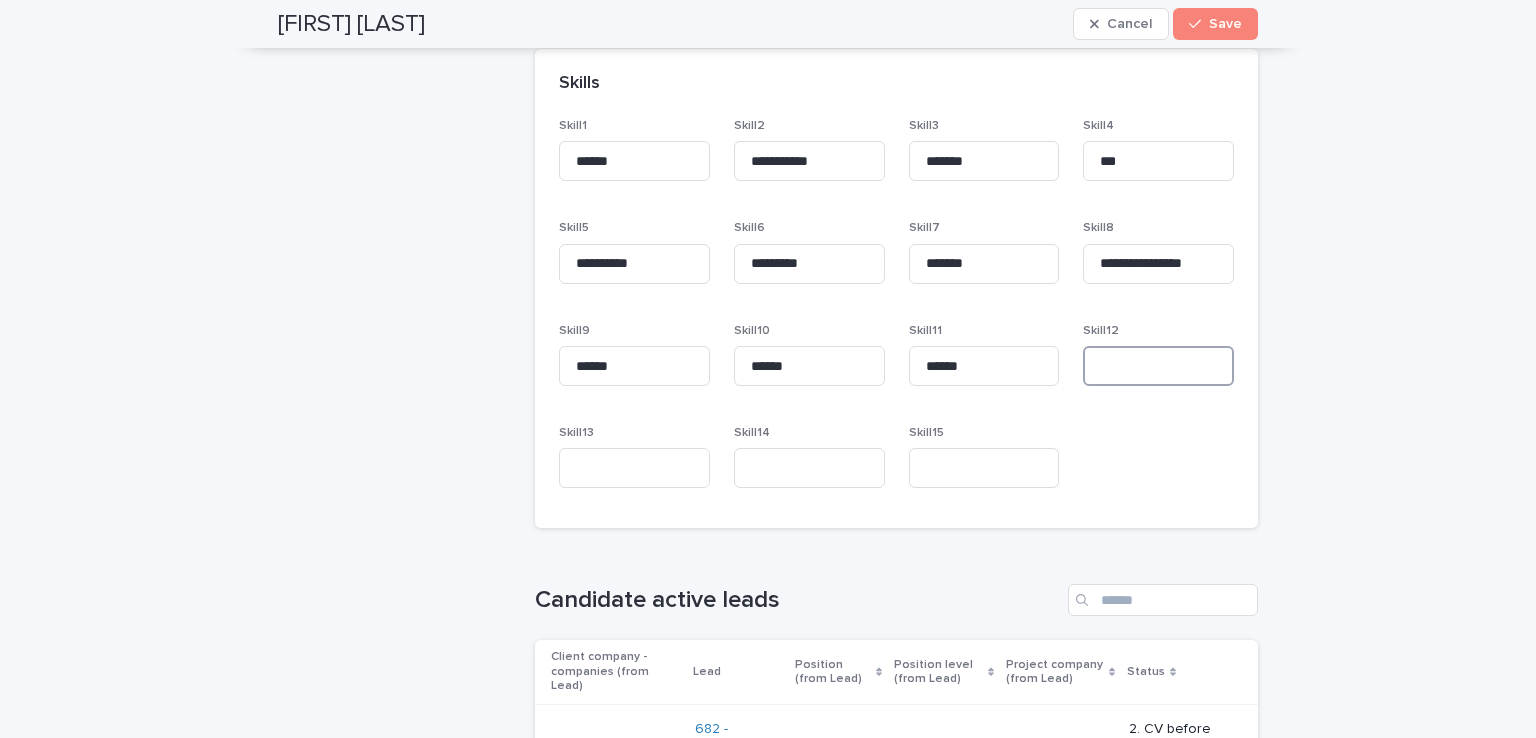 click at bounding box center (1158, 366) 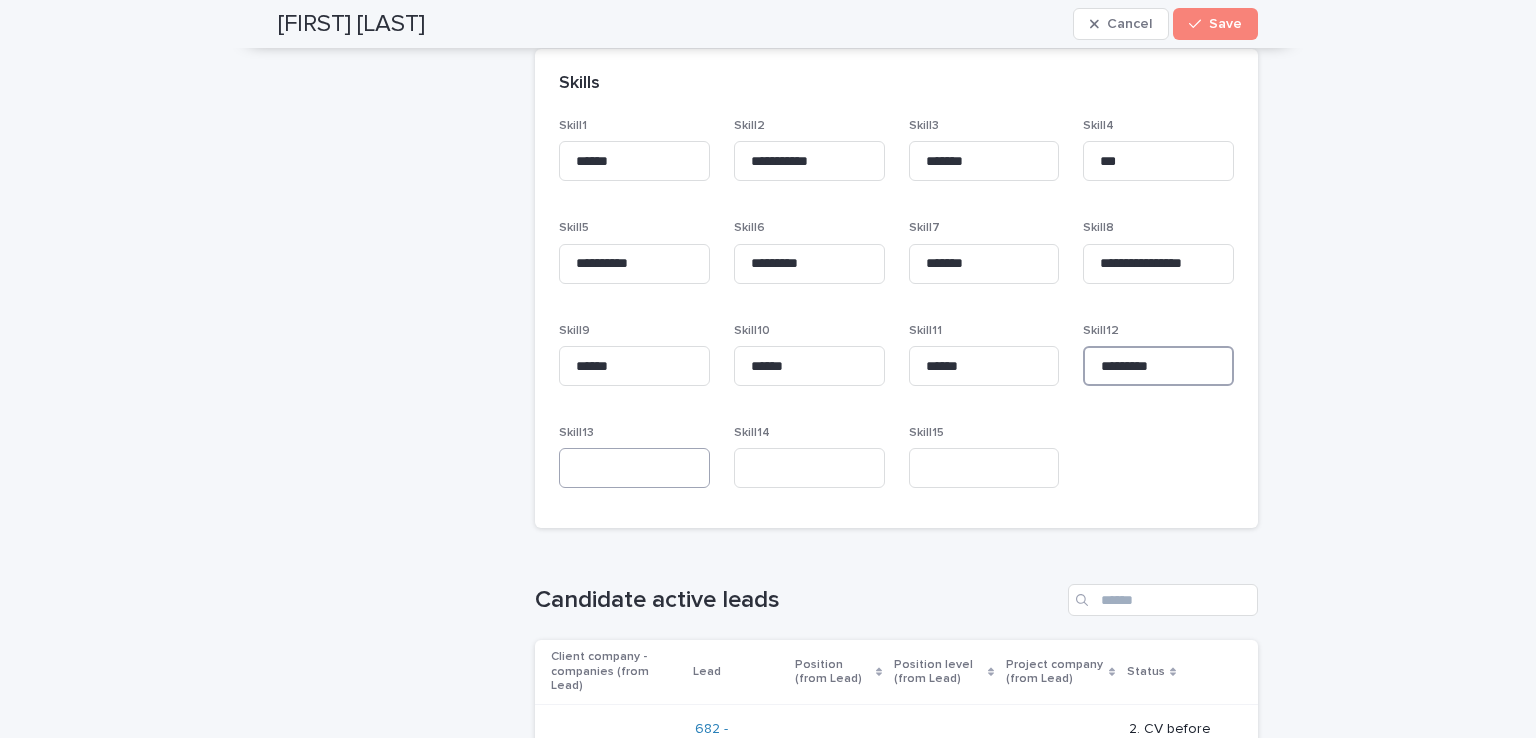 type on "*********" 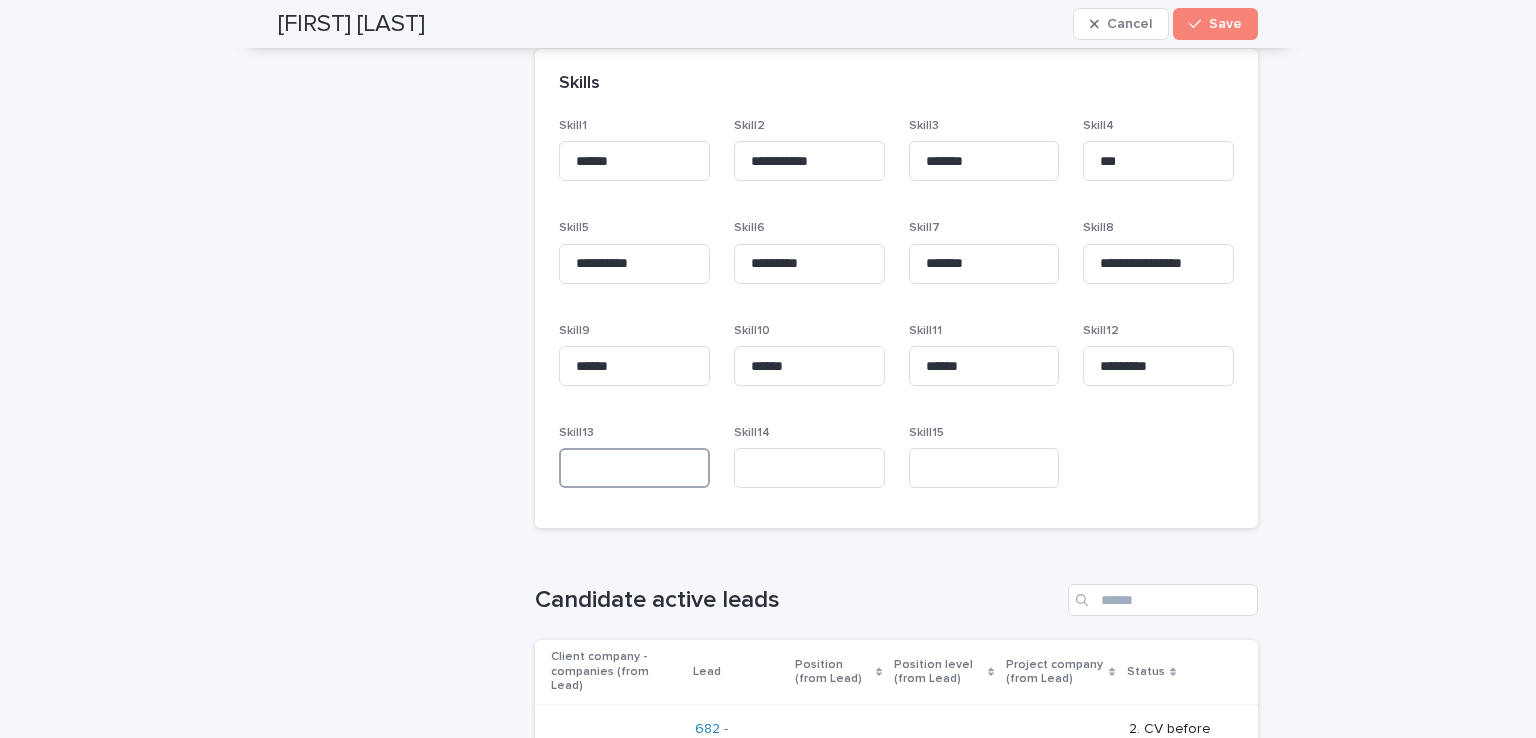 click at bounding box center (634, 468) 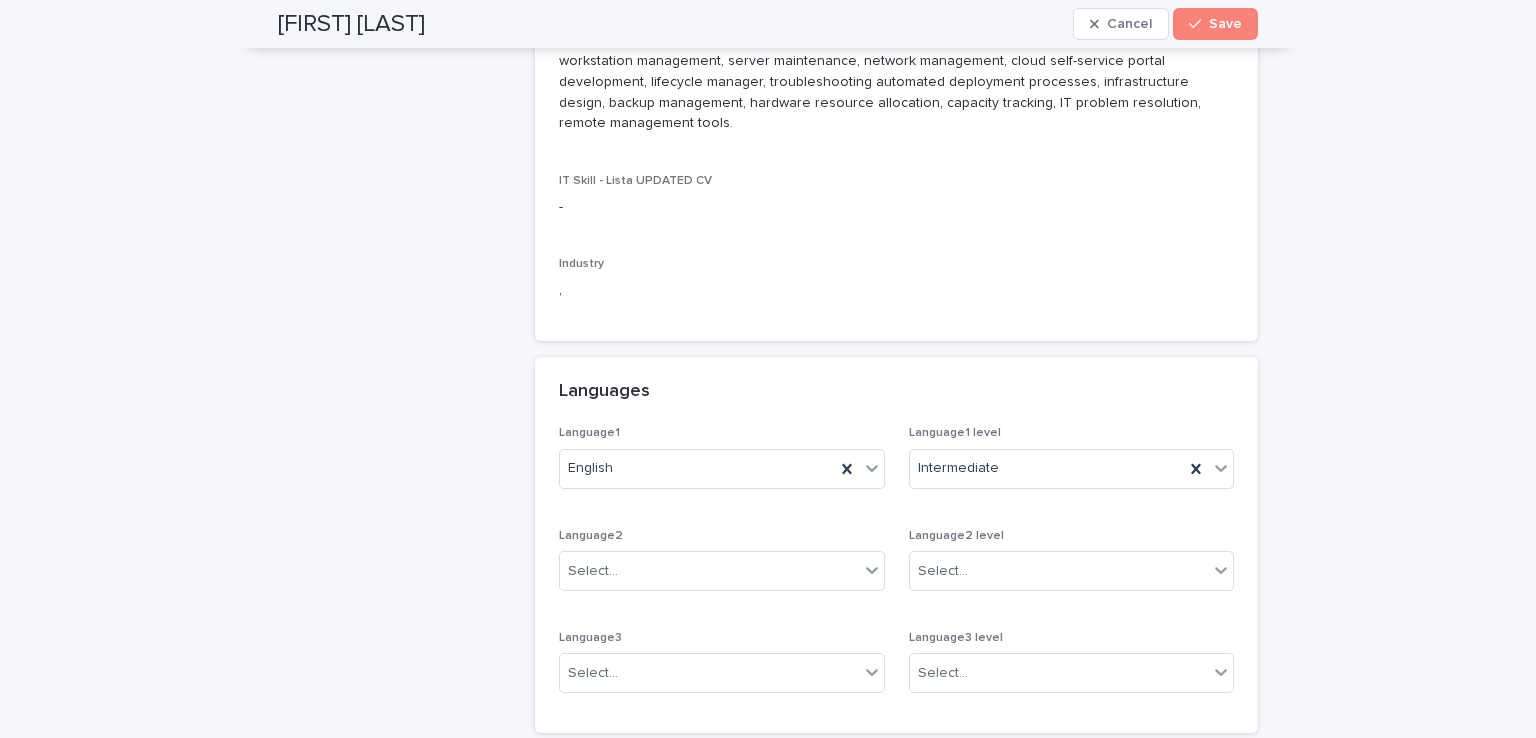 scroll, scrollTop: 1900, scrollLeft: 0, axis: vertical 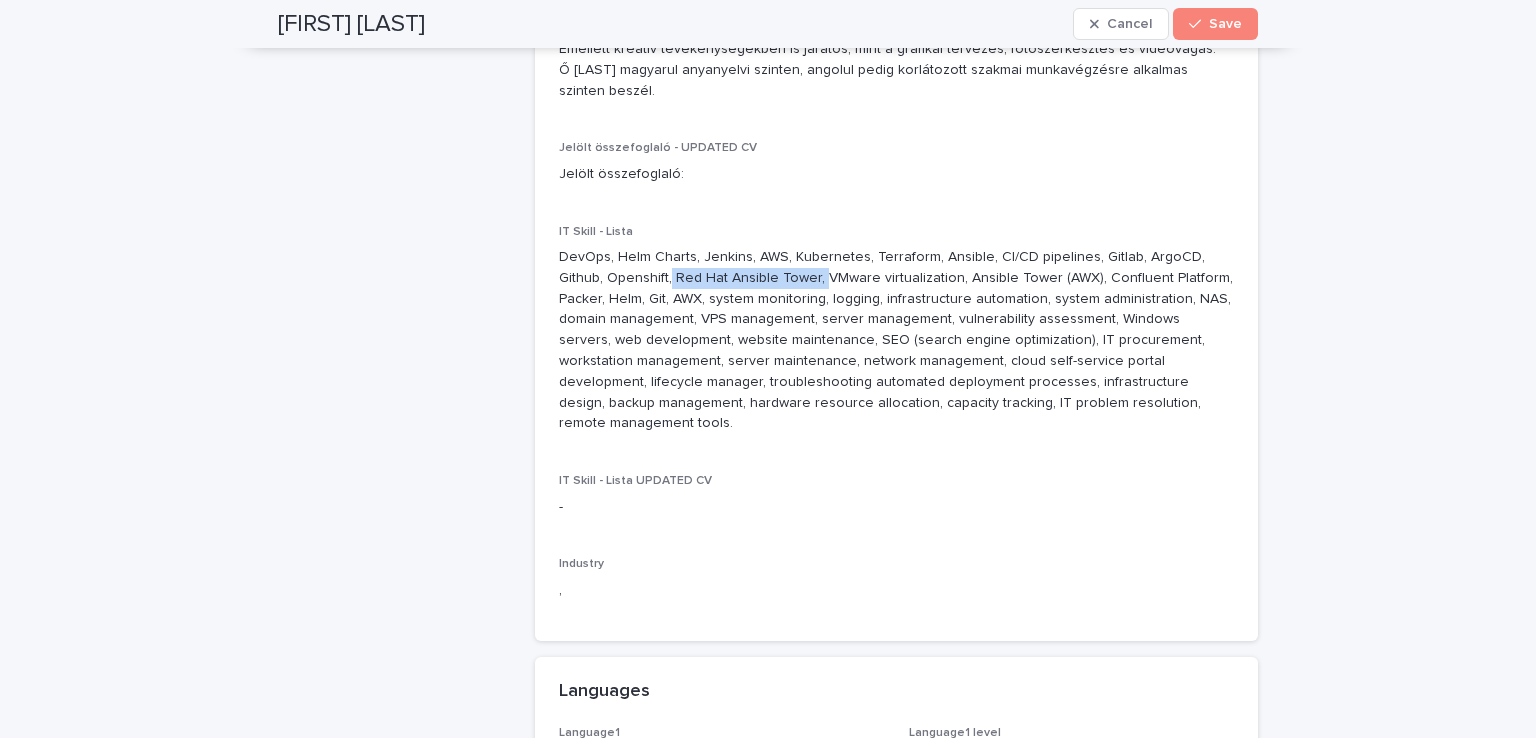 drag, startPoint x: 616, startPoint y: 257, endPoint x: 761, endPoint y: 252, distance: 145.08618 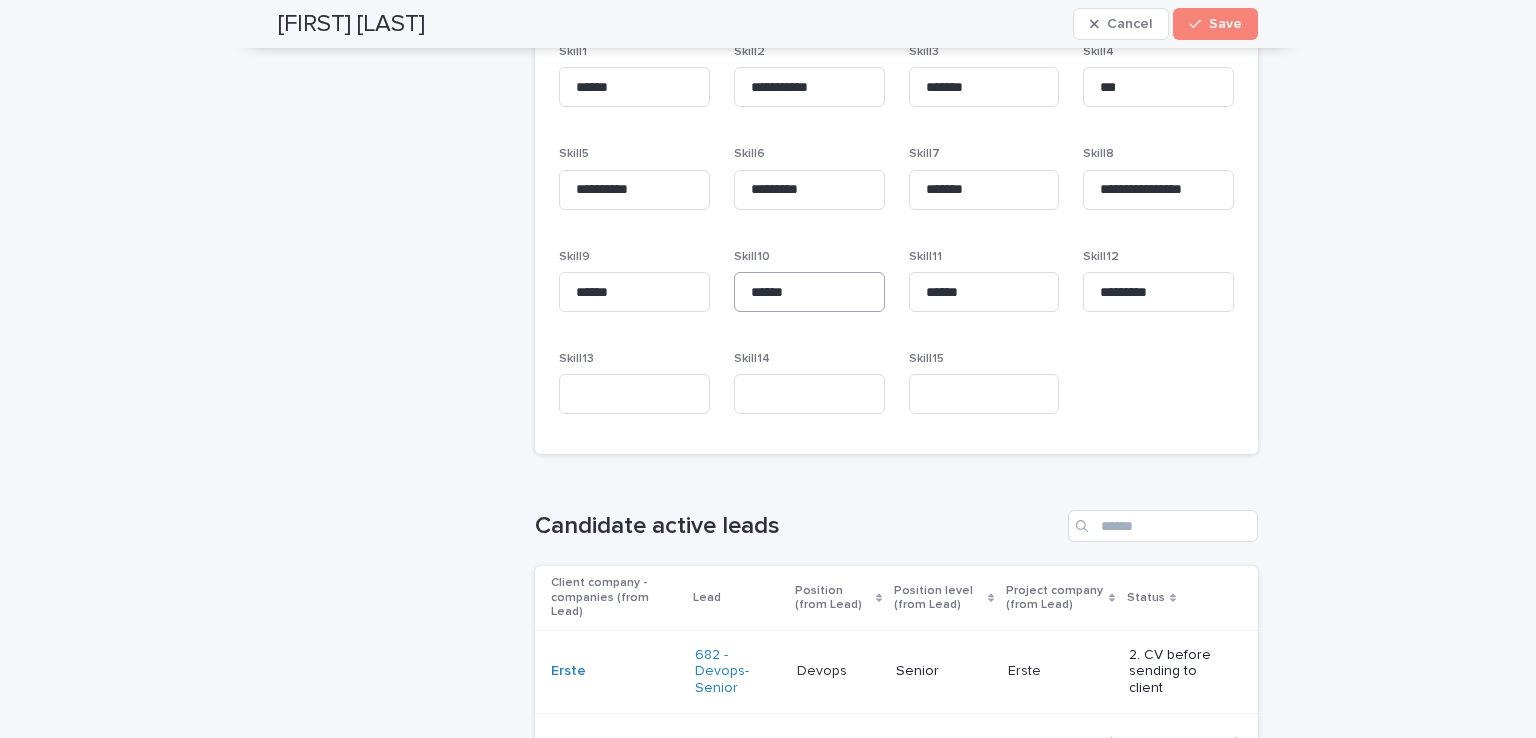 scroll, scrollTop: 3000, scrollLeft: 0, axis: vertical 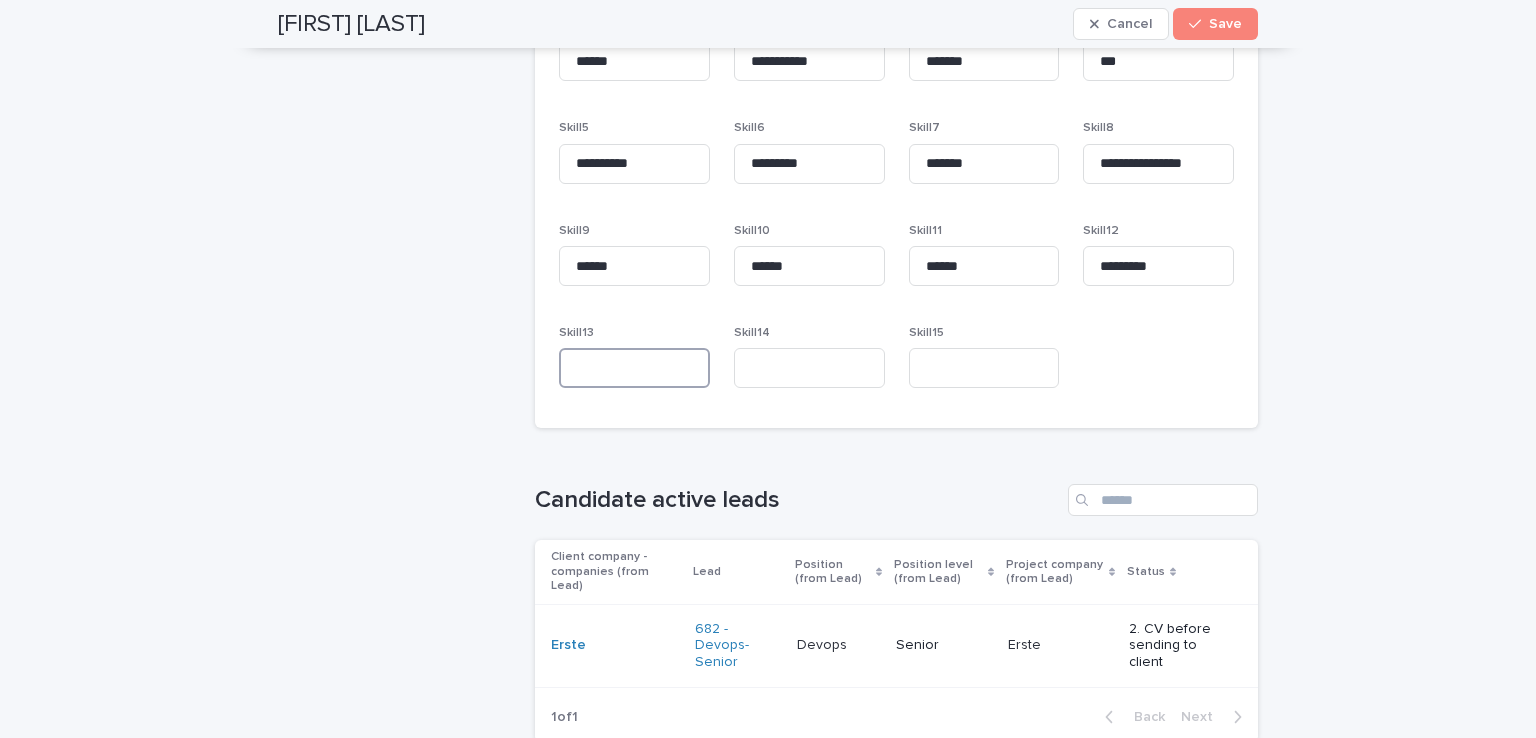 click at bounding box center [634, 368] 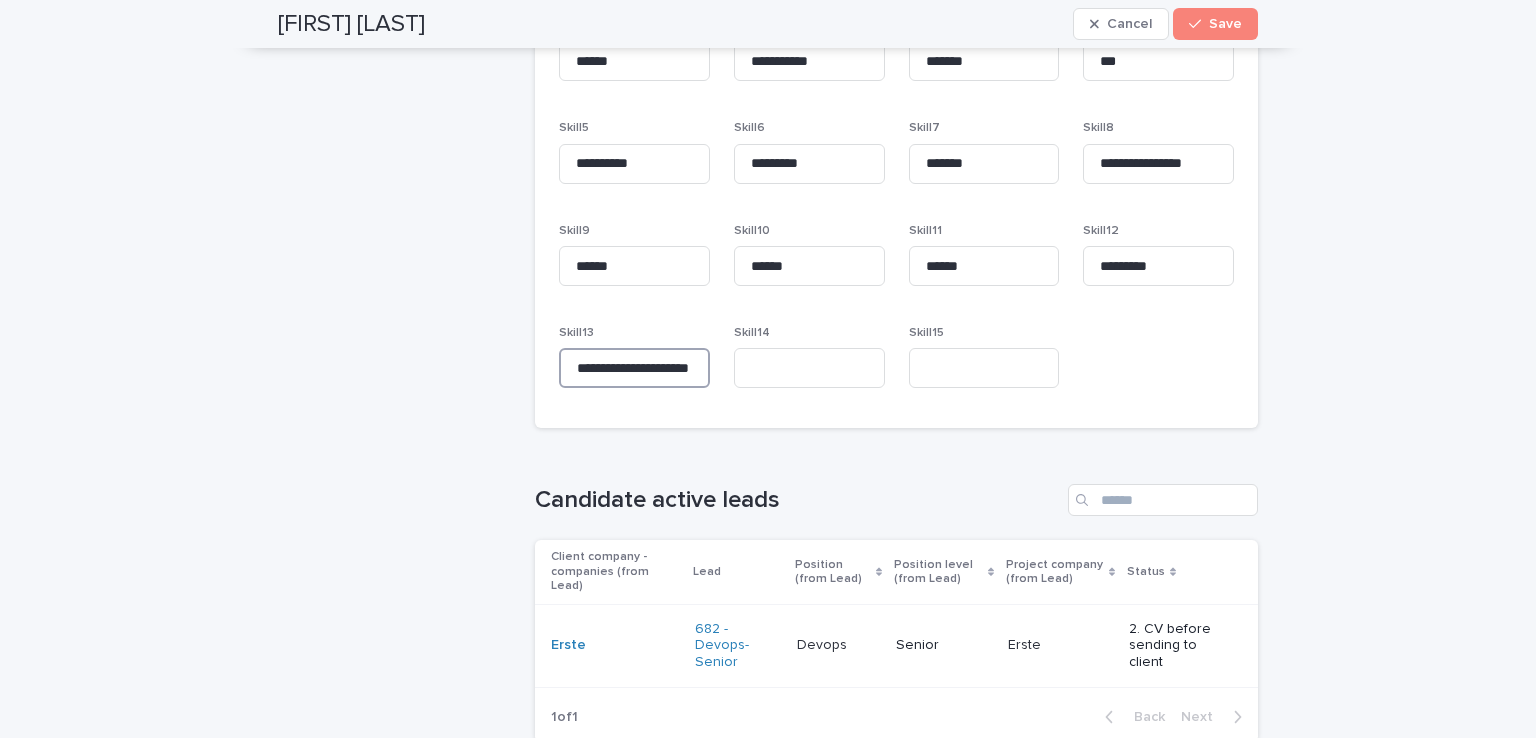 scroll, scrollTop: 0, scrollLeft: 28, axis: horizontal 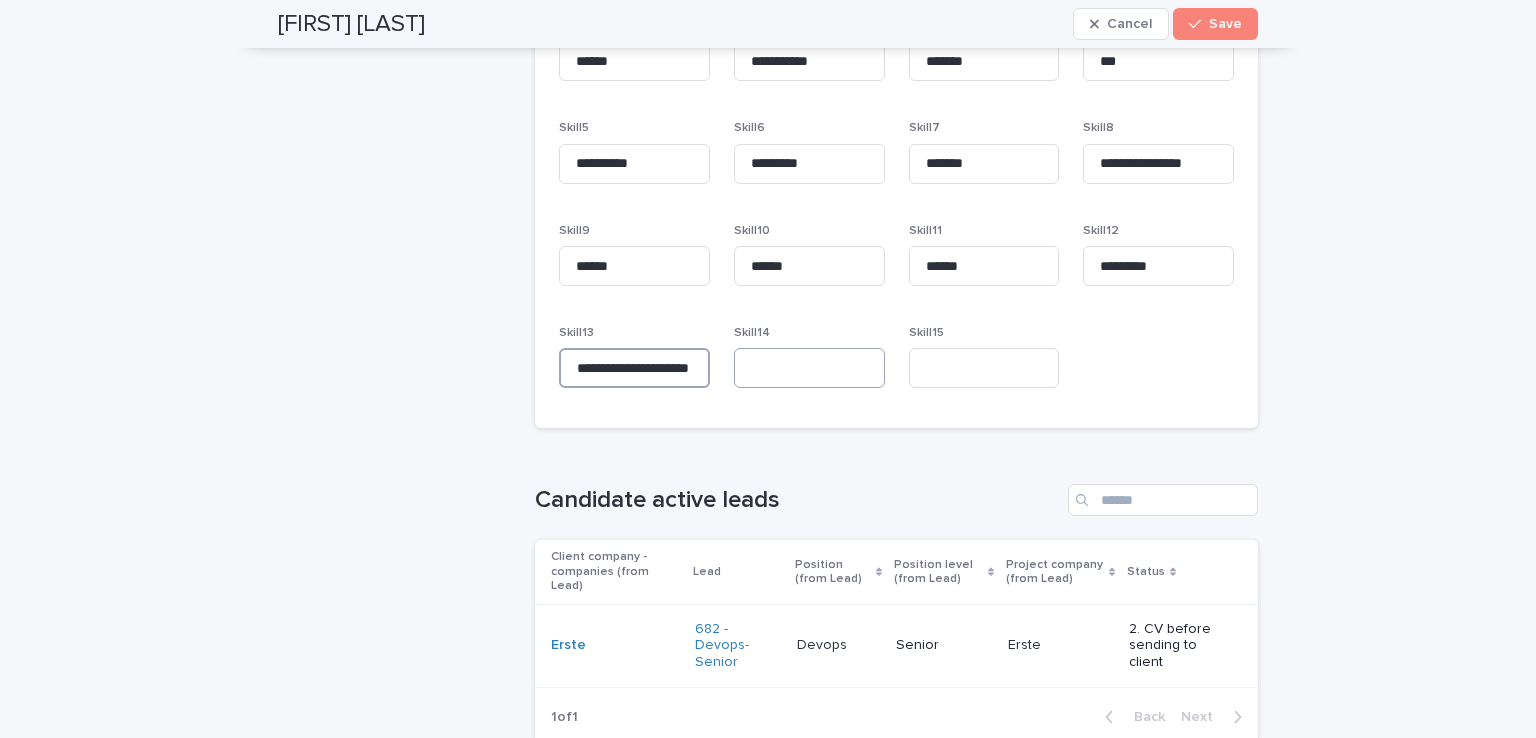 type on "**********" 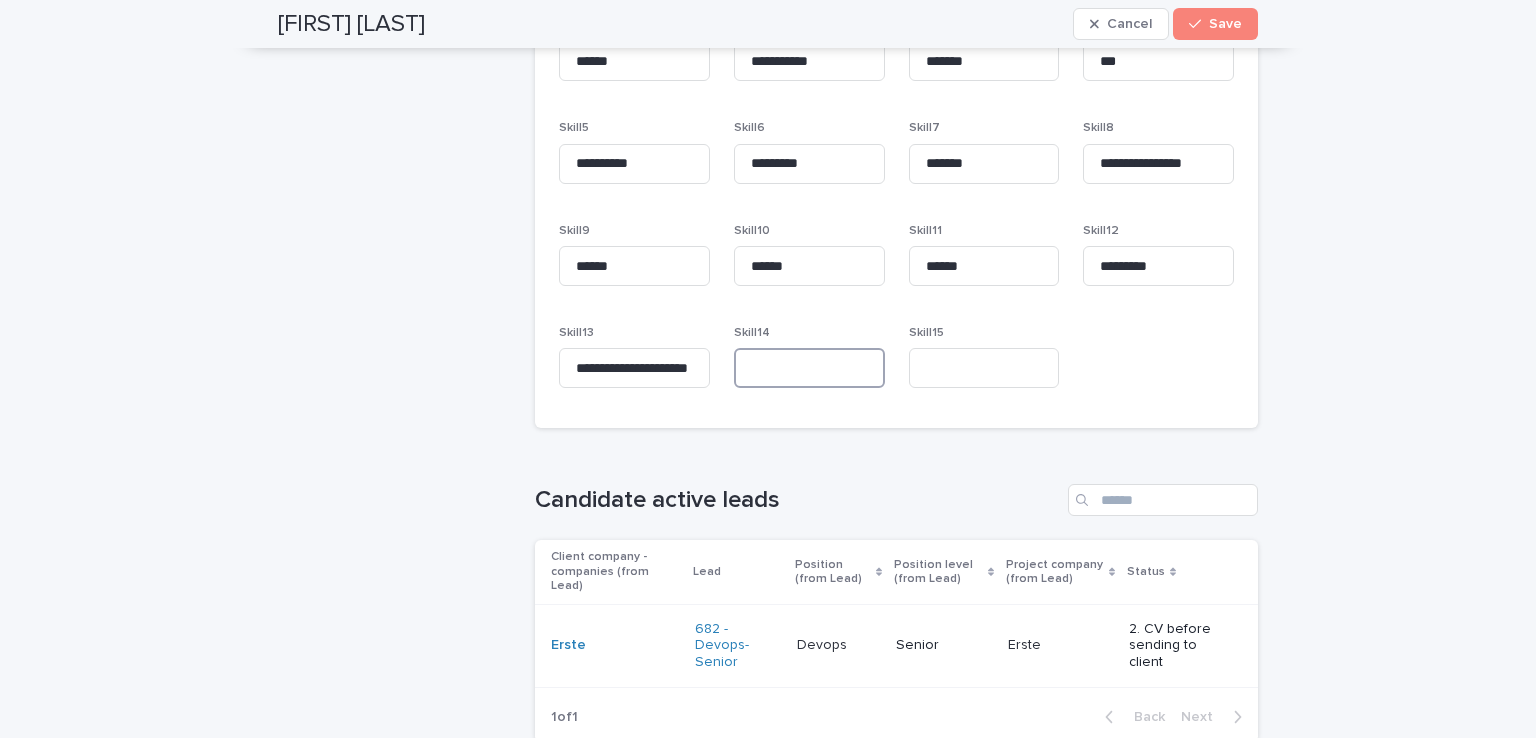 scroll, scrollTop: 0, scrollLeft: 0, axis: both 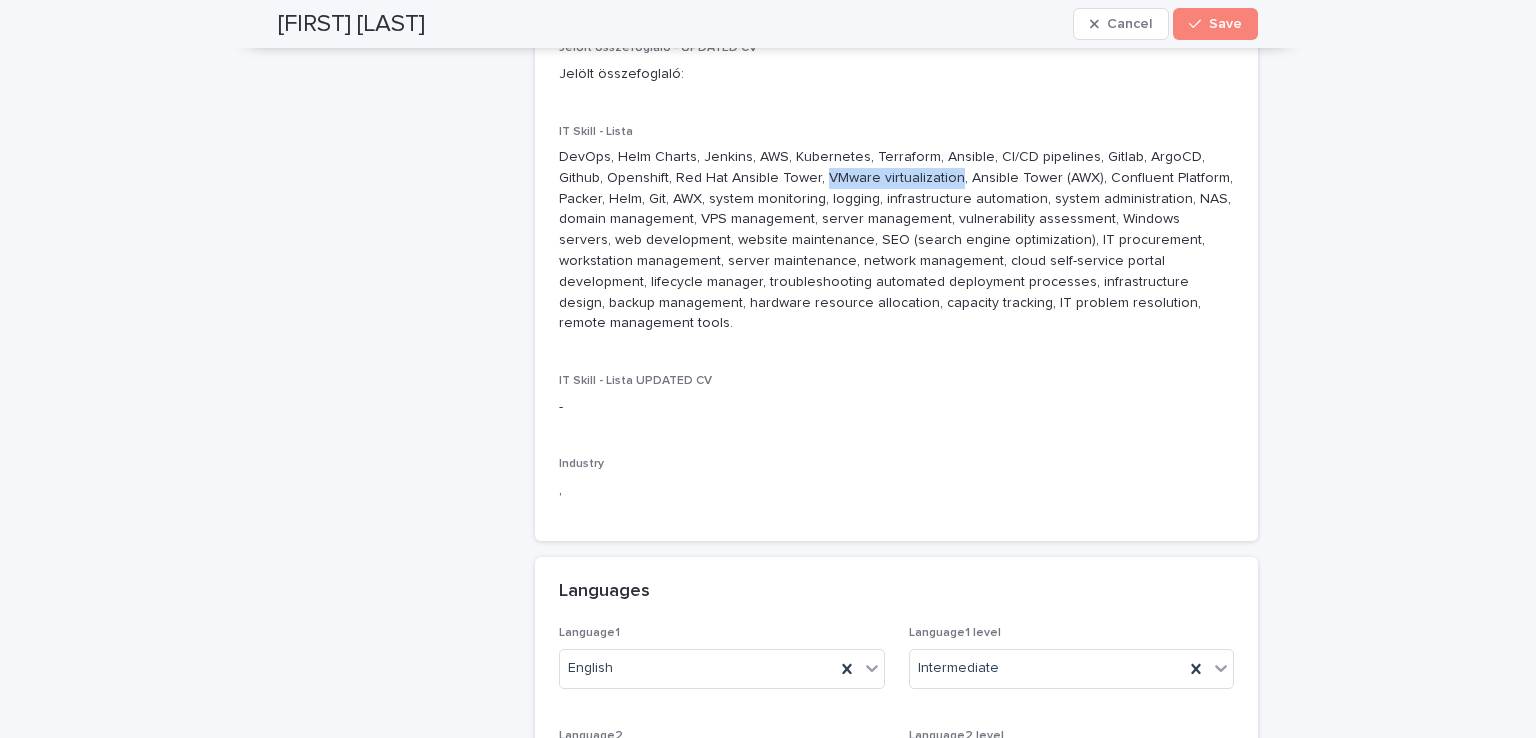 drag, startPoint x: 764, startPoint y: 155, endPoint x: 891, endPoint y: 161, distance: 127.141655 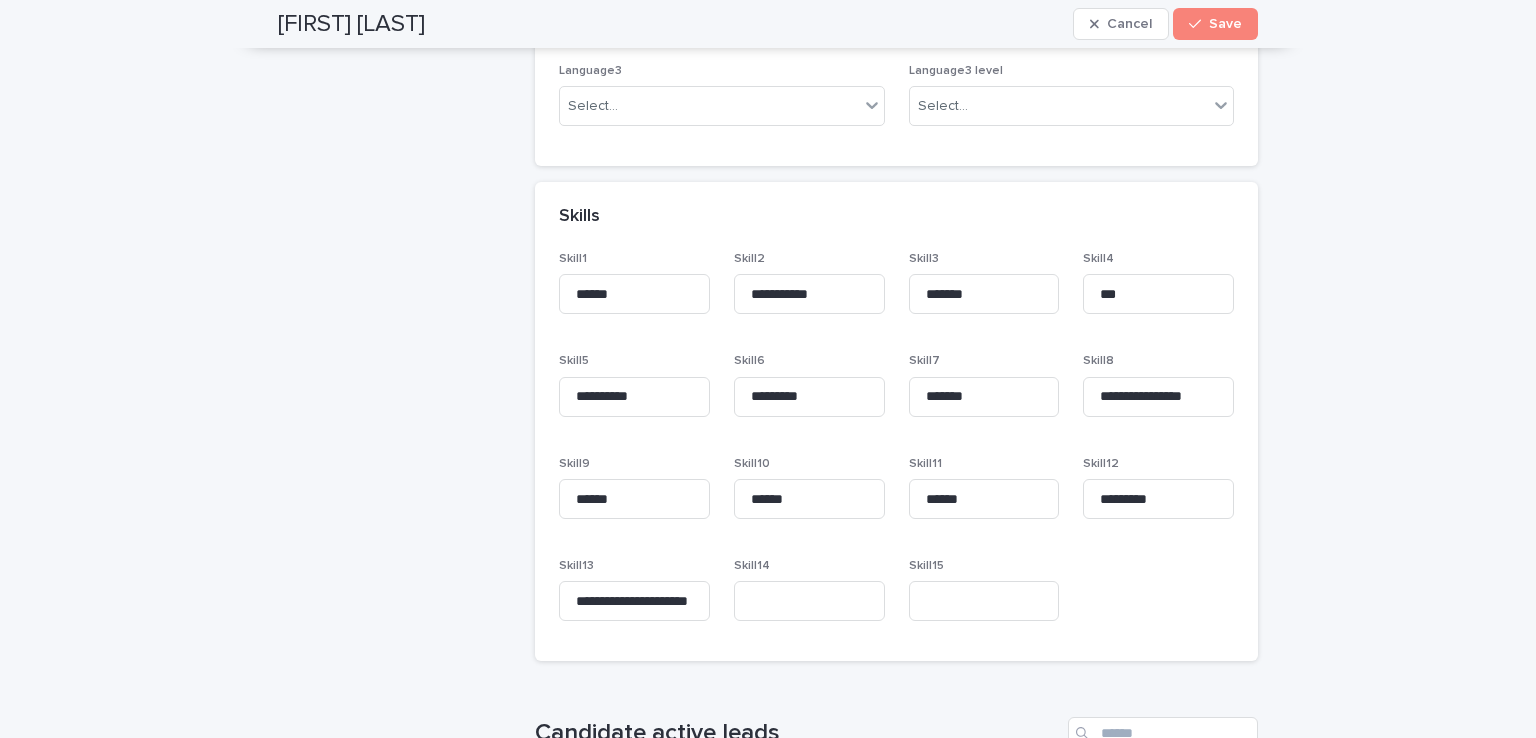 scroll, scrollTop: 3100, scrollLeft: 0, axis: vertical 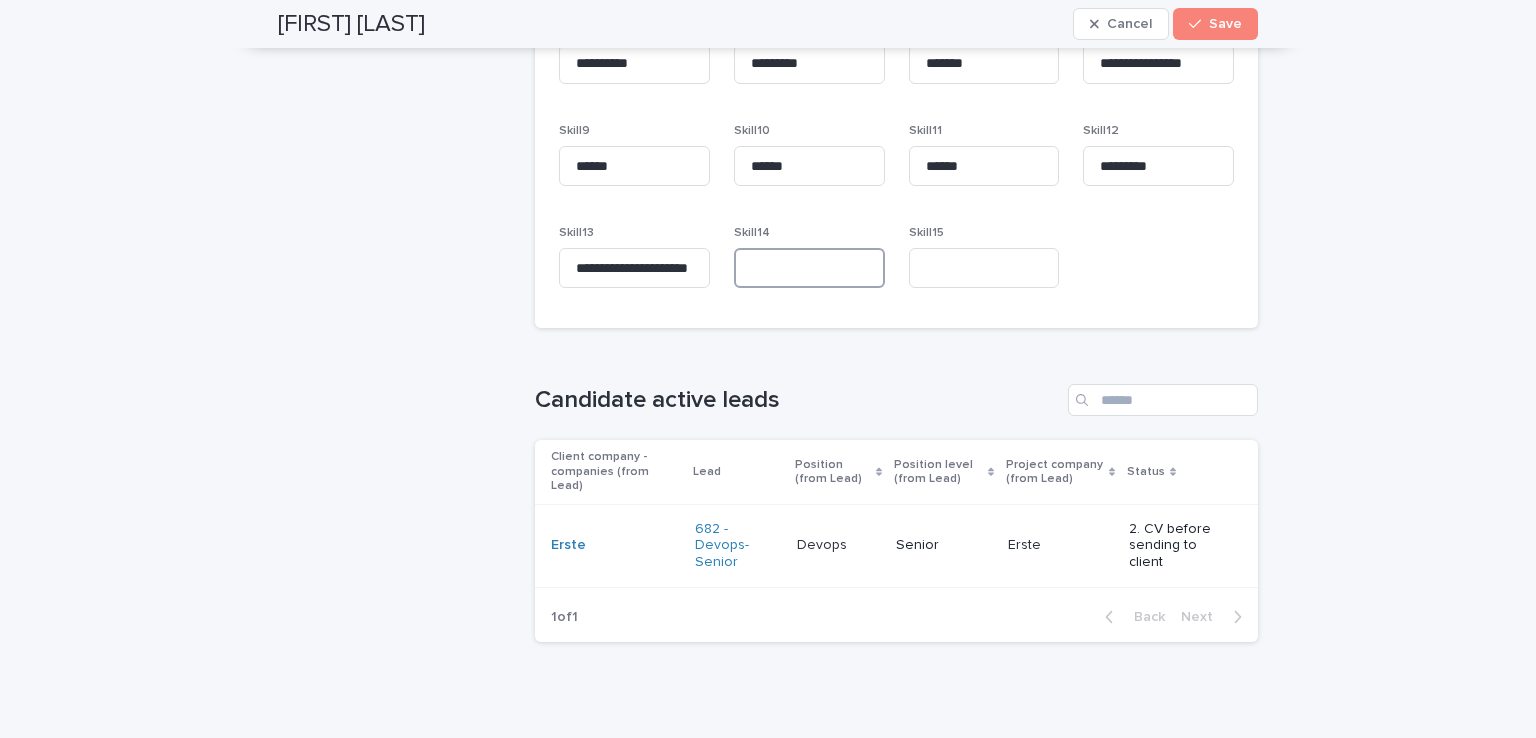 click at bounding box center (809, 268) 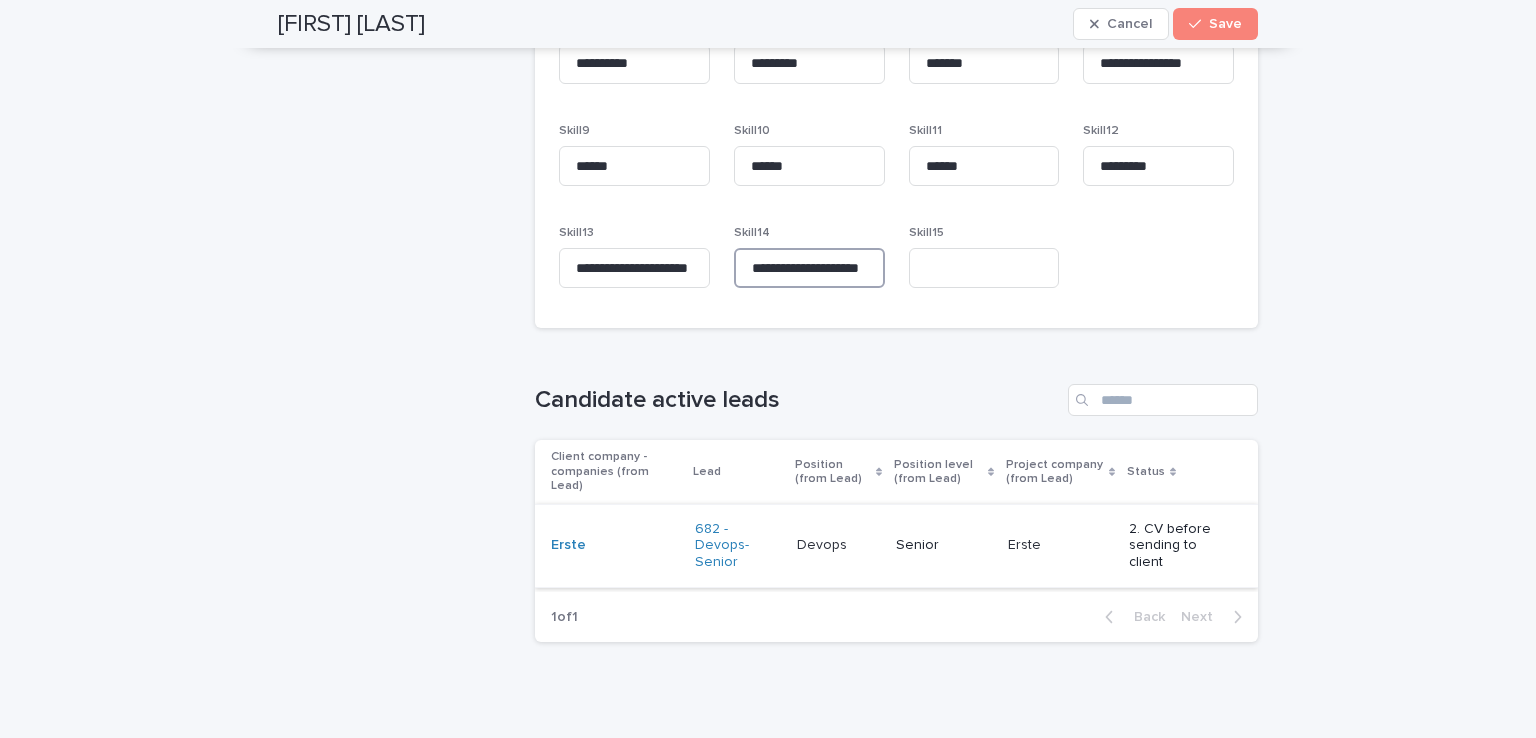 scroll, scrollTop: 0, scrollLeft: 16, axis: horizontal 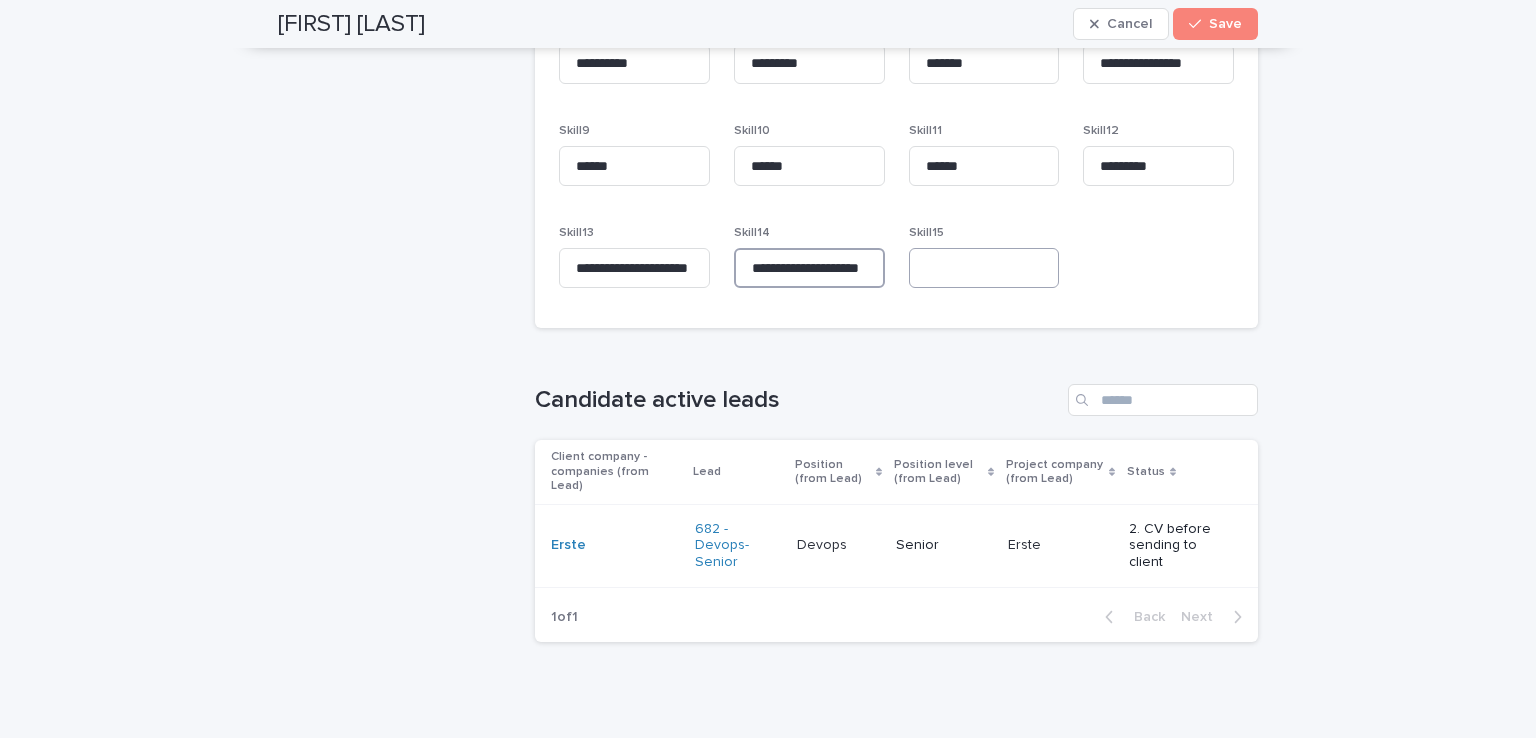 type on "**********" 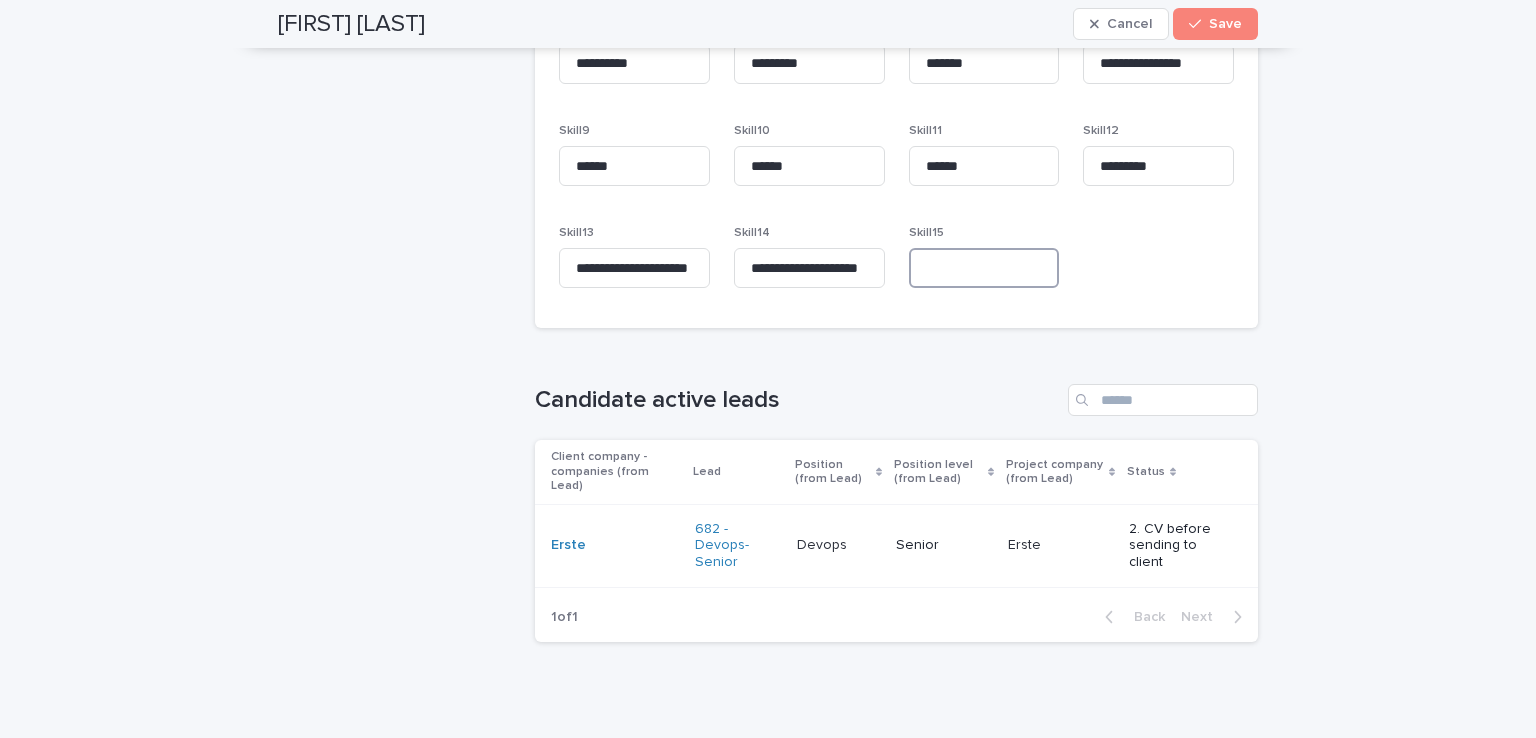 scroll, scrollTop: 0, scrollLeft: 0, axis: both 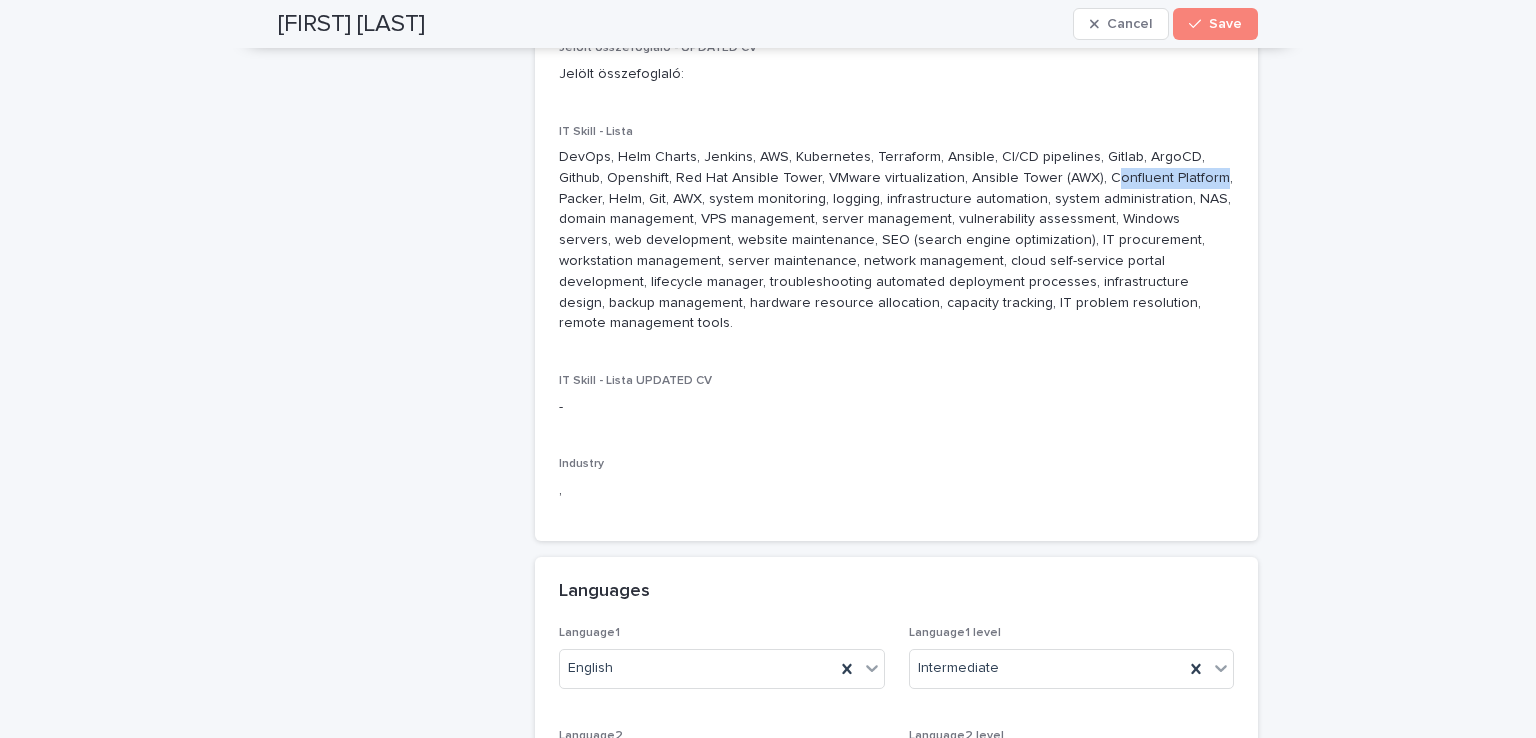 drag, startPoint x: 1040, startPoint y: 154, endPoint x: 1144, endPoint y: 163, distance: 104.388695 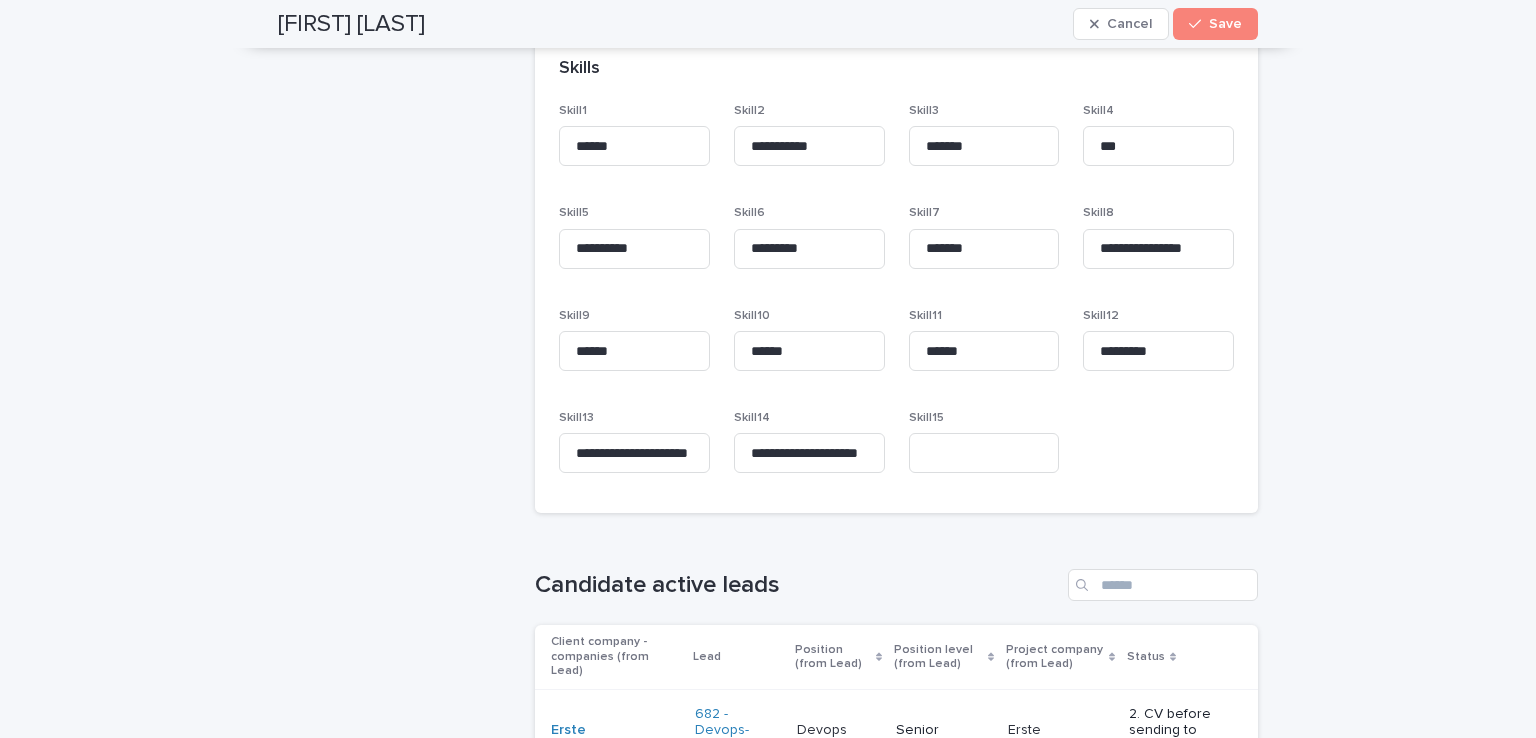 scroll, scrollTop: 3000, scrollLeft: 0, axis: vertical 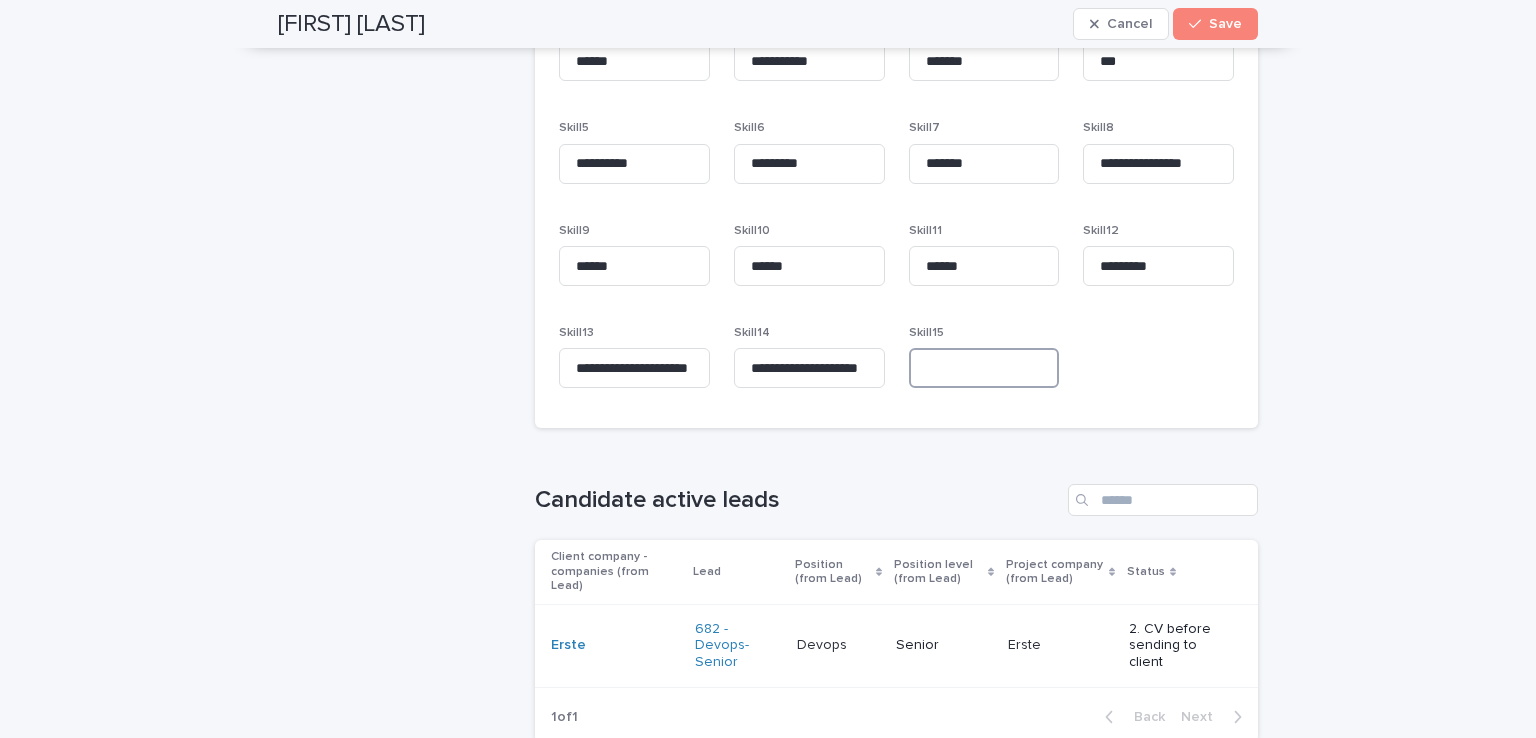 click at bounding box center (984, 368) 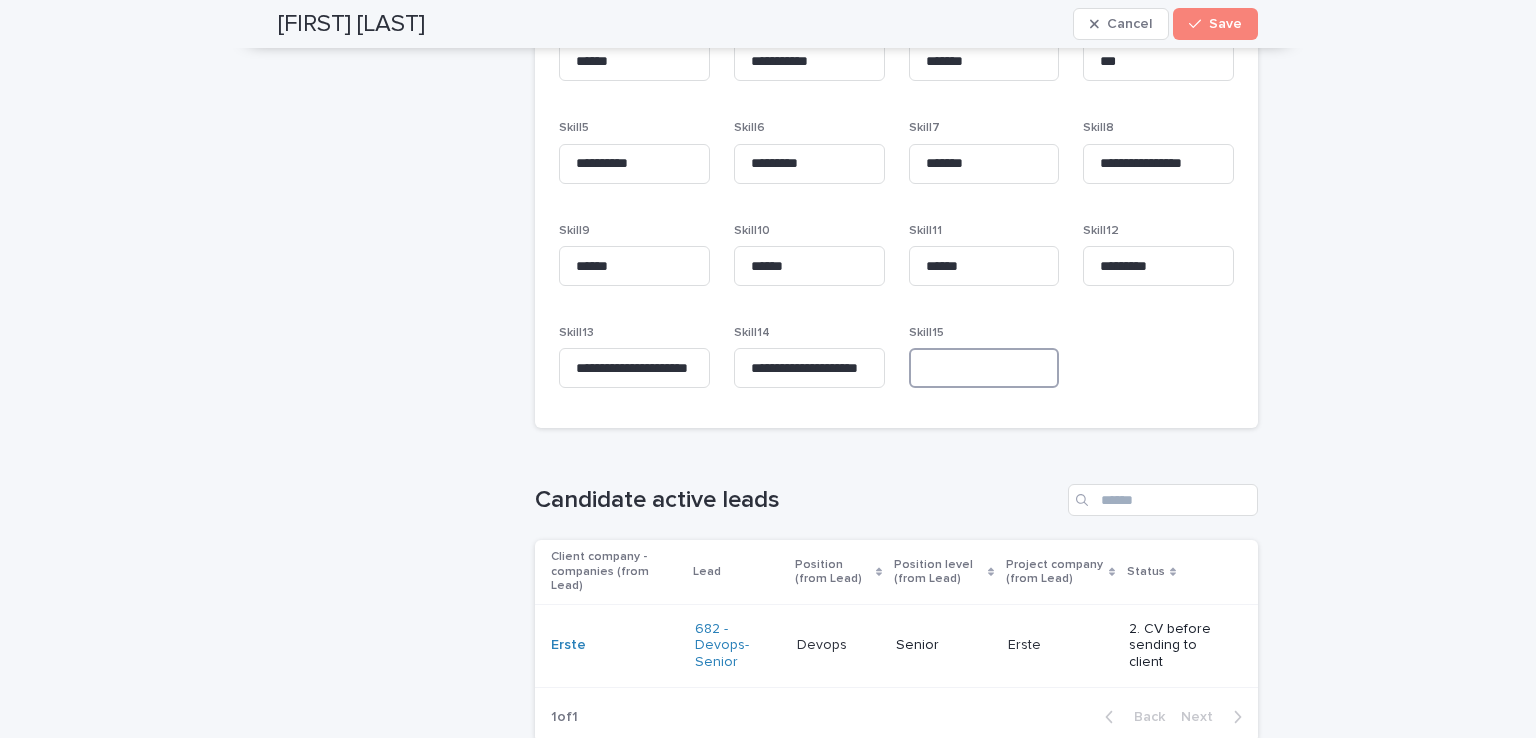 paste on "**********" 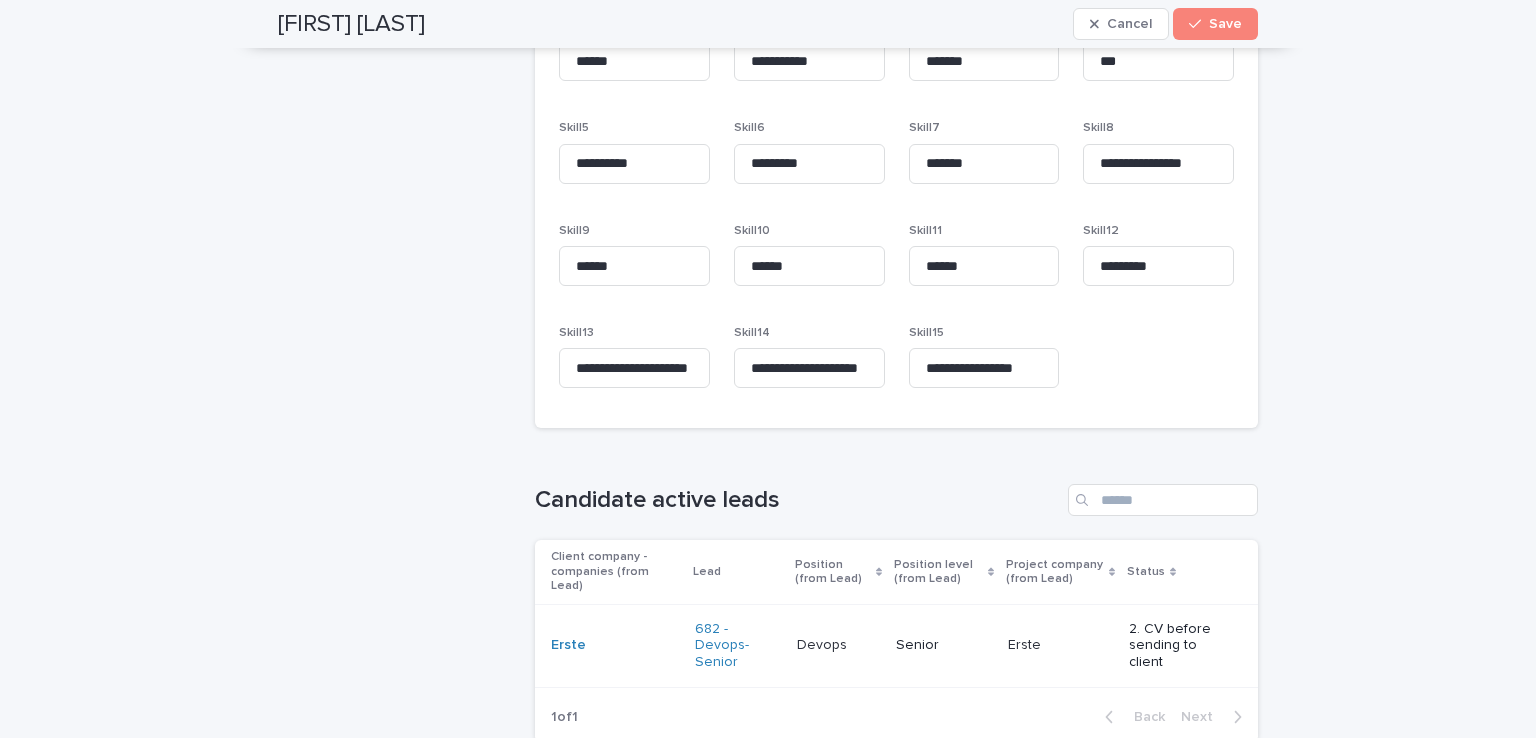 click on "**********" at bounding box center [768, -1016] 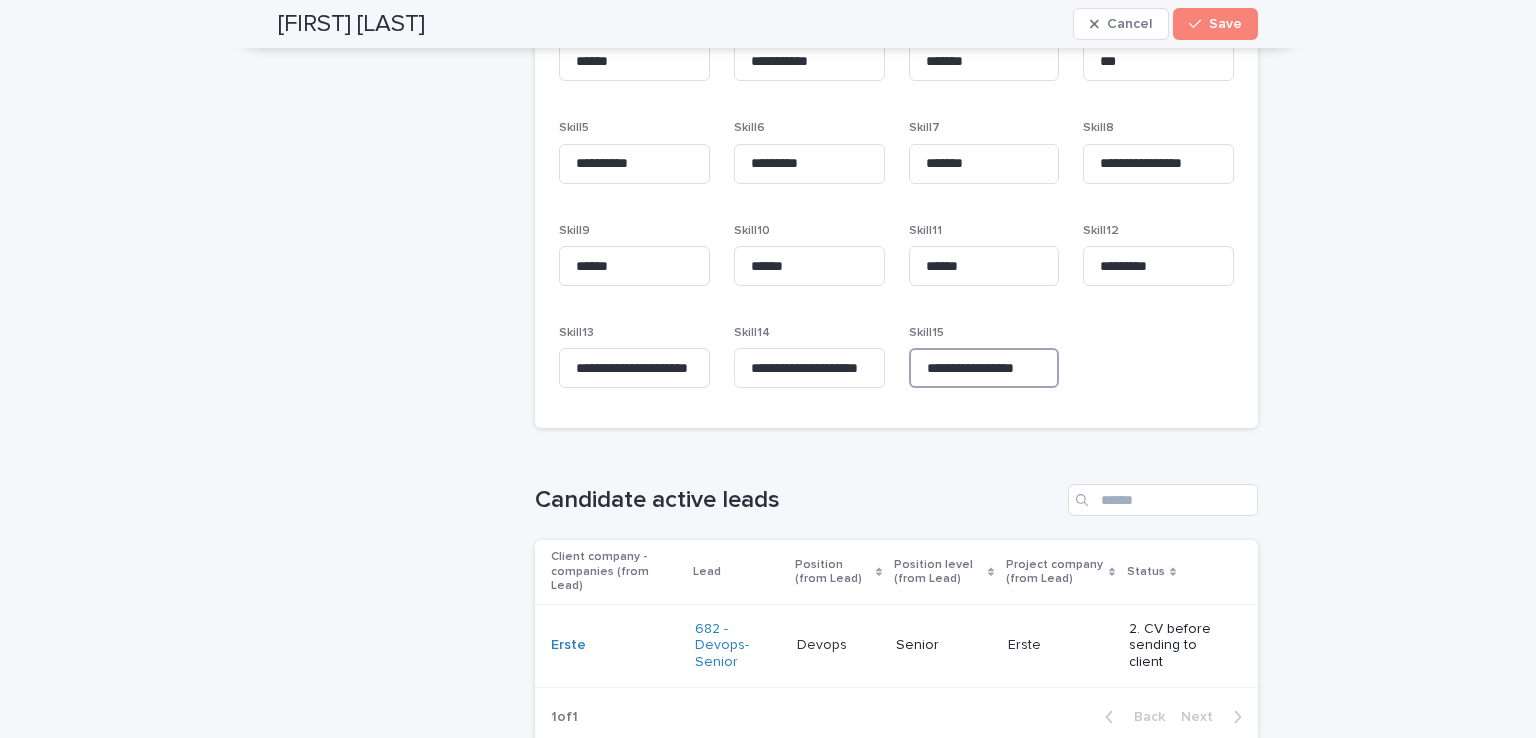 click on "**********" at bounding box center (984, 368) 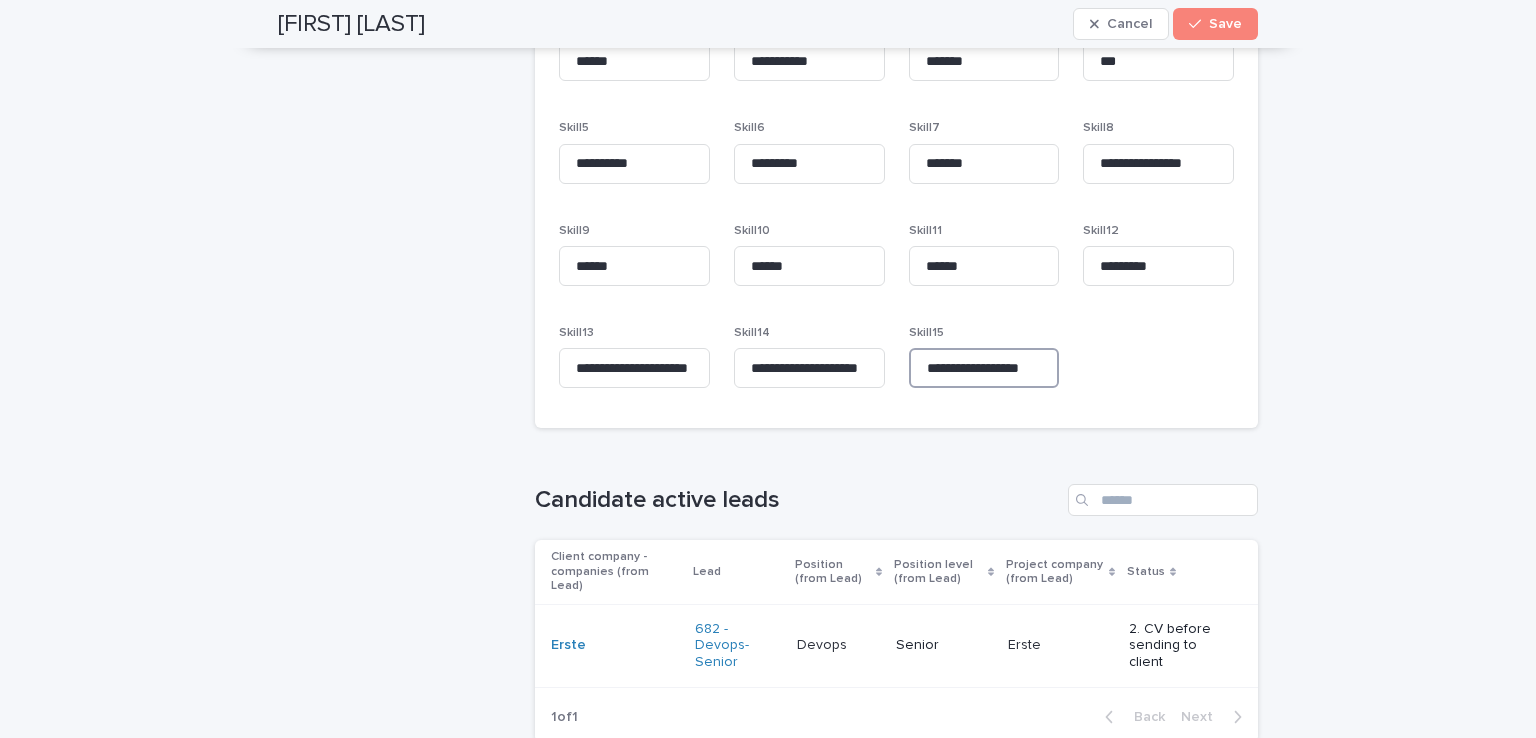 type on "**********" 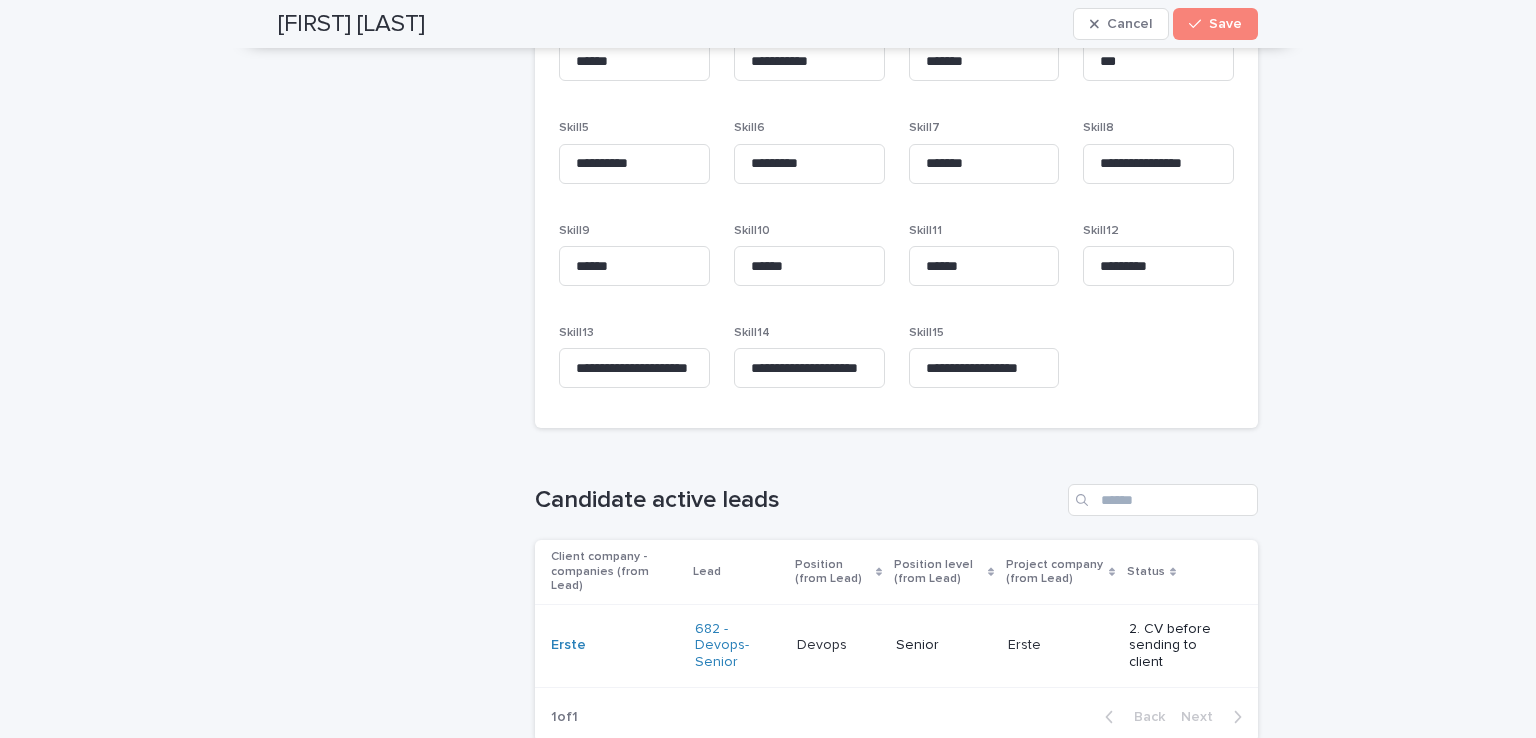 click on "**********" at bounding box center (768, -1041) 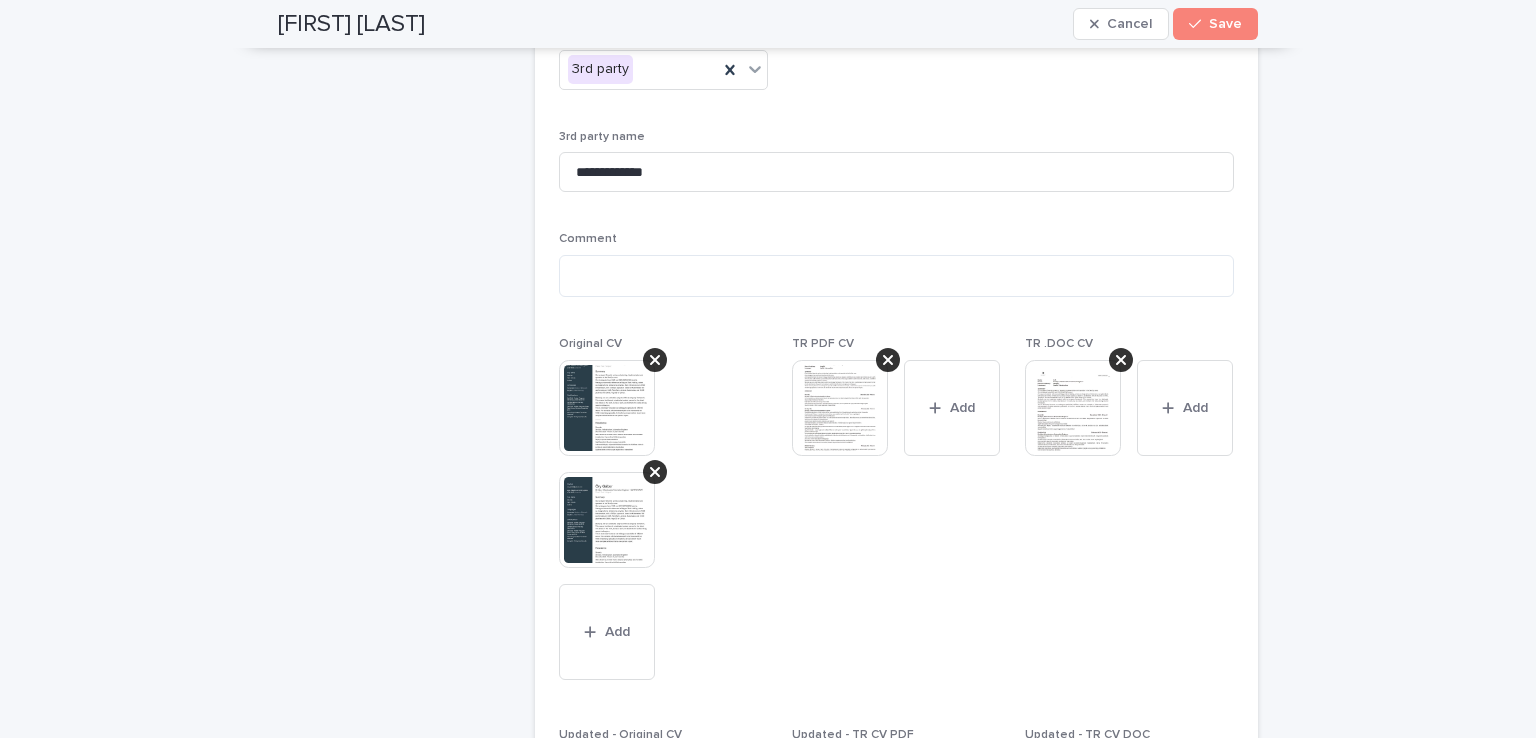 scroll, scrollTop: 600, scrollLeft: 0, axis: vertical 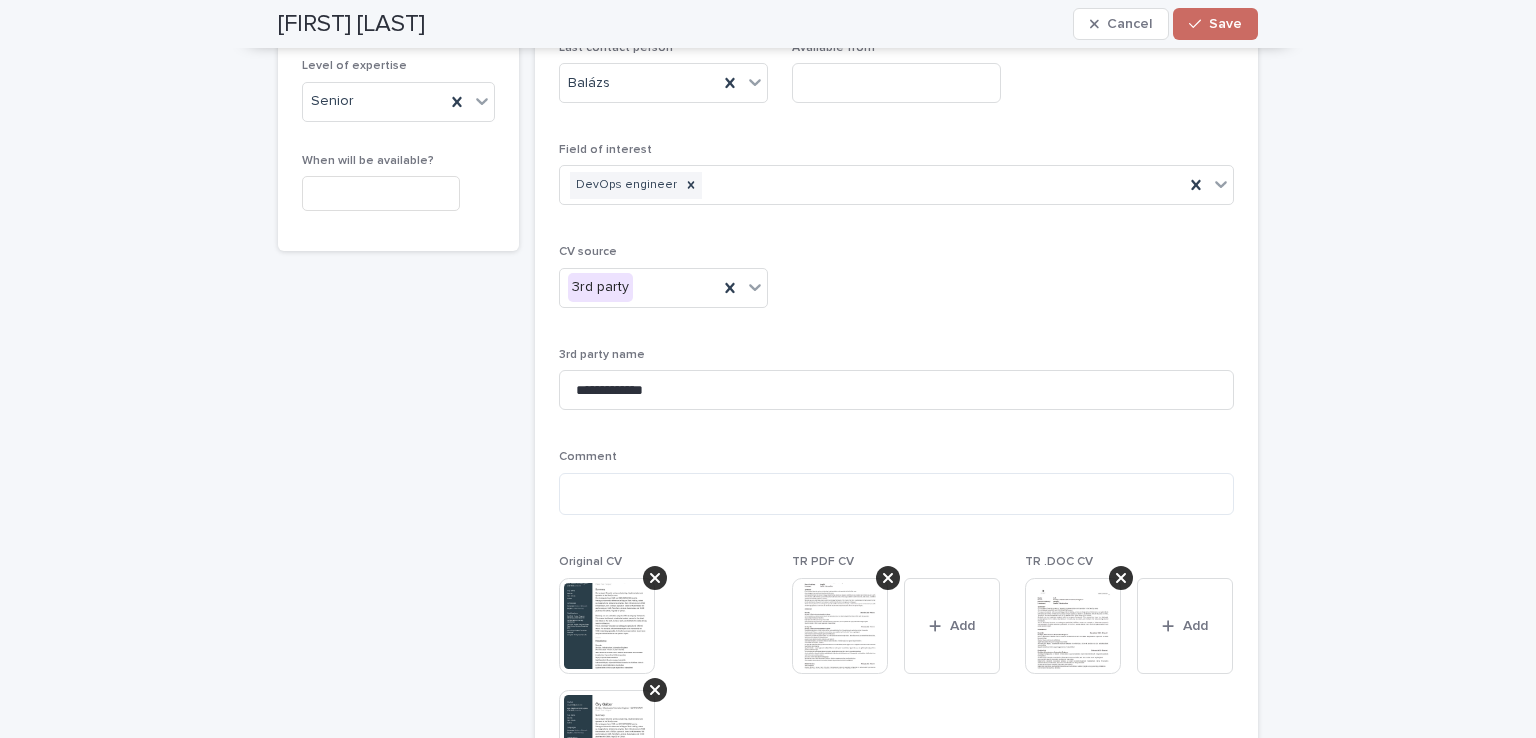 click on "Save" at bounding box center (1225, 24) 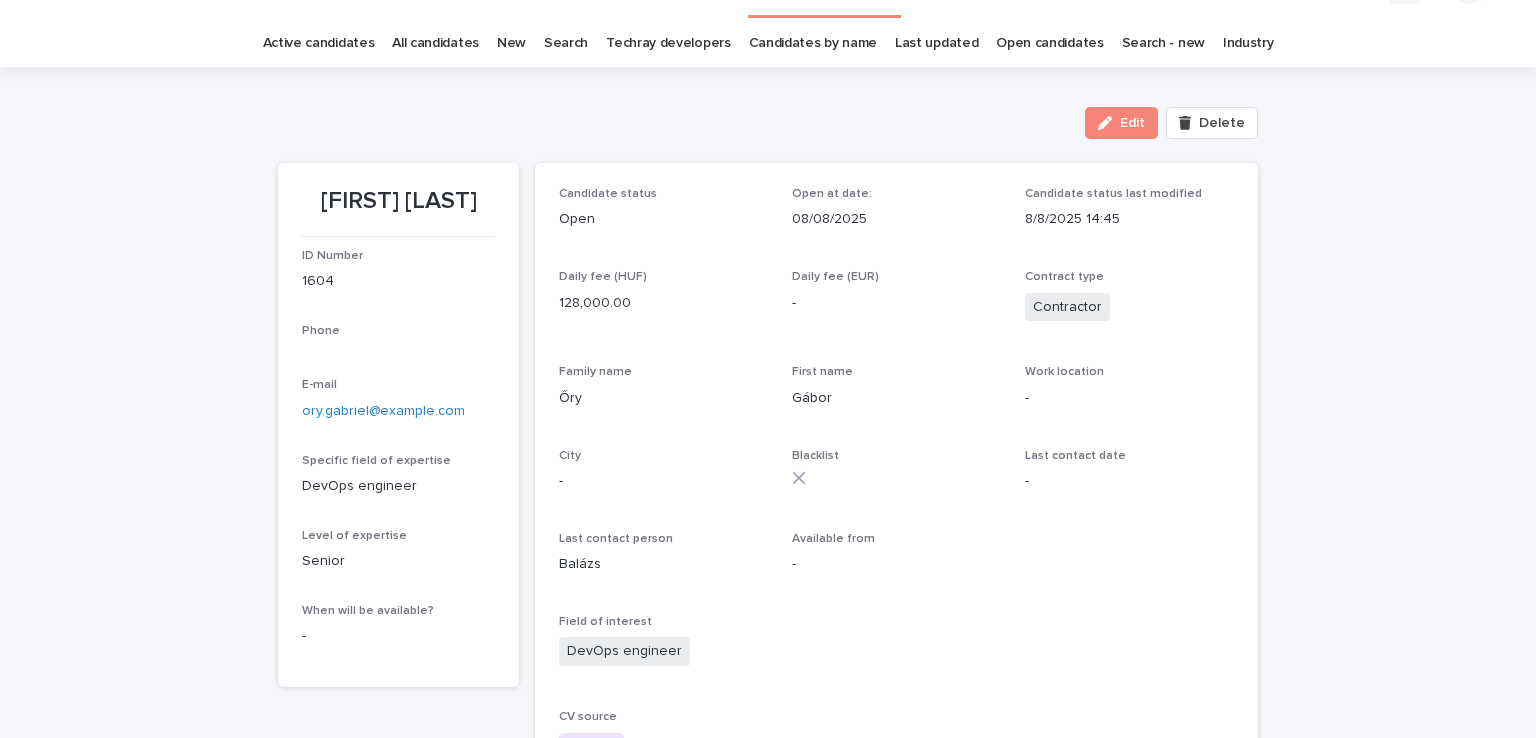 scroll, scrollTop: 0, scrollLeft: 0, axis: both 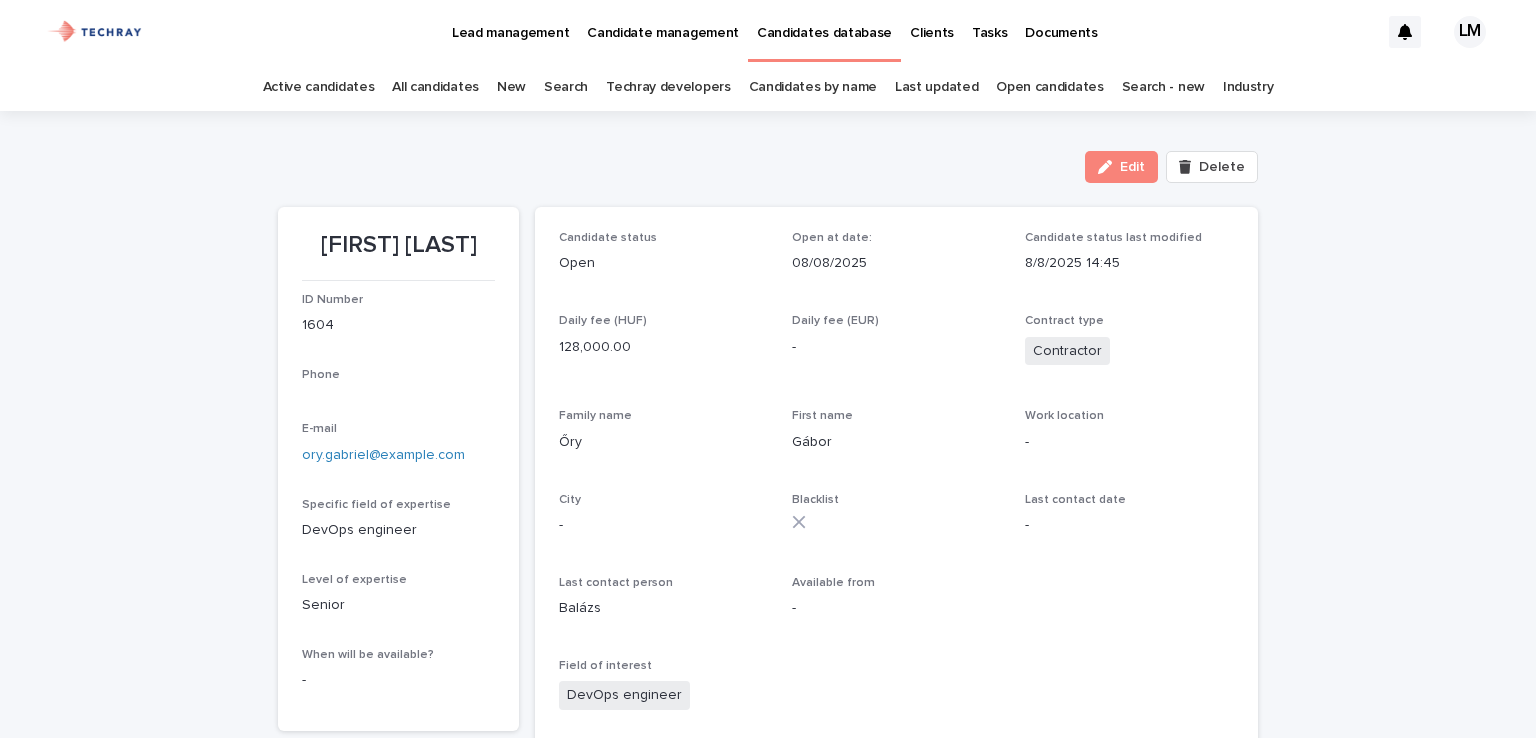 click on "Loading... Saving… Loading... Saving… Loading... Saving… Candidate status Open Open at date: 08/08/2025 Candidate status last modified 8/8/2025 14:45 Daily fee (HUF) 128,000.00 Daily fee (EUR) - Contract type Contractor Family name Őry First name Gábor Work location - City - Blacklist Last contact date - Last contact person Balázs Available from - Field of interest DevOps engineer CV source 3rd party 3rd party name Groszi embere Comment - Original CV This file cannot be opened Download File TR PDF CV This file cannot be opened Download File TR .DOC CV This file cannot be opened Download File Updated - Original CV - Updated - TR CV PDF - Updated - TR CV DOC - - - ," at bounding box center [768, 1712] 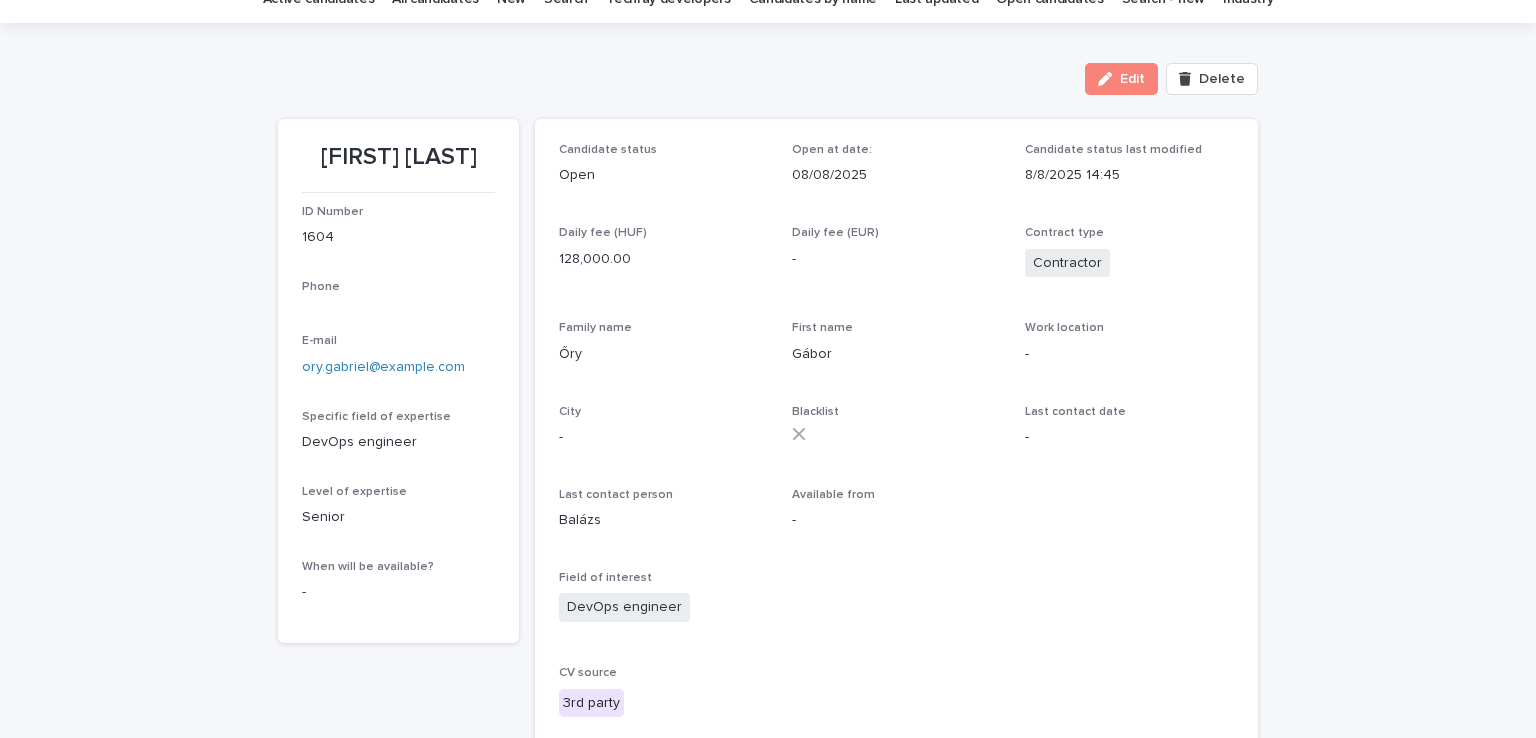 scroll, scrollTop: 0, scrollLeft: 0, axis: both 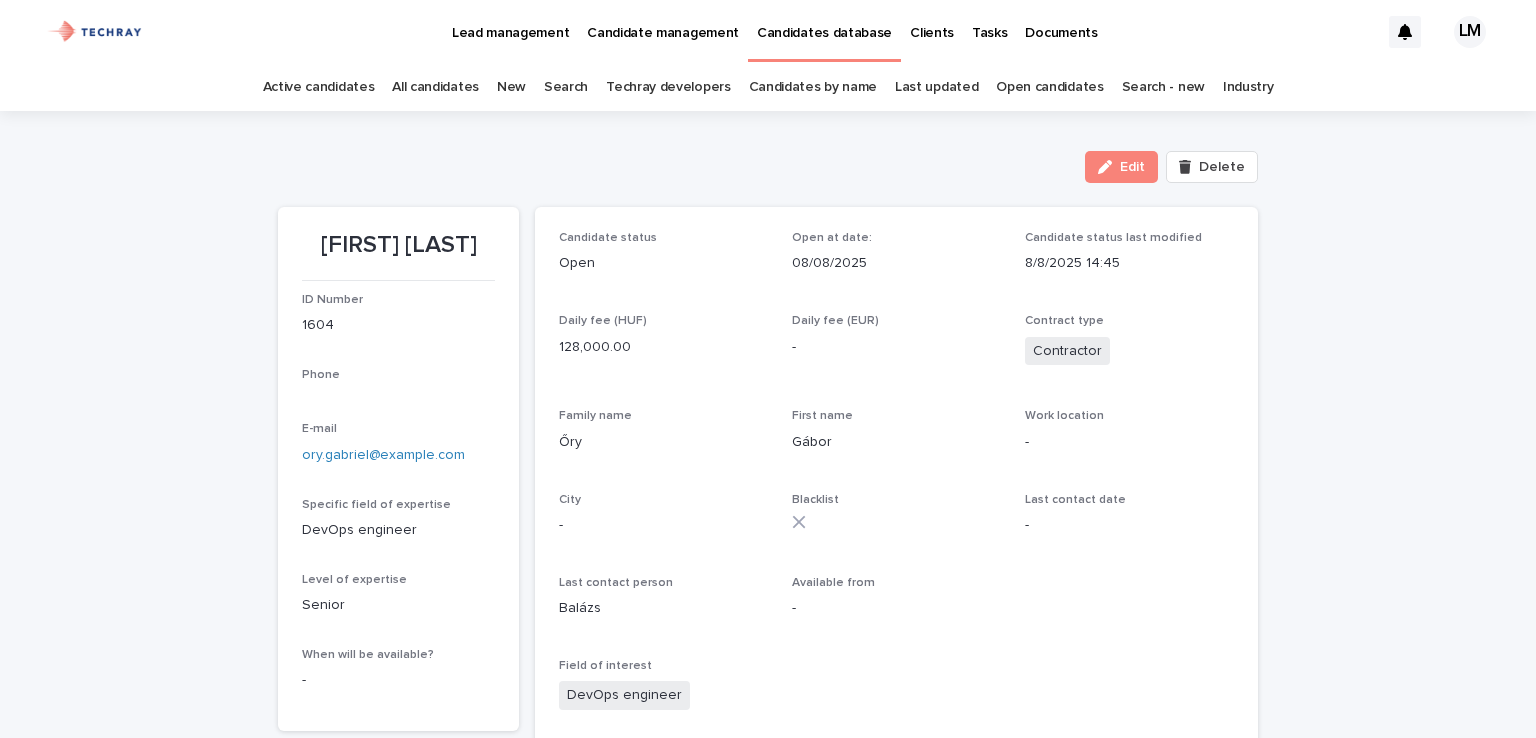 click on "Lead management" at bounding box center [510, 21] 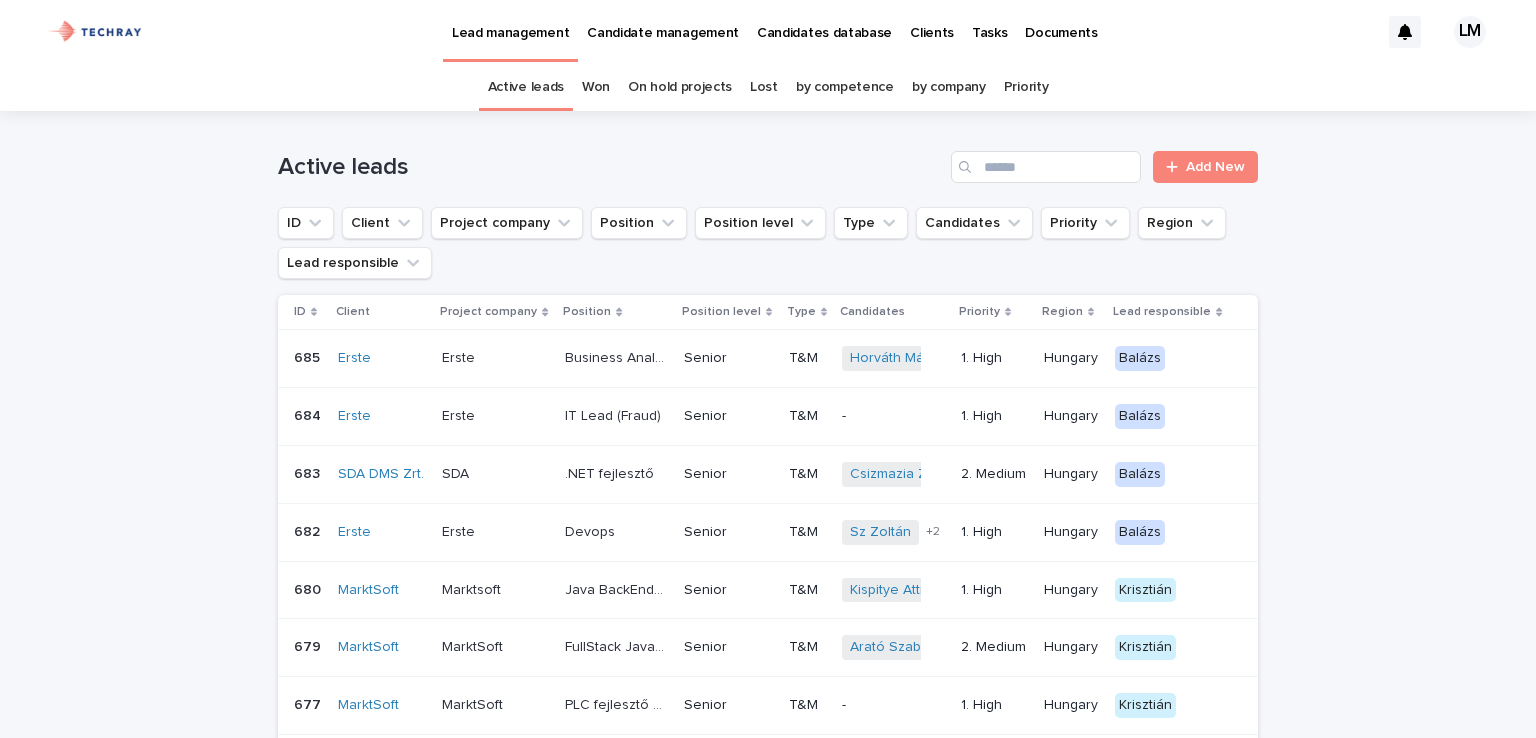 click on "682" at bounding box center (309, 530) 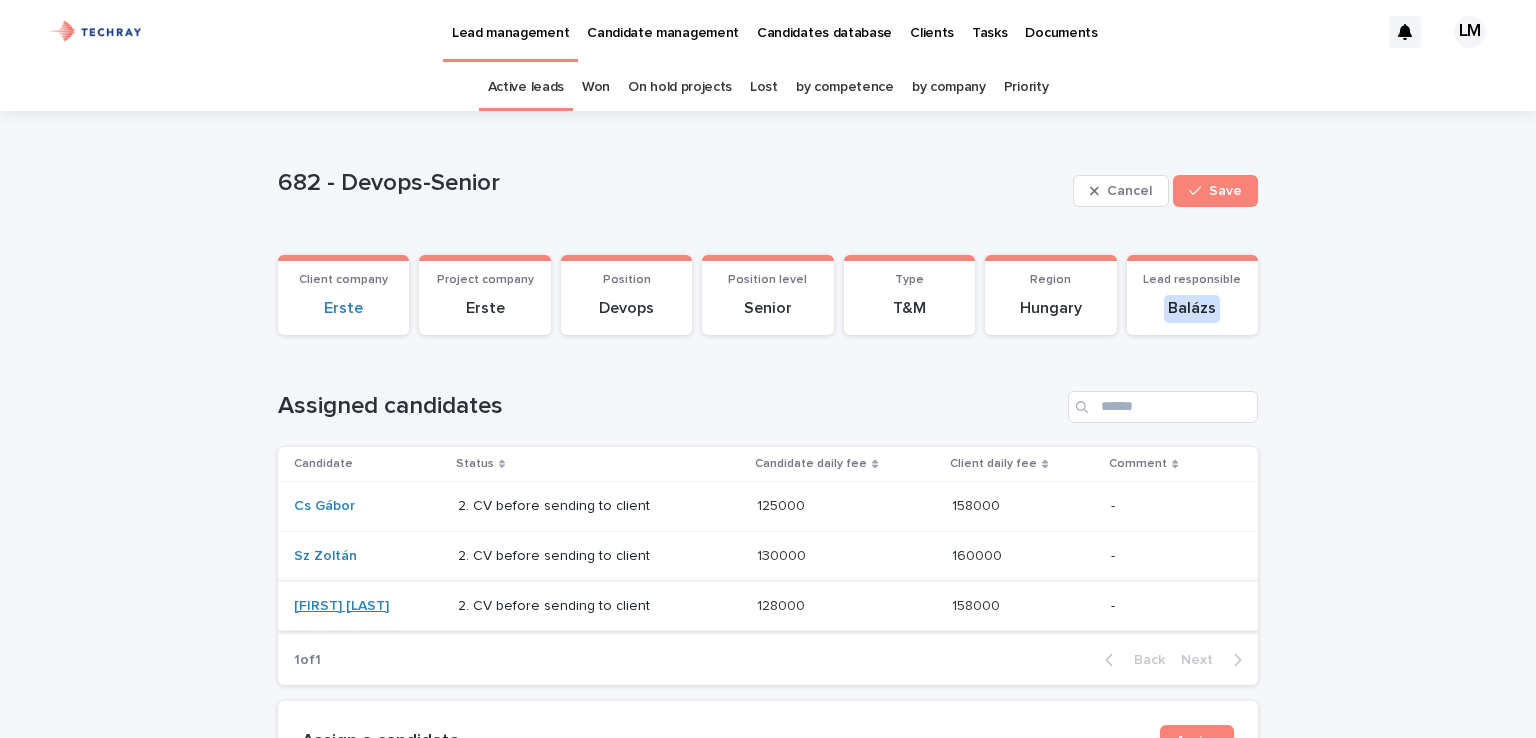 click on "[FIRST] [LAST]" at bounding box center (341, 606) 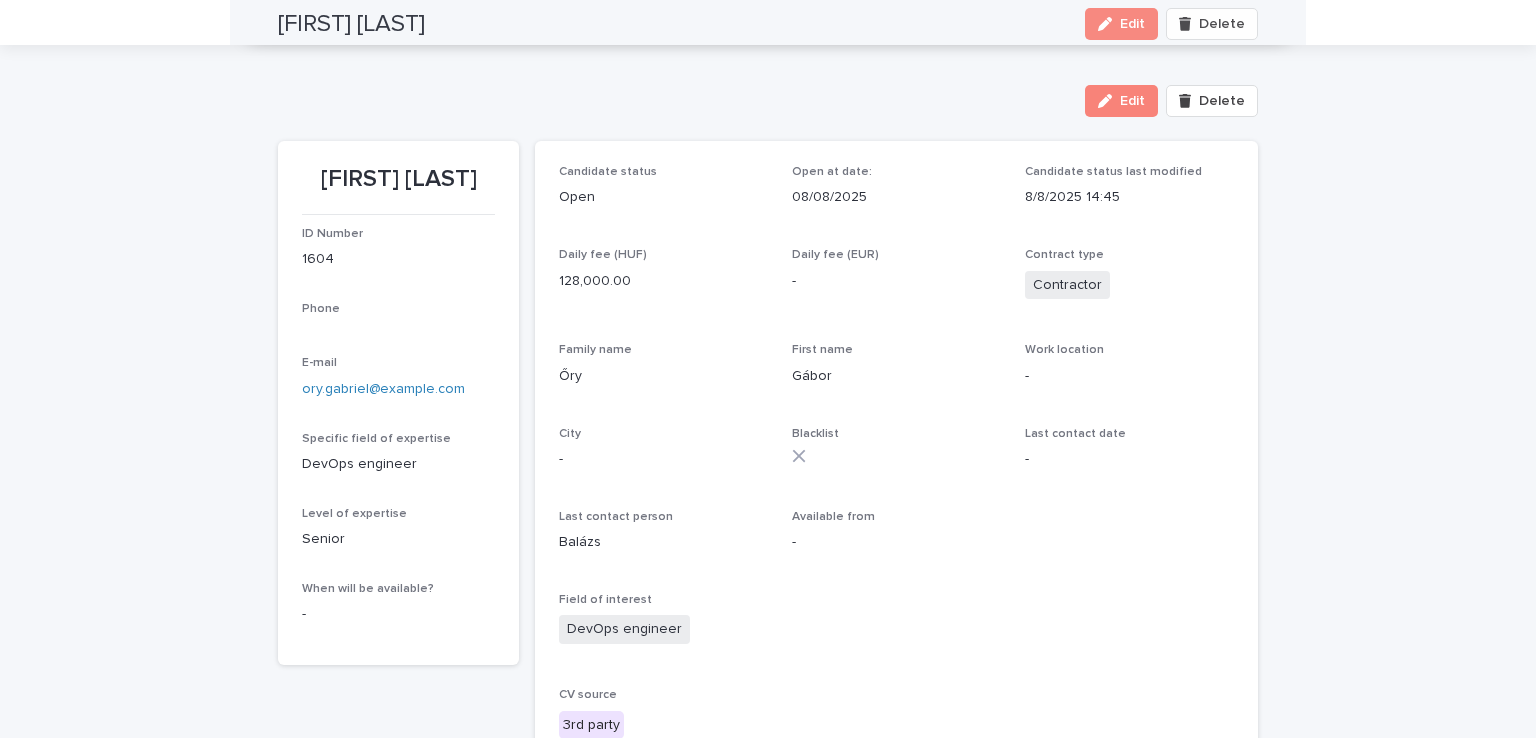 scroll, scrollTop: 0, scrollLeft: 0, axis: both 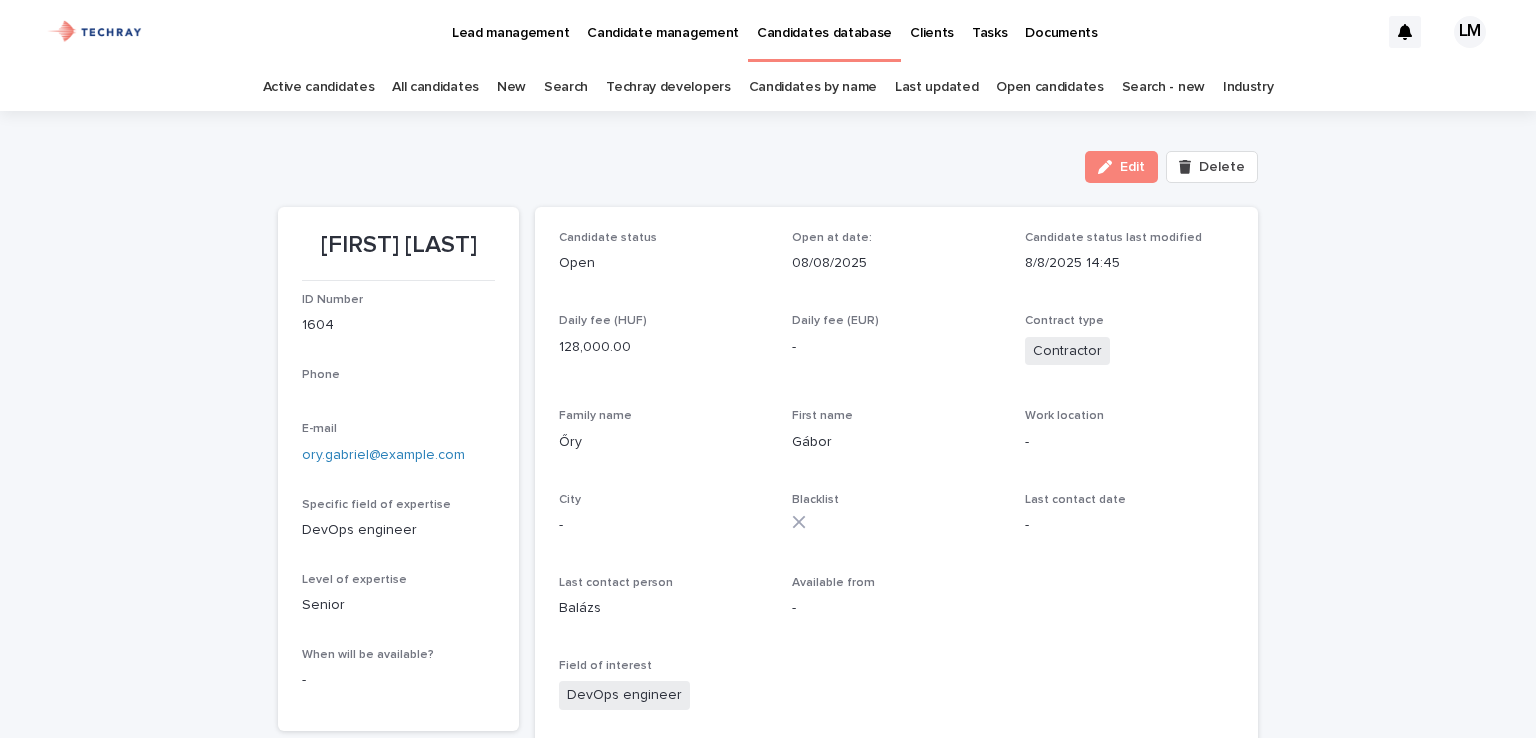 click on "New" at bounding box center (511, 87) 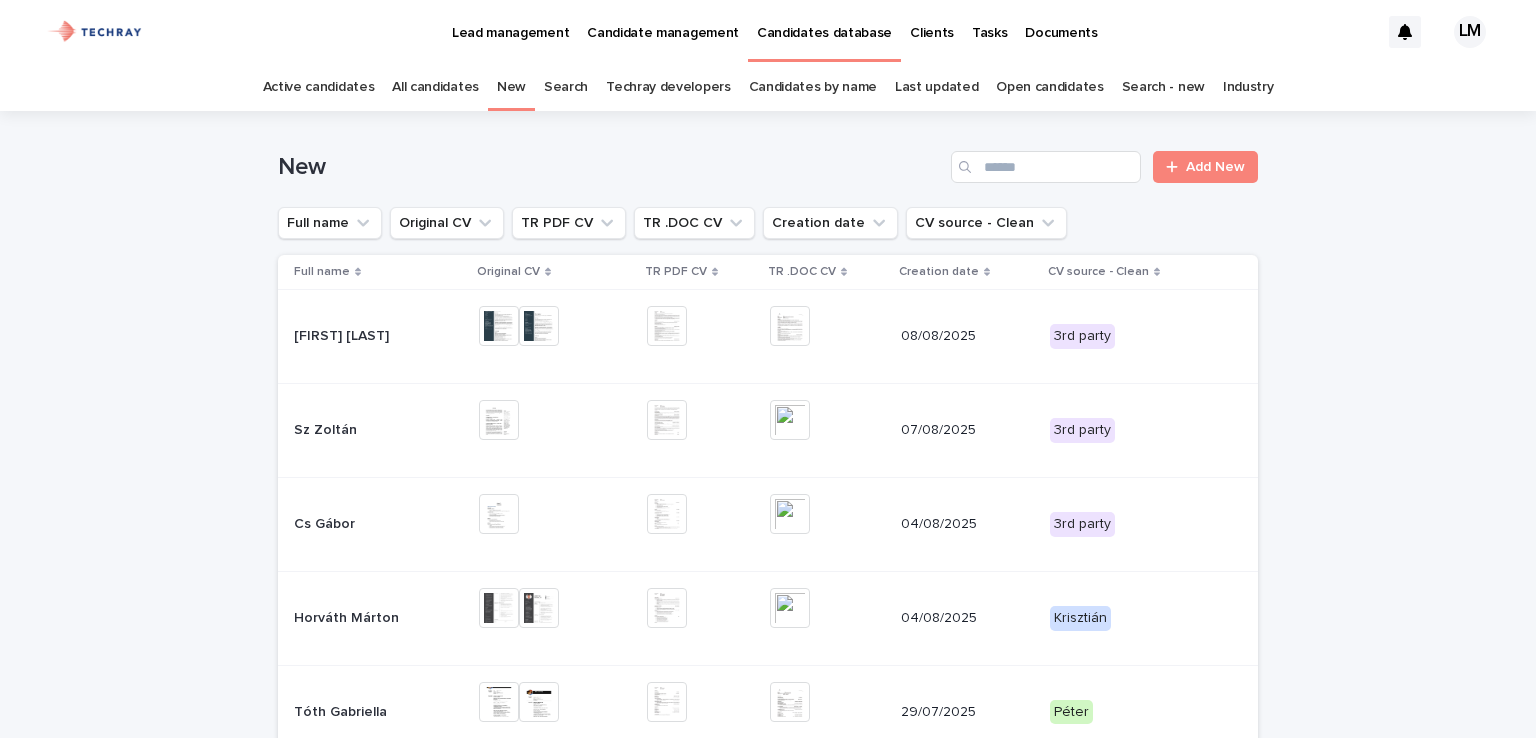 click on "Loading... Saving… Loading... Saving… New Add New Full name Original CV TR PDF CV TR .DOC CV Creation date CV source - Clean Full name Original CV TR PDF CV TR .DOC CV Creation date CV source - Clean Őry Gábor Őry Gábor   + 0 This file cannot be opened Download File + 0 This file cannot be opened Download File + 0 This file cannot be opened Download File 08/08/2025 3rd party Sz Zoltán Sz Zoltán   + 0 This file cannot be opened Download File + 0 This file cannot be opened Download File + 0 This file cannot be opened Download File 07/08/2025 3rd party Cs Gábor Cs Gábor   + 0 This file cannot be opened Download File + 0 This file cannot be opened Download File + 0 This file cannot be opened Download File 04/08/2025 3rd party Horváth Márton Horváth Márton   + 0 This file cannot be opened Download File + 0 This file cannot be opened Download File + 0 This file cannot be opened Download File 04/08/2025 Krisztián Tóth Gabriella Tóth Gabriella   + 0 This file cannot be opened Download File + 0" at bounding box center (768, 754) 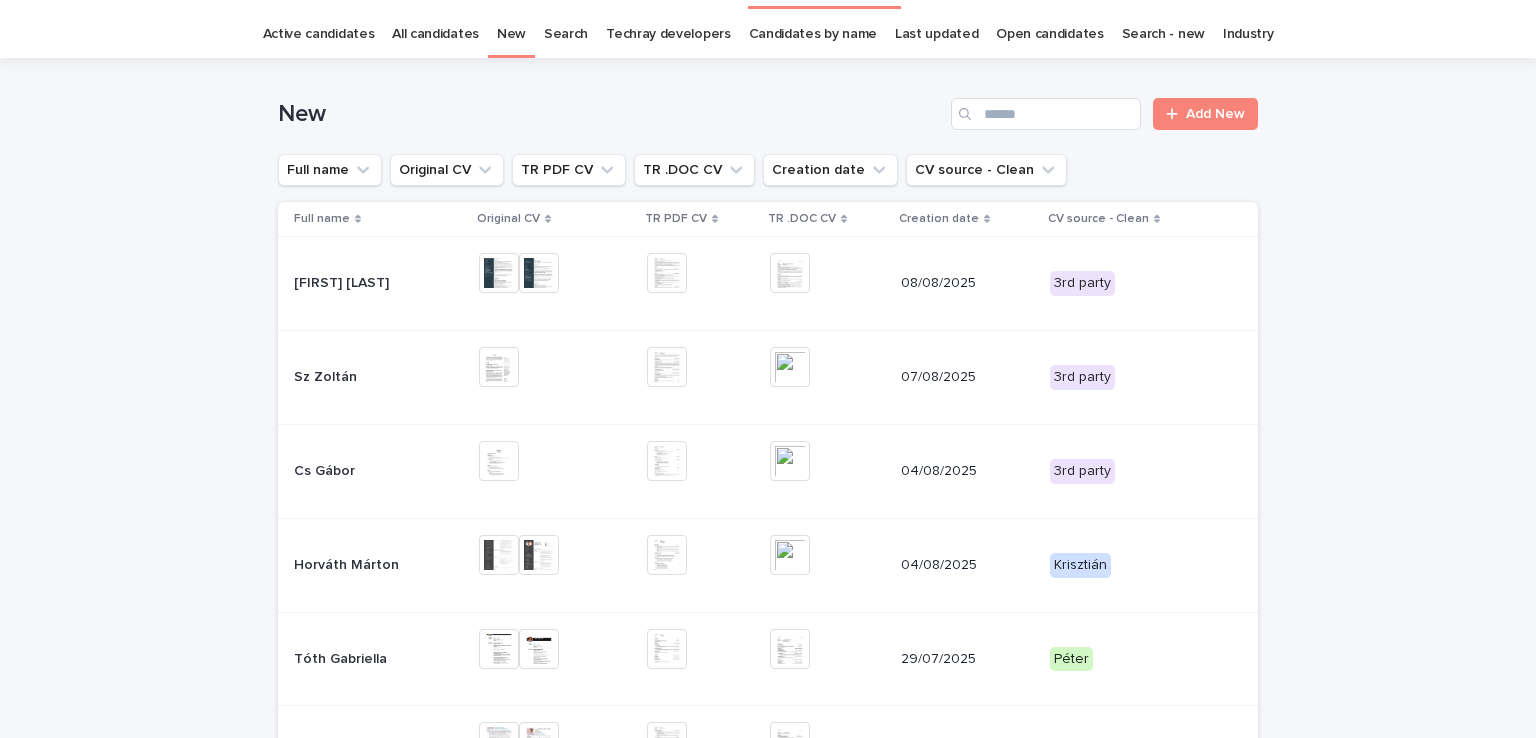 scroll, scrollTop: 0, scrollLeft: 0, axis: both 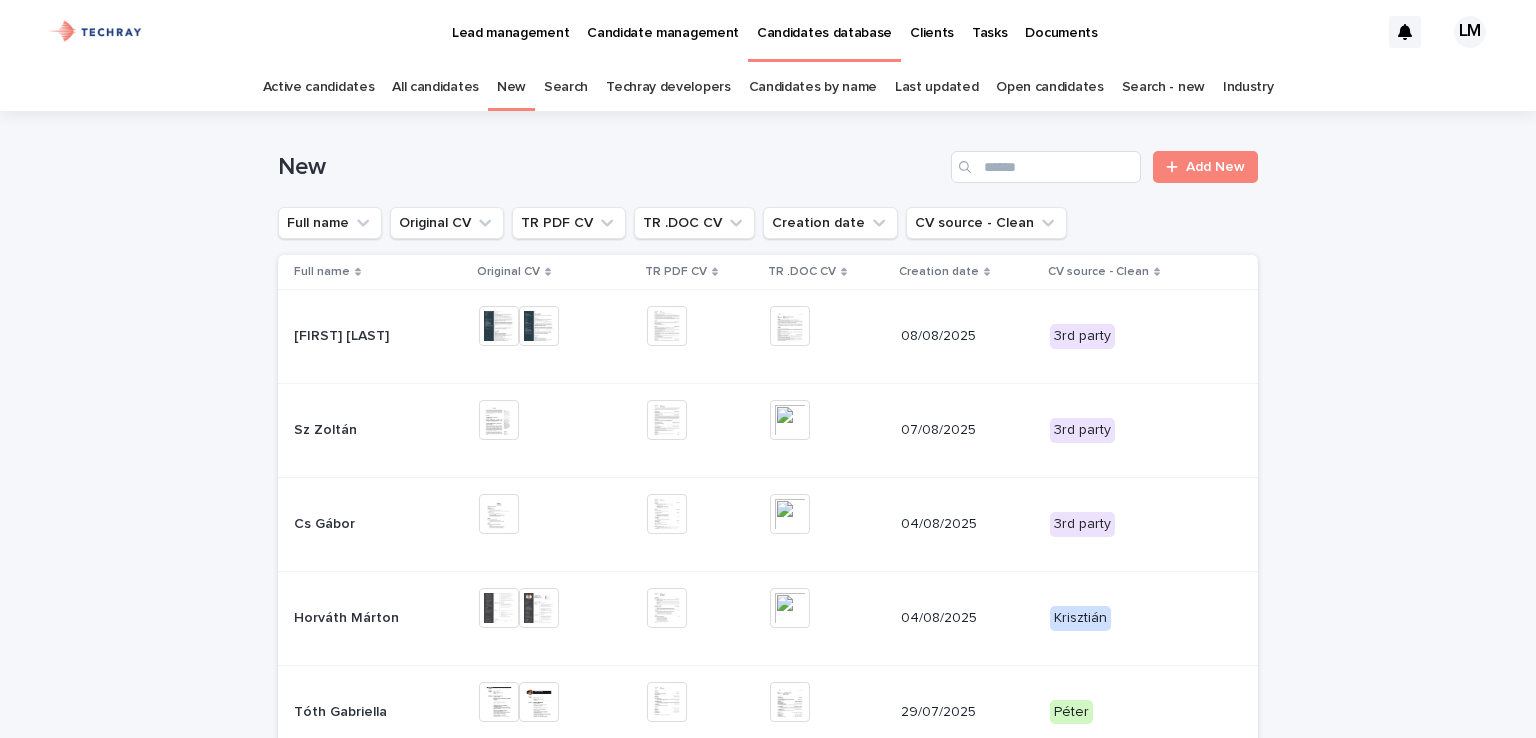 click on "Loading... Saving… Loading... Saving… New Add New Full name Original CV TR PDF CV TR .DOC CV Creation date CV source - Clean Full name Original CV TR PDF CV TR .DOC CV Creation date CV source - Clean Őry Gábor Őry Gábor   + 0 This file cannot be opened Download File + 0 This file cannot be opened Download File + 0 This file cannot be opened Download File 08/08/2025 3rd party Sz Zoltán Sz Zoltán   + 0 This file cannot be opened Download File + 0 This file cannot be opened Download File + 0 This file cannot be opened Download File 07/08/2025 3rd party Cs Gábor Cs Gábor   + 0 This file cannot be opened Download File + 0 This file cannot be opened Download File + 0 This file cannot be opened Download File 04/08/2025 3rd party Horváth Márton Horváth Márton   + 0 This file cannot be opened Download File + 0 This file cannot be opened Download File + 0 This file cannot be opened Download File 04/08/2025 Krisztián Tóth Gabriella Tóth Gabriella   + 0 This file cannot be opened Download File + 0" at bounding box center (768, 754) 